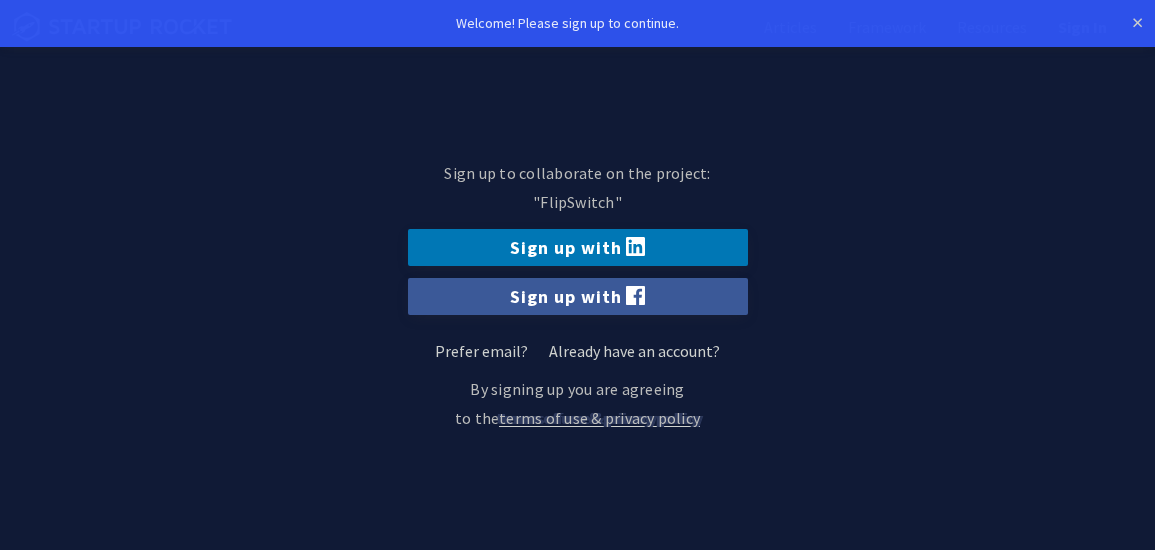 scroll, scrollTop: 0, scrollLeft: 0, axis: both 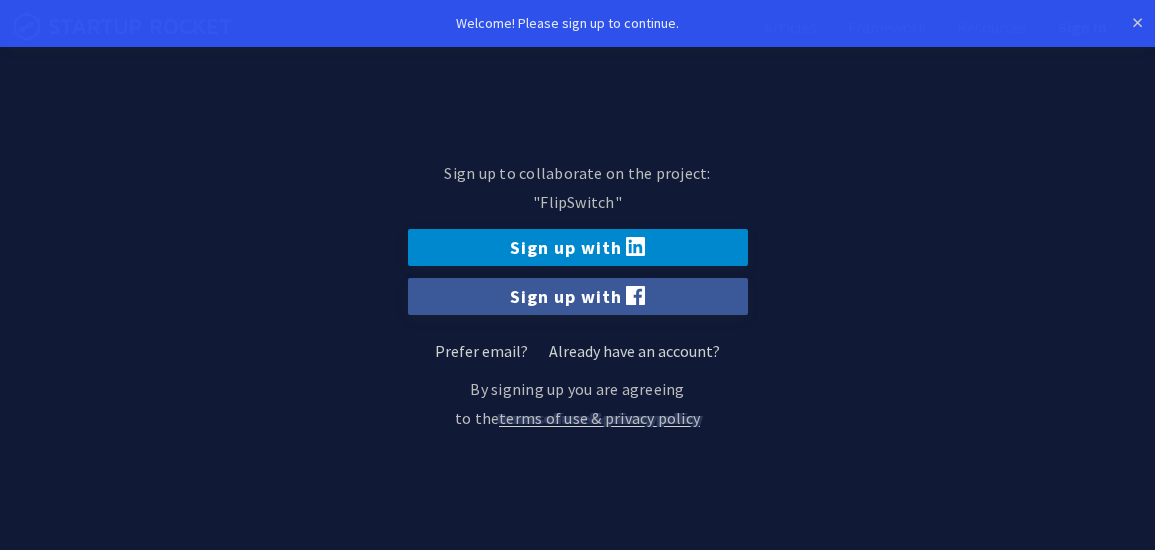click on "Sign up with" at bounding box center [578, 247] 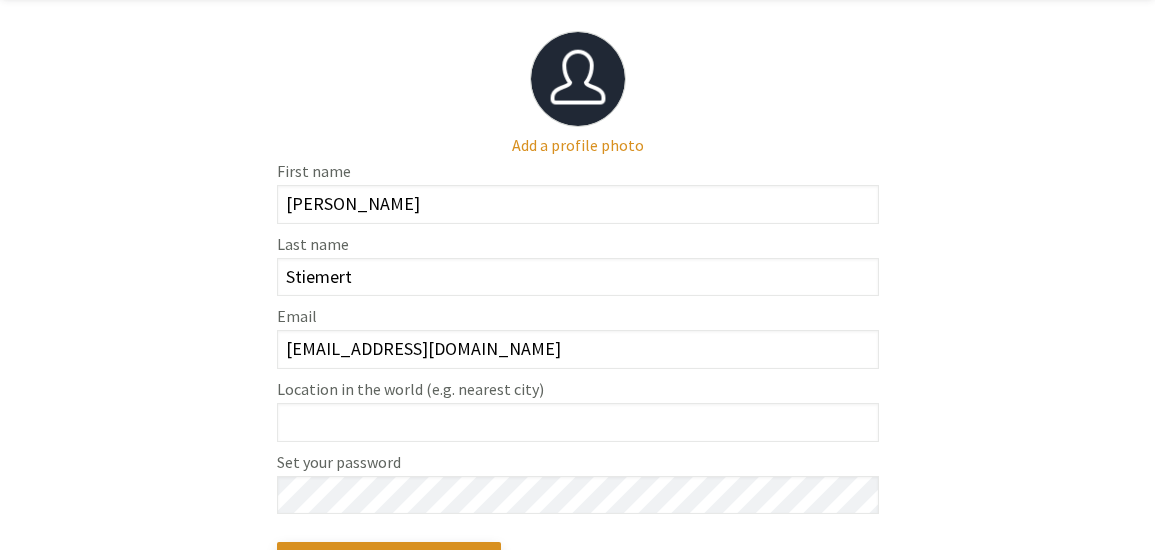 scroll, scrollTop: 158, scrollLeft: 0, axis: vertical 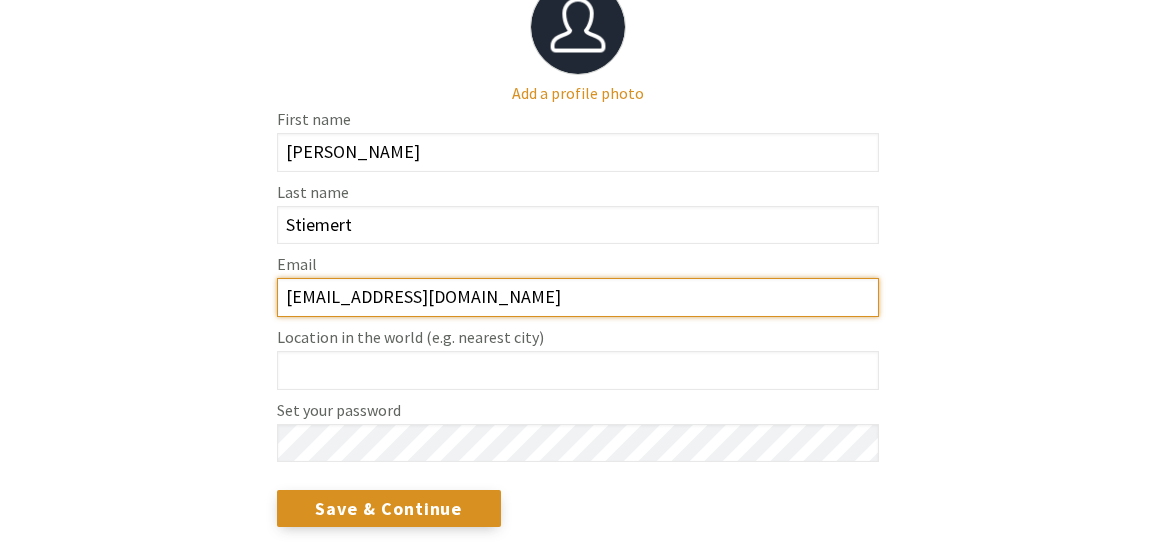 click on "[EMAIL_ADDRESS][DOMAIN_NAME]" at bounding box center [578, 297] 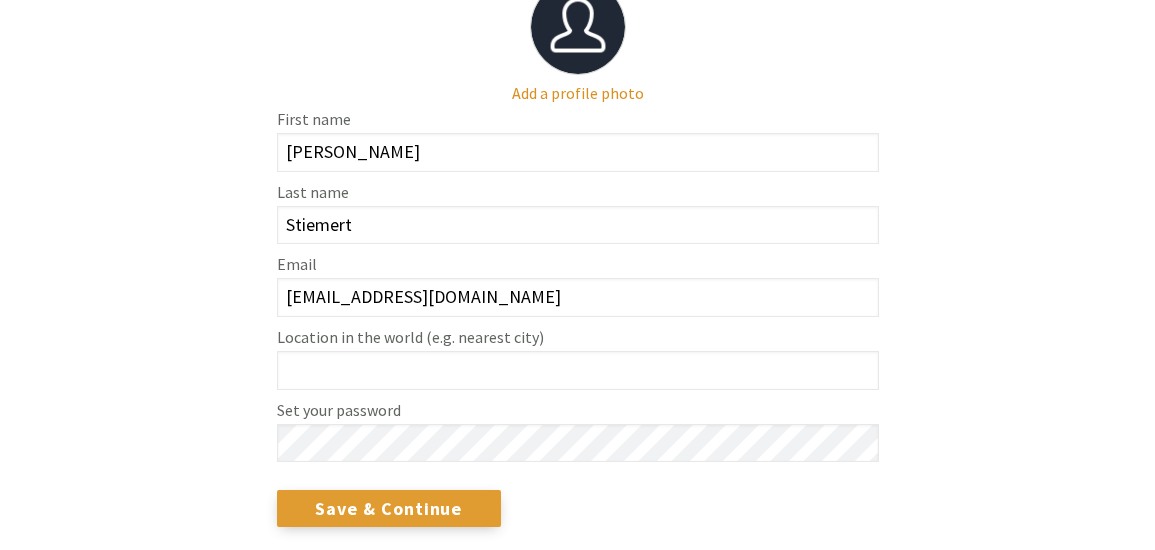 click on "Save & Continue" at bounding box center [389, 508] 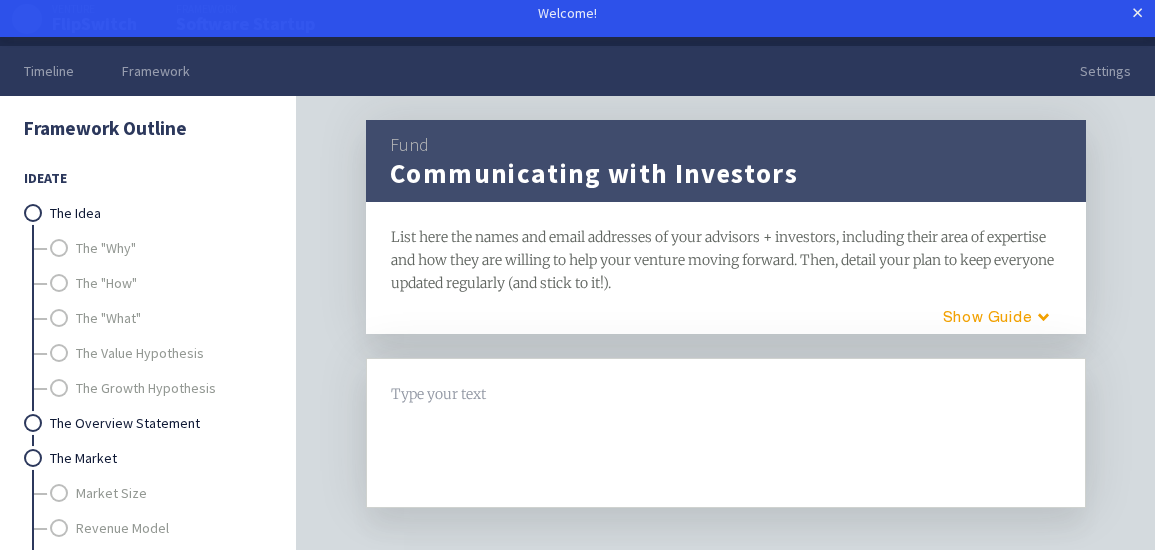 scroll, scrollTop: 0, scrollLeft: 0, axis: both 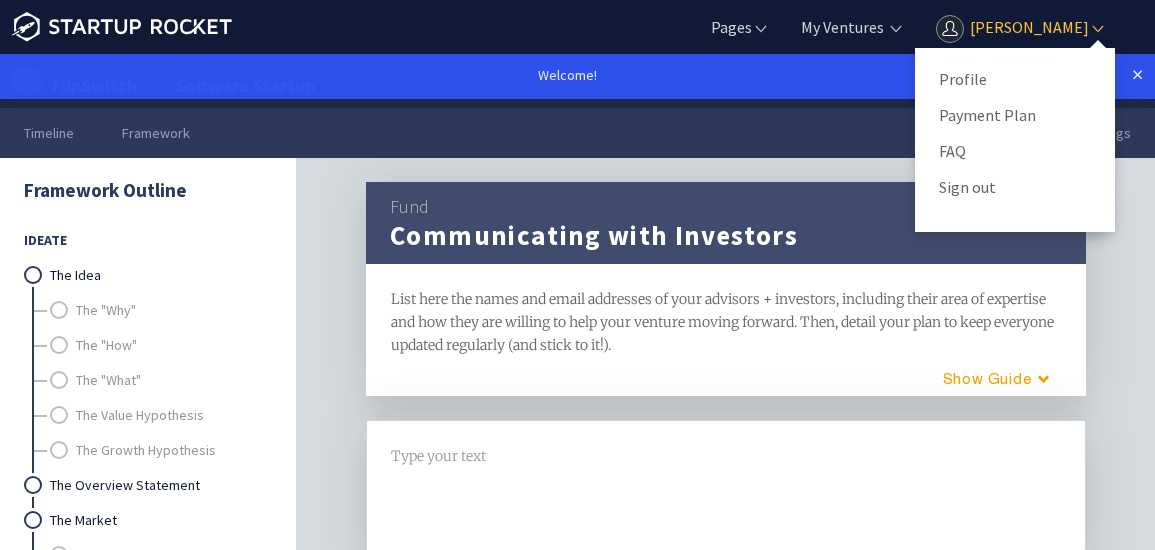 click on "[PERSON_NAME]" at bounding box center (1019, 27) 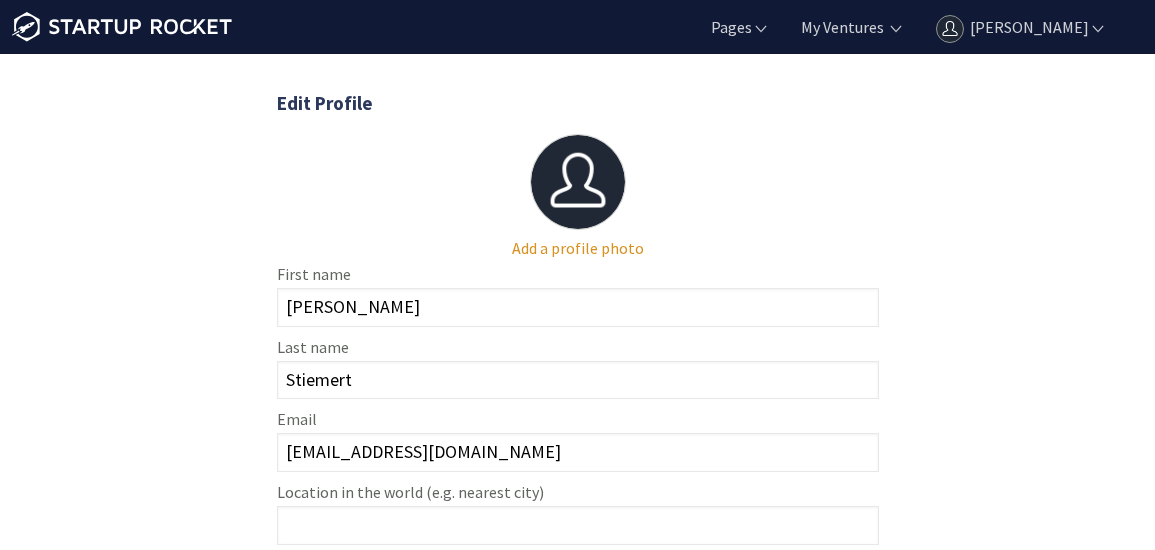 scroll, scrollTop: 0, scrollLeft: 0, axis: both 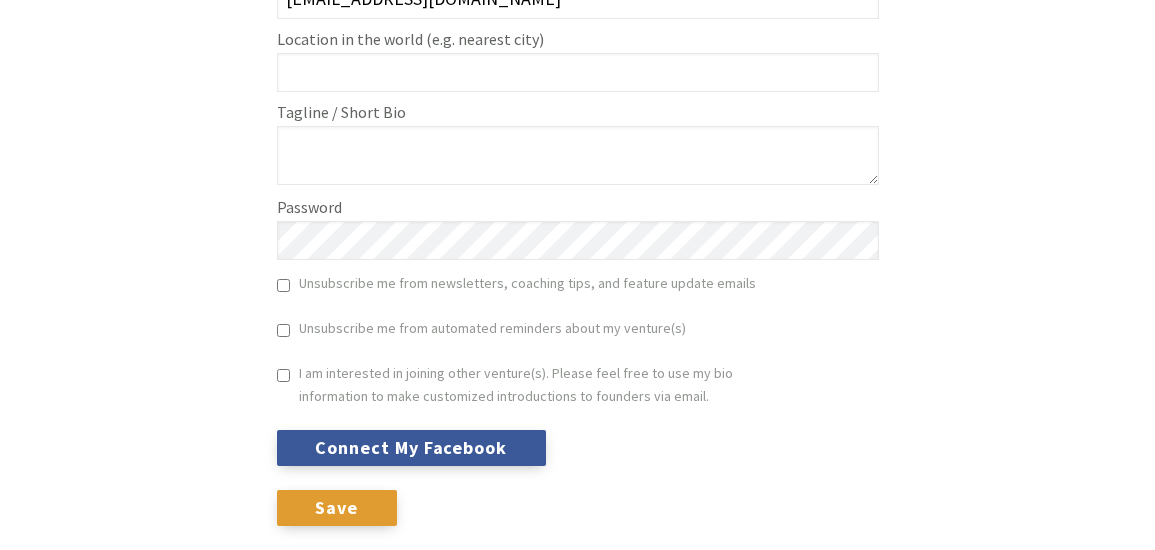 click on "Save" at bounding box center (337, 508) 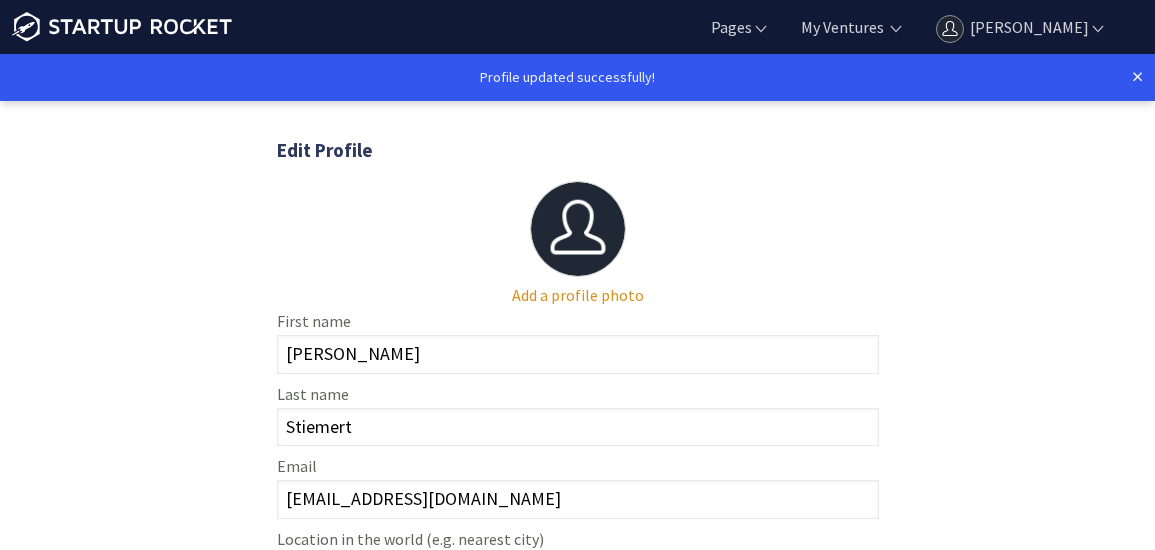 scroll, scrollTop: 0, scrollLeft: 0, axis: both 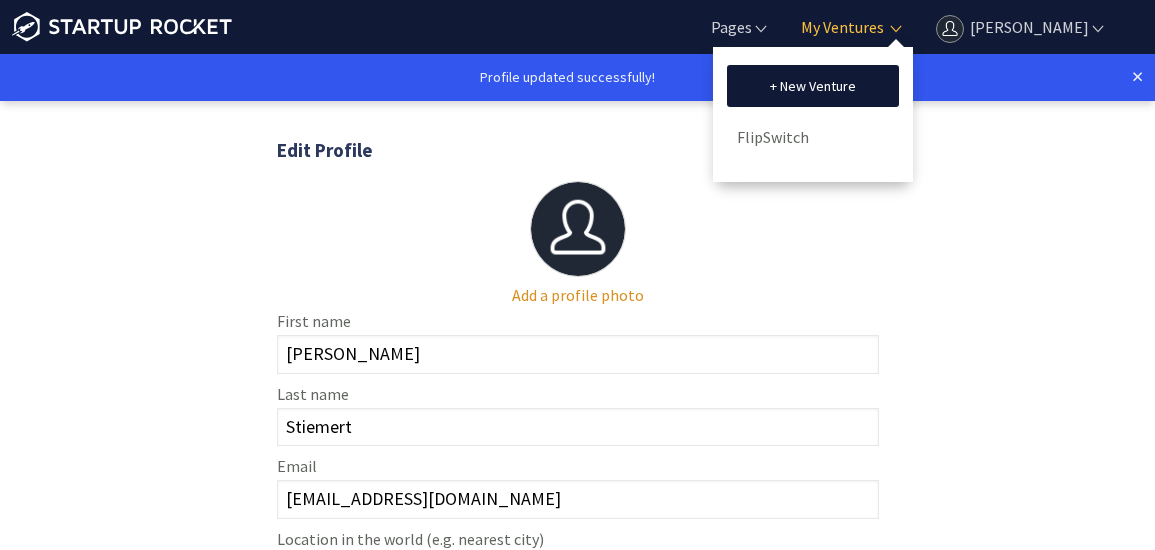 click on "My Ventures" at bounding box center [840, 27] 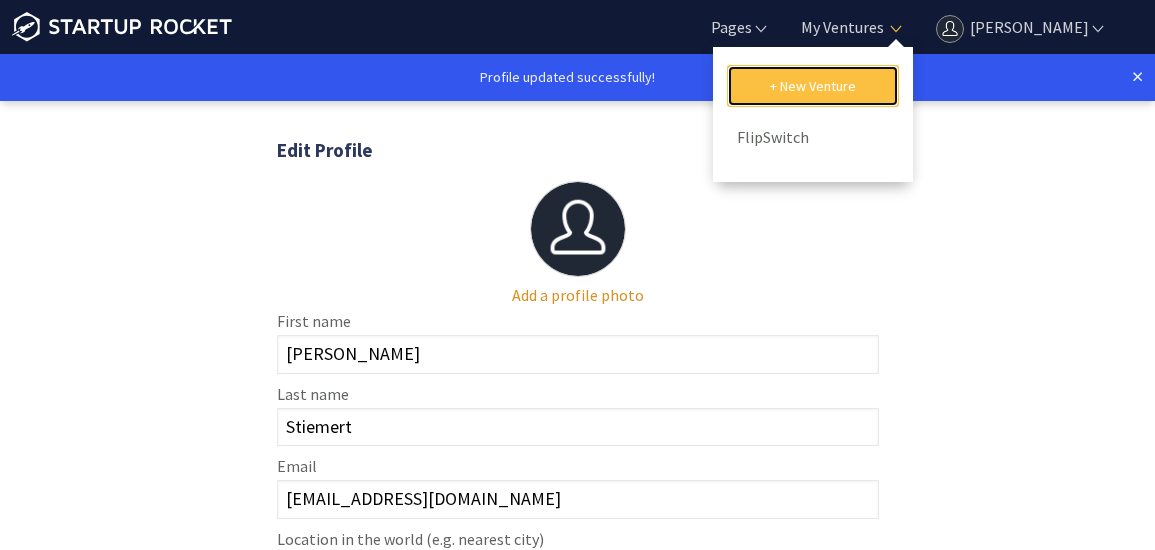 click on "+ New Venture" at bounding box center (813, 86) 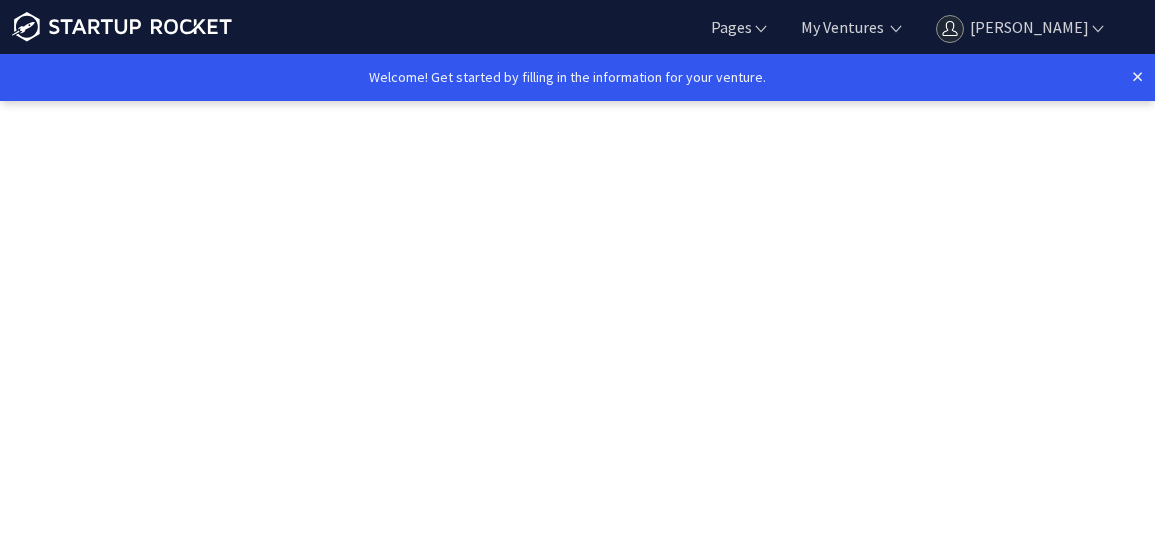 scroll, scrollTop: 0, scrollLeft: 0, axis: both 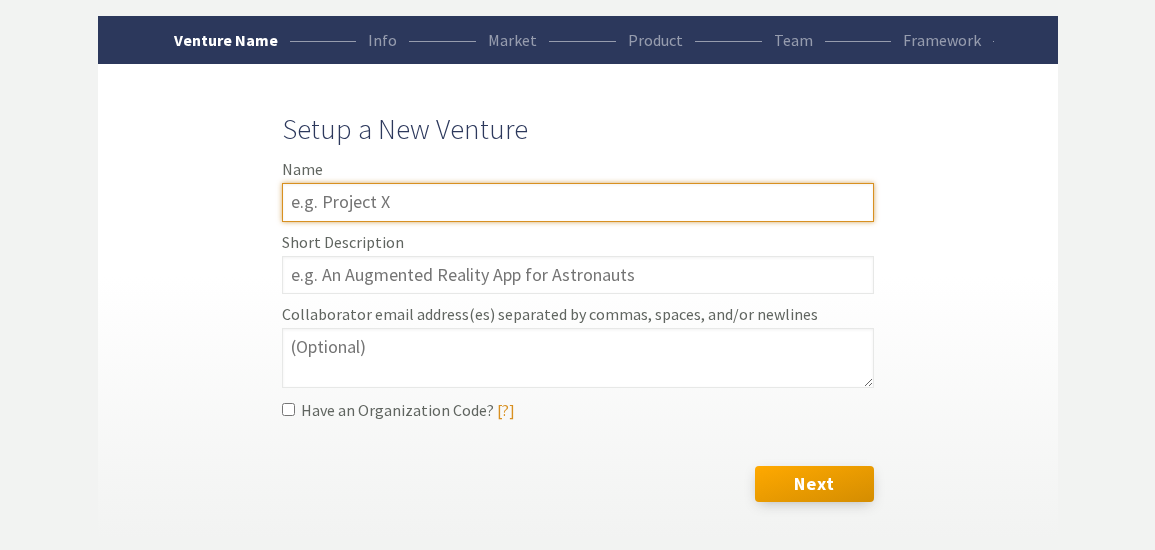 click at bounding box center (578, 202) 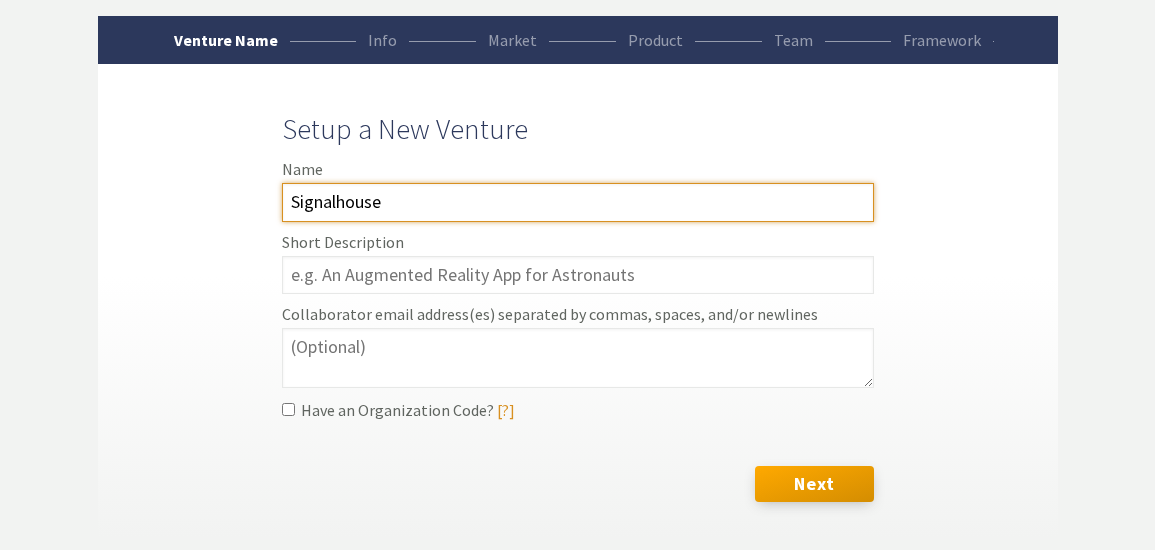 type on "Signalhouse" 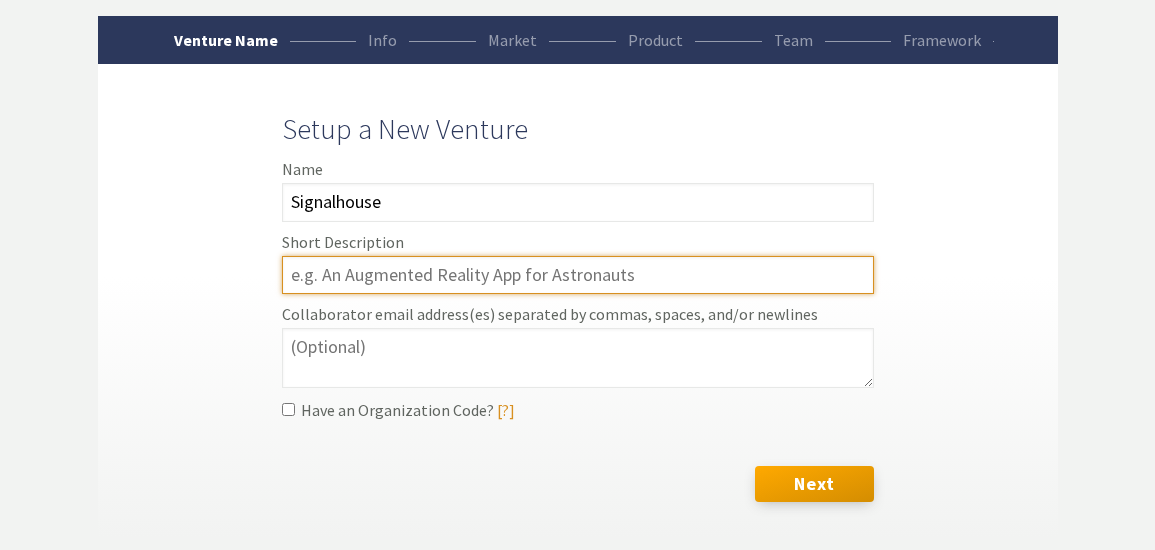 click at bounding box center [578, 275] 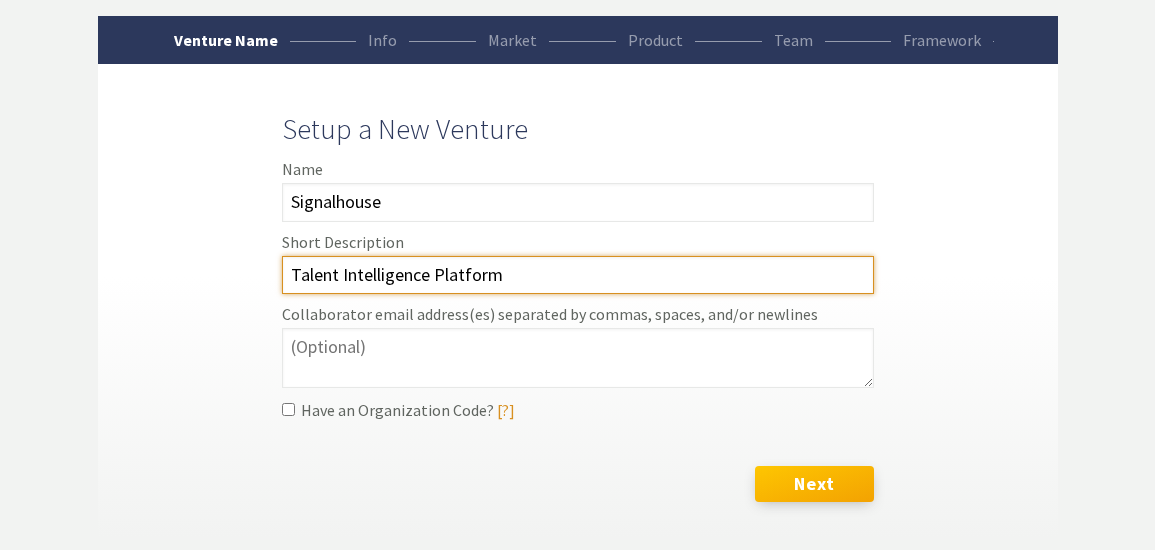 type on "Talent Intelligence Platform" 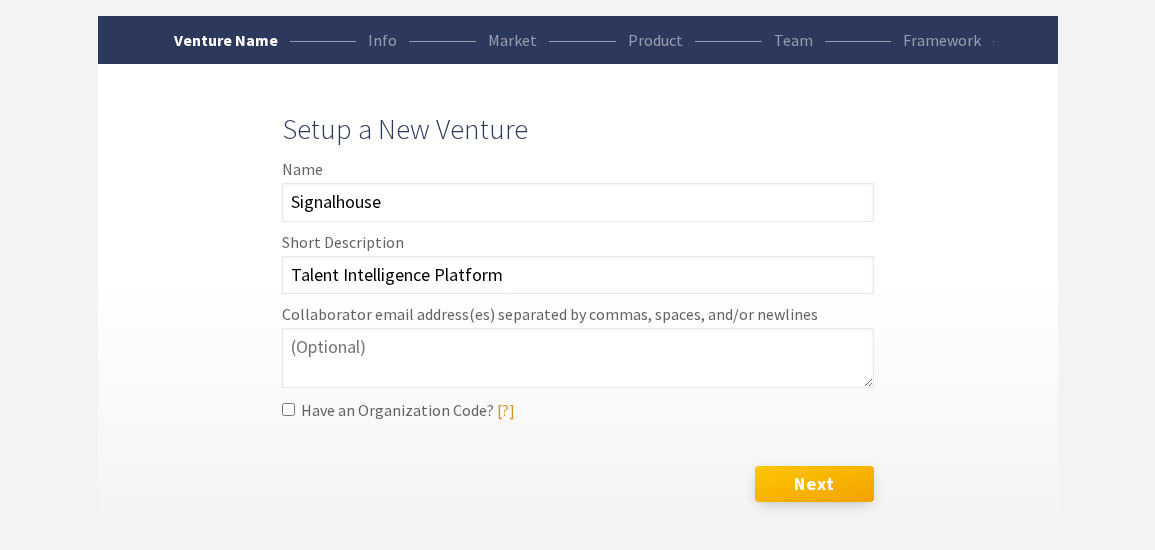 click on "Next" at bounding box center (814, 484) 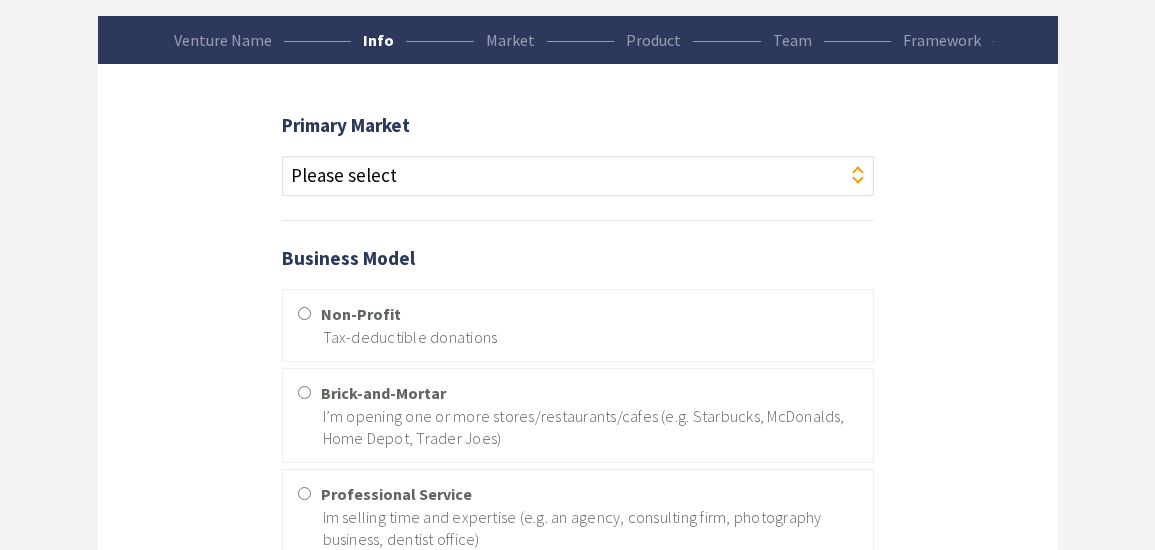 scroll, scrollTop: 0, scrollLeft: 0, axis: both 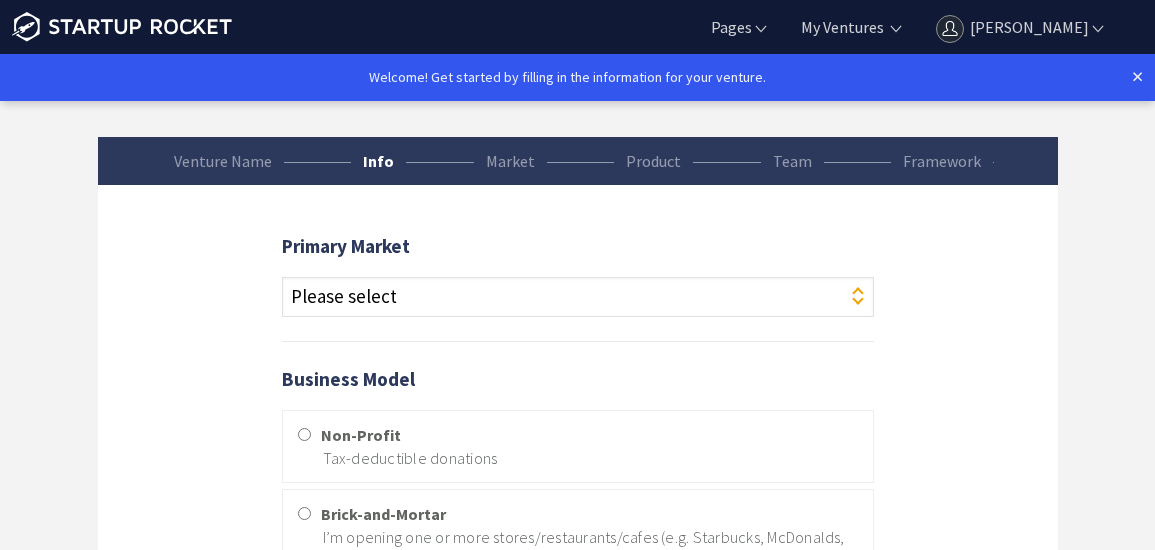 click on "Please select Agriculture Art Automotive Beauty Blockchains Clean Technology Construction Consulting Consumers Cryptocurrency Design Digital Marketing Ecommerce Education Education Technology Energy Enterprises Entertainment Entertainment Industry Events Fashion Finance Fin Tech Health and Wellness Healthcare Hospitality Human Resources Information Technology Internet of Things Life Sciences Logistics Manufacturing Media Medical Devices Mobile Application Mobile Health Platforms Real Estate Restaurants Retail Social Network Sports Startups Technology Travel Travel & Tourism User Experience Design Web Development Website" at bounding box center [578, 297] 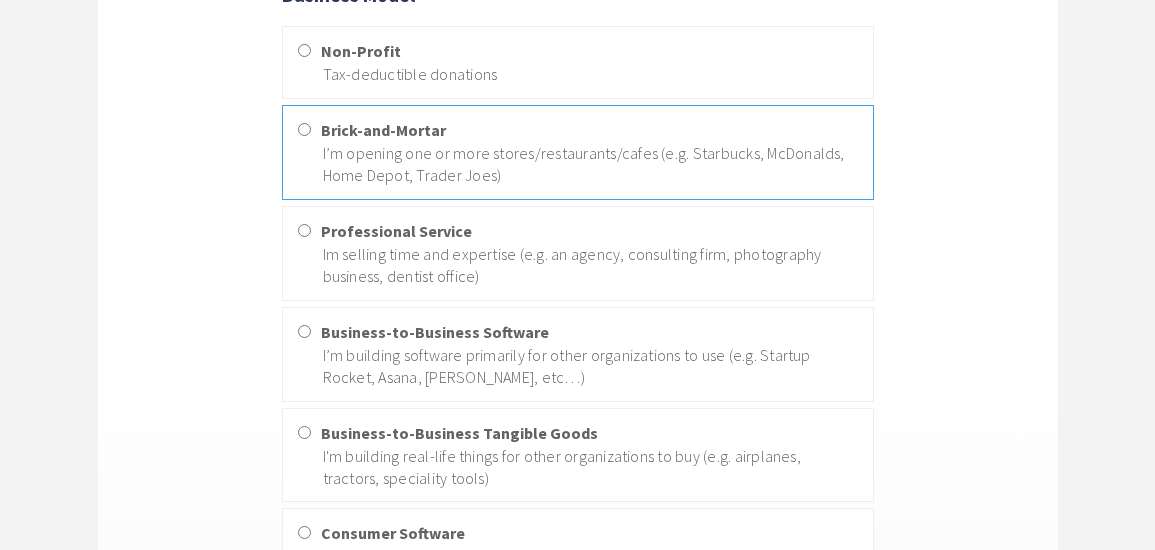 scroll, scrollTop: 402, scrollLeft: 0, axis: vertical 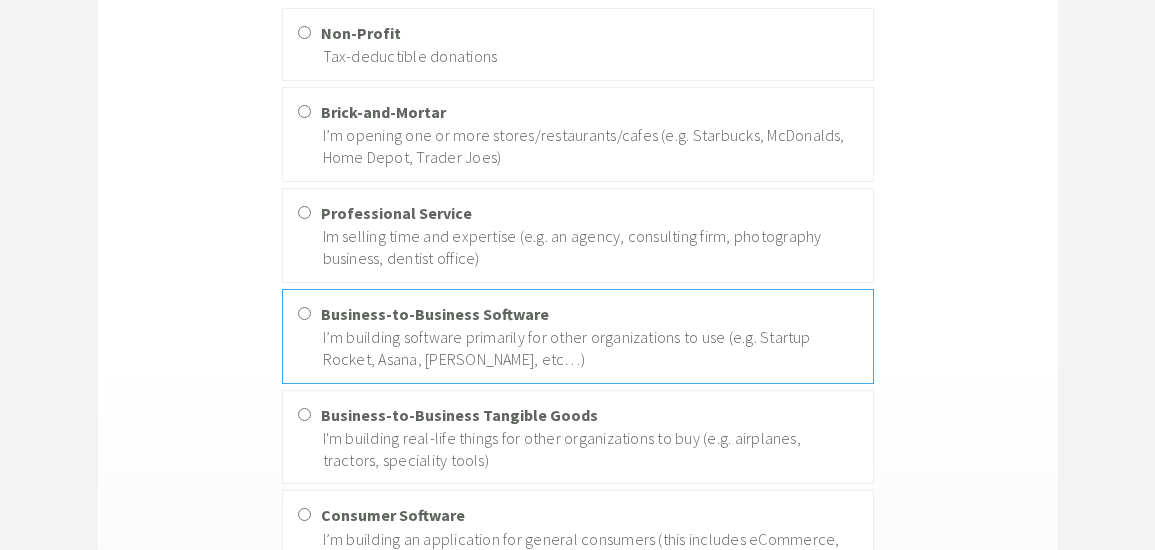 click on "Business-to-Business Software I’m building software primarily for other organizations to use (e.g. Startup Rocket, Asana, Trello, etc…)" at bounding box center [304, 313] 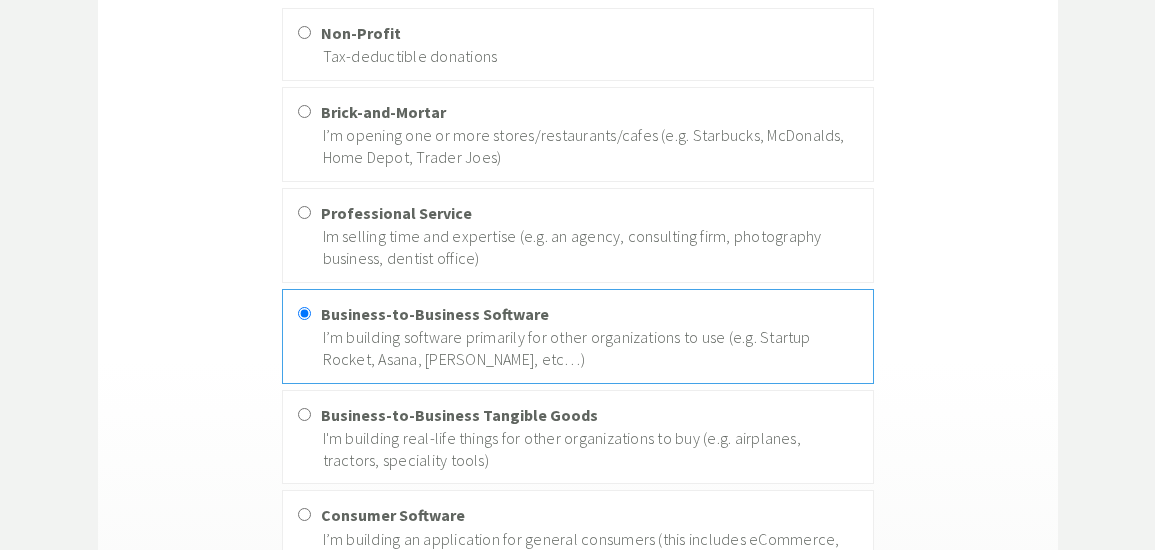 radio on "true" 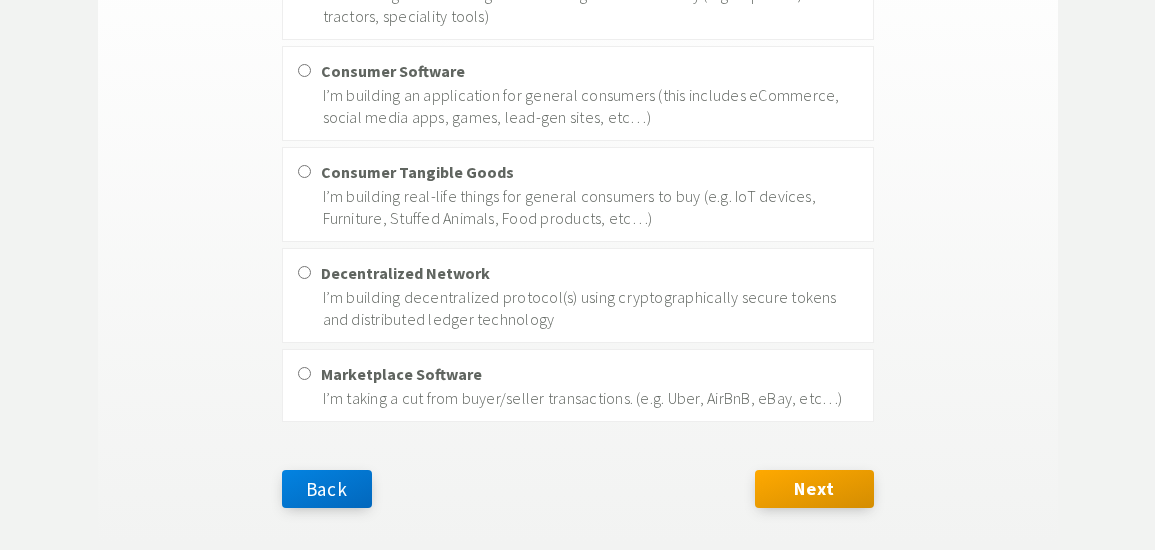 scroll, scrollTop: 852, scrollLeft: 0, axis: vertical 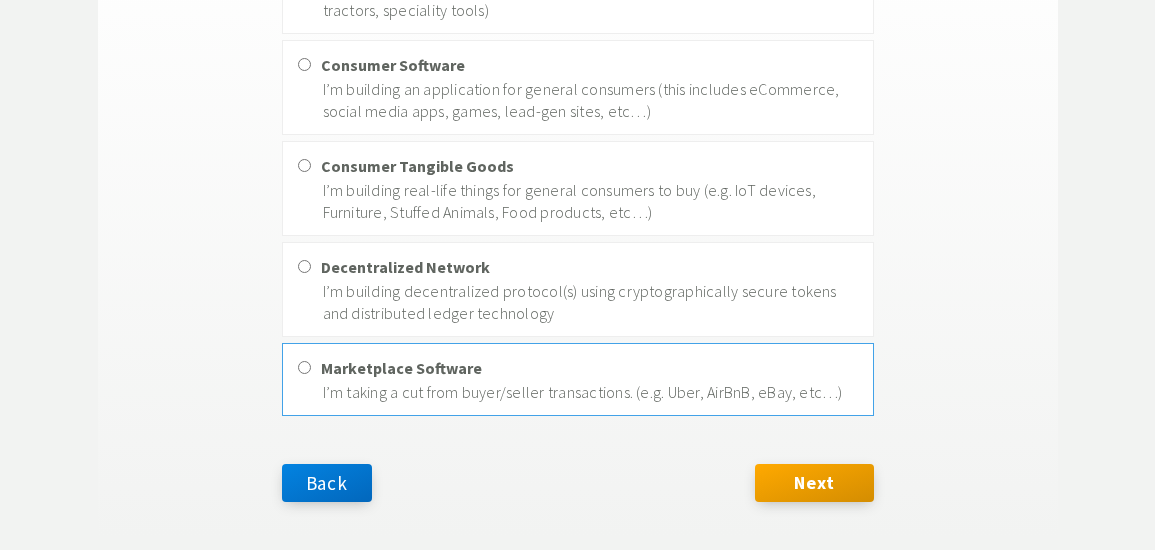 click on "Marketplace Software I’m taking a cut from buyer/seller transactions. (e.g. Uber, AirBnB, eBay, etc…)" at bounding box center (304, 367) 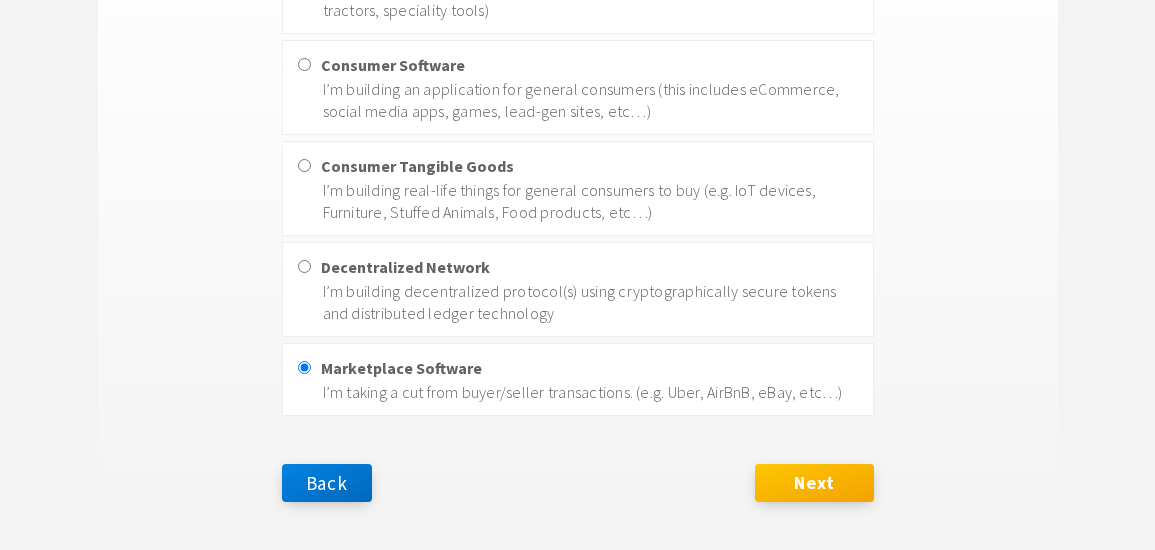 click on "Next" at bounding box center (814, 483) 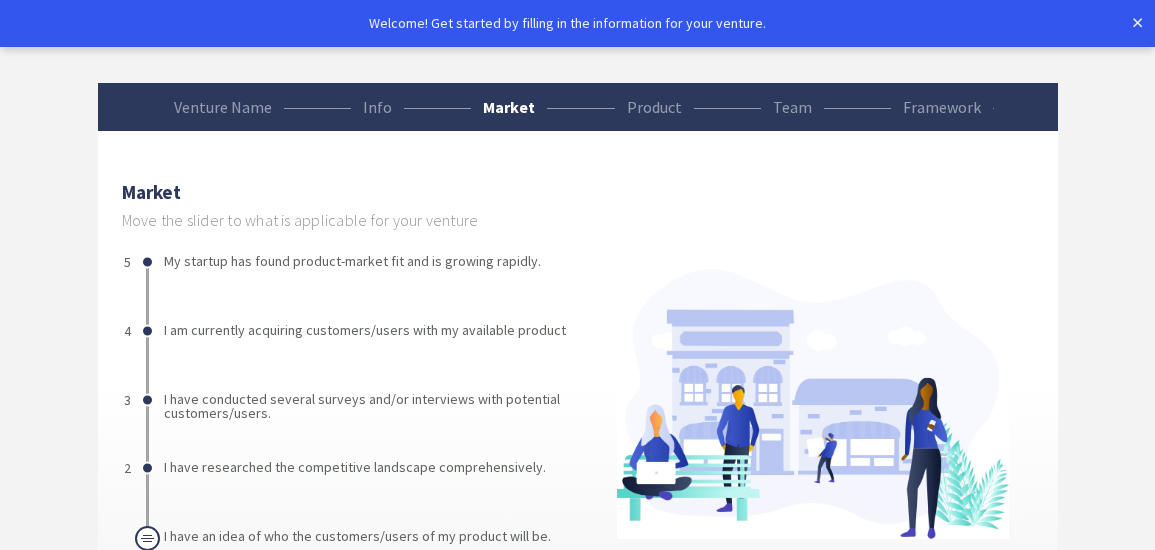 scroll, scrollTop: 192, scrollLeft: 0, axis: vertical 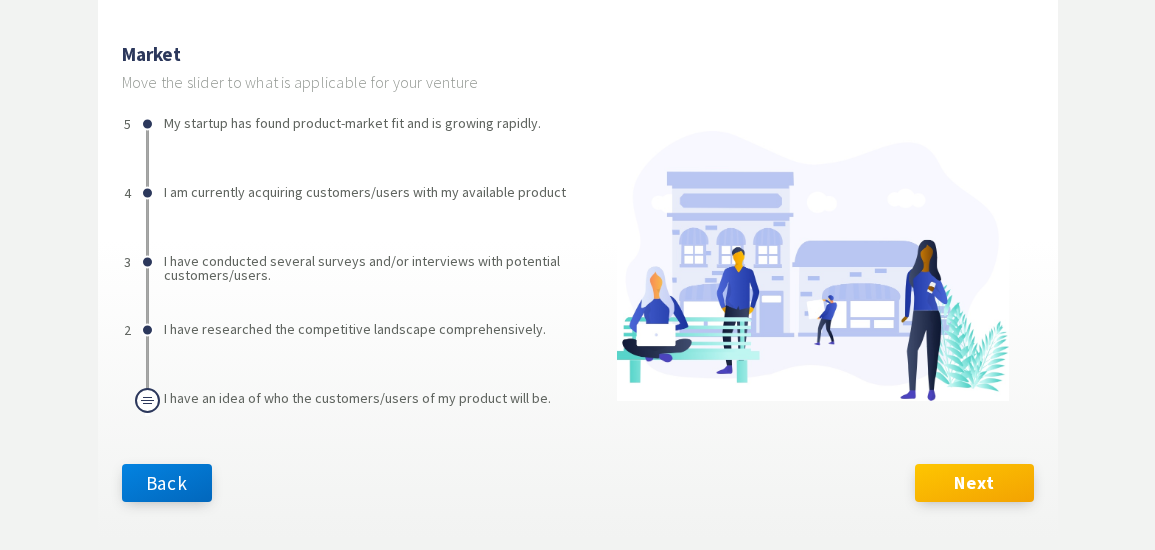 click on "Next" at bounding box center [974, 483] 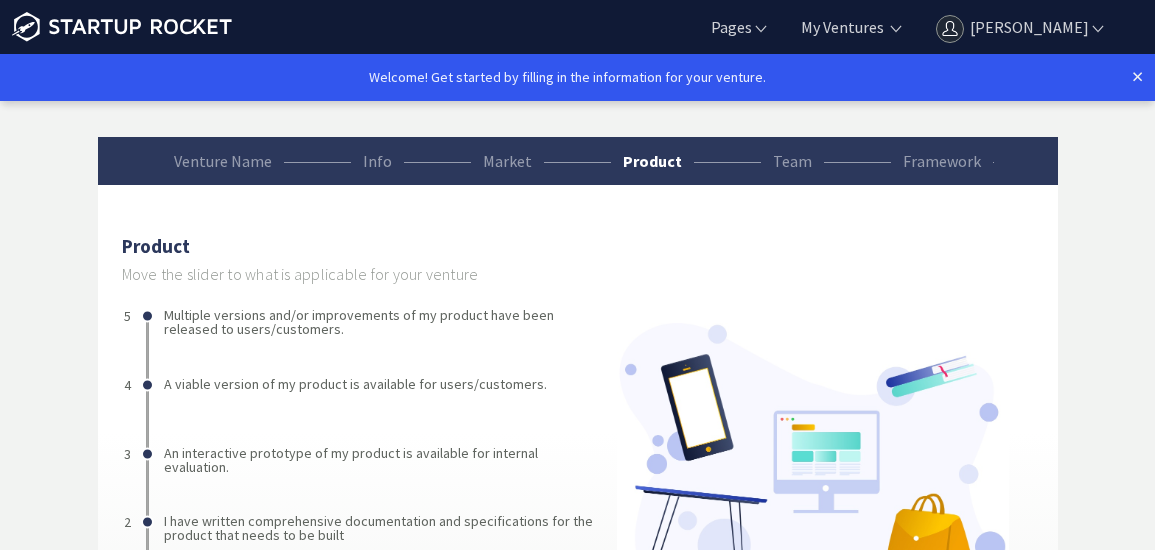 scroll, scrollTop: 192, scrollLeft: 0, axis: vertical 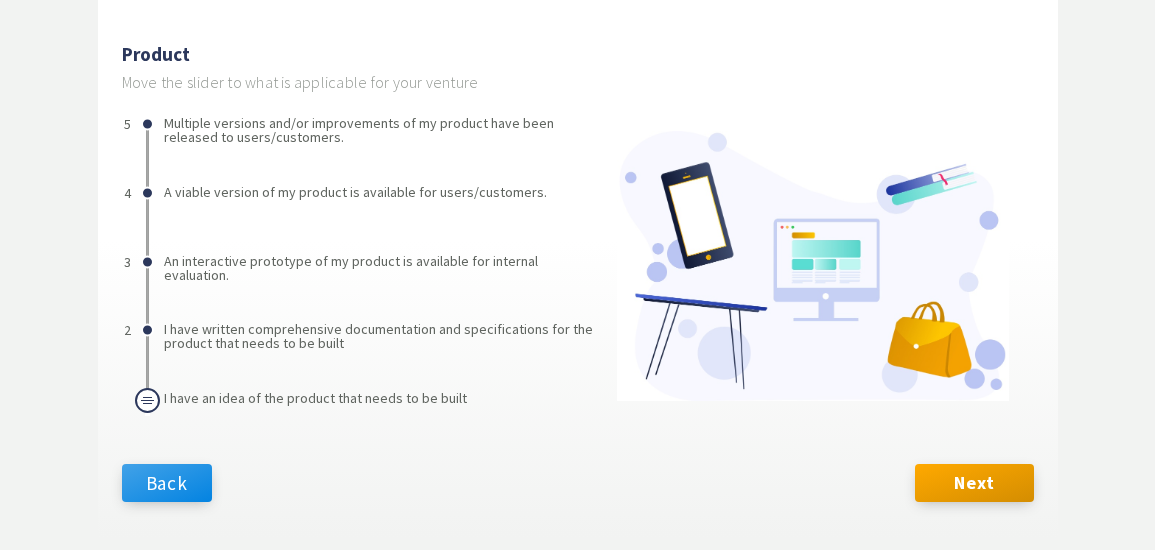 click on "Back" at bounding box center (167, 483) 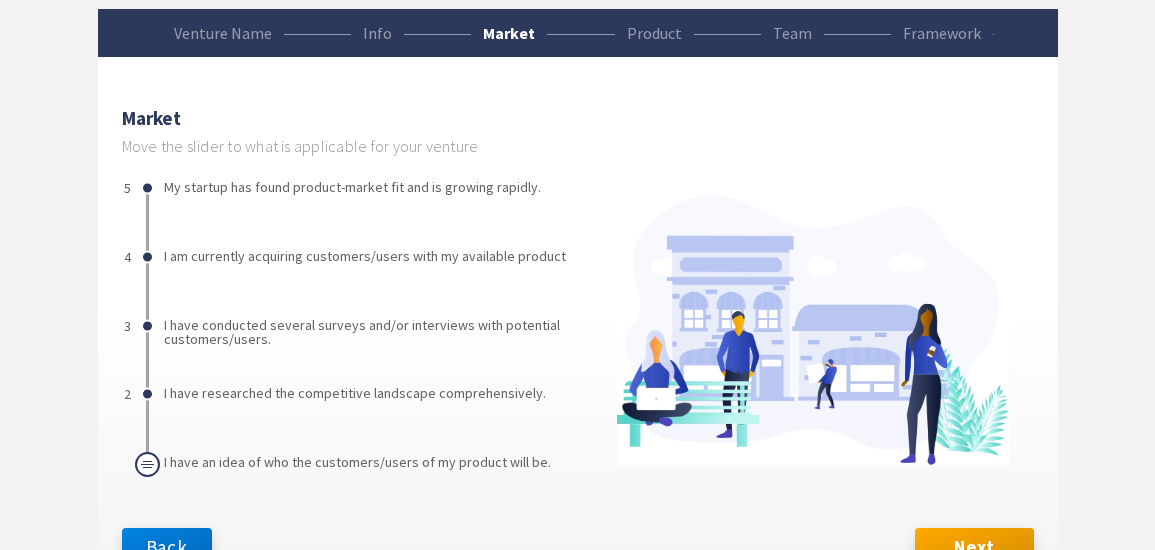 scroll, scrollTop: 171, scrollLeft: 0, axis: vertical 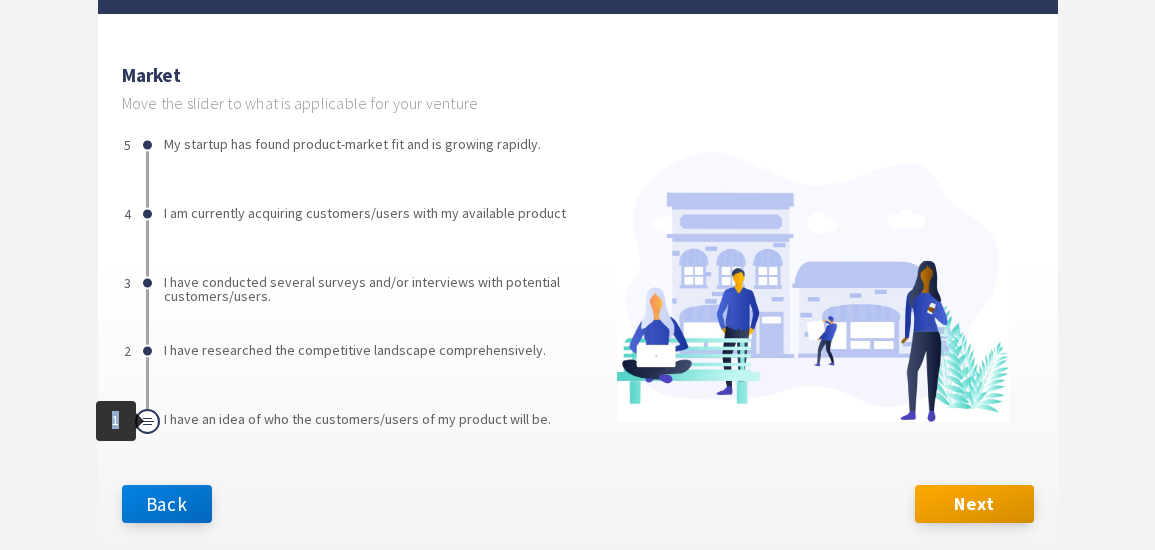 drag, startPoint x: 147, startPoint y: 421, endPoint x: 143, endPoint y: 411, distance: 10.770329 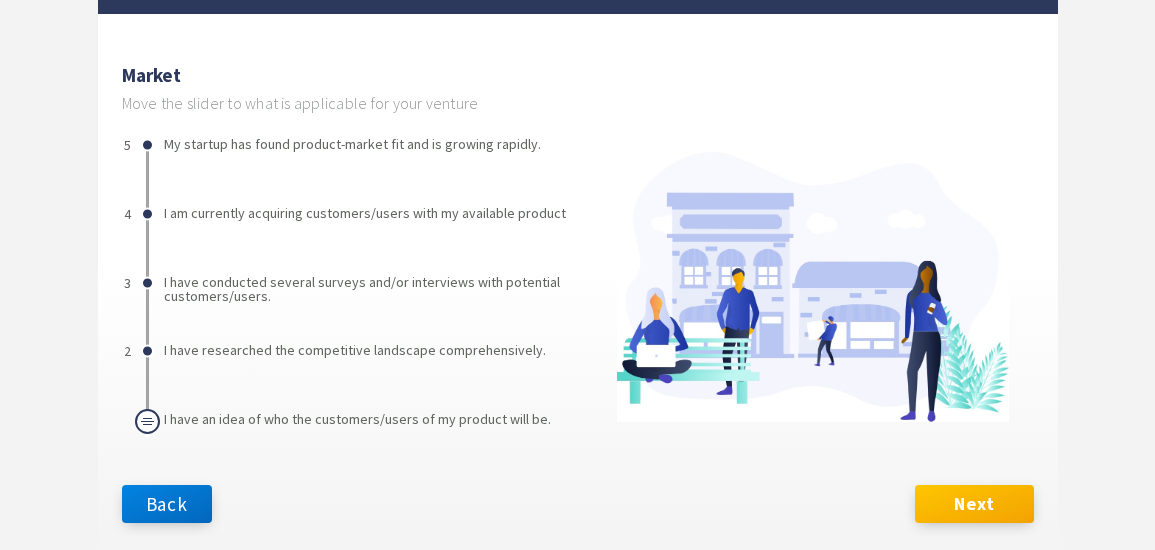 click on "Next" at bounding box center [974, 504] 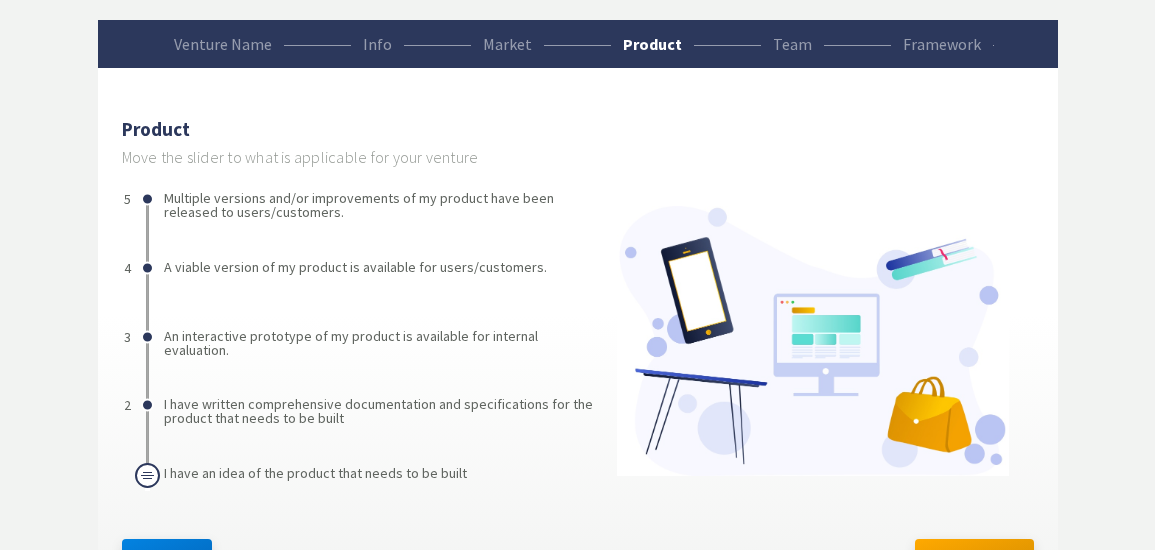 scroll, scrollTop: 192, scrollLeft: 0, axis: vertical 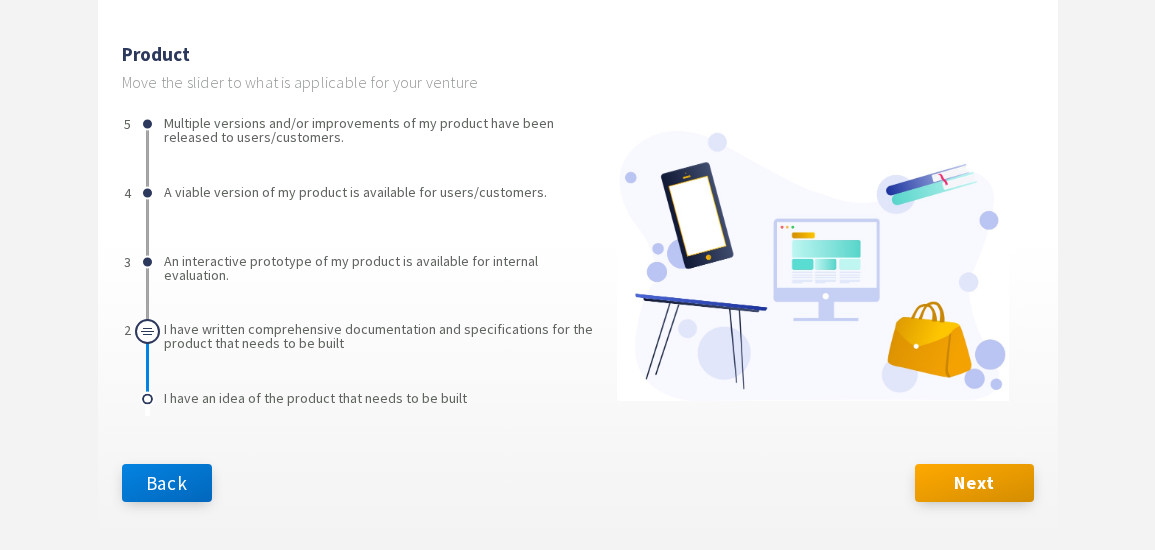 click on "I have written comprehensive documentation and specifications for the product that needs to be built" at bounding box center [384, 352] 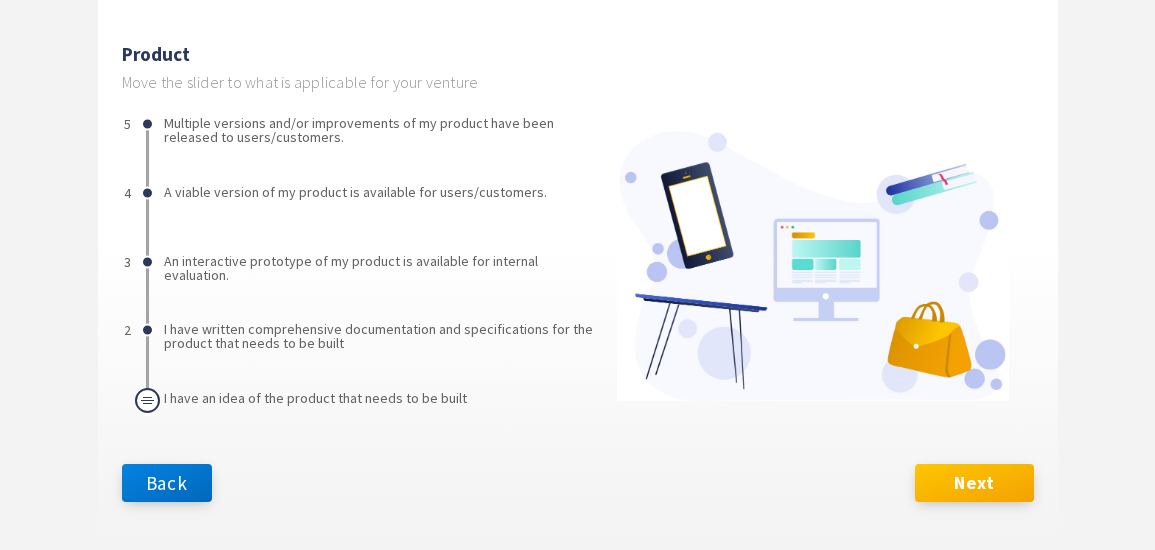 click on "Next" at bounding box center (974, 483) 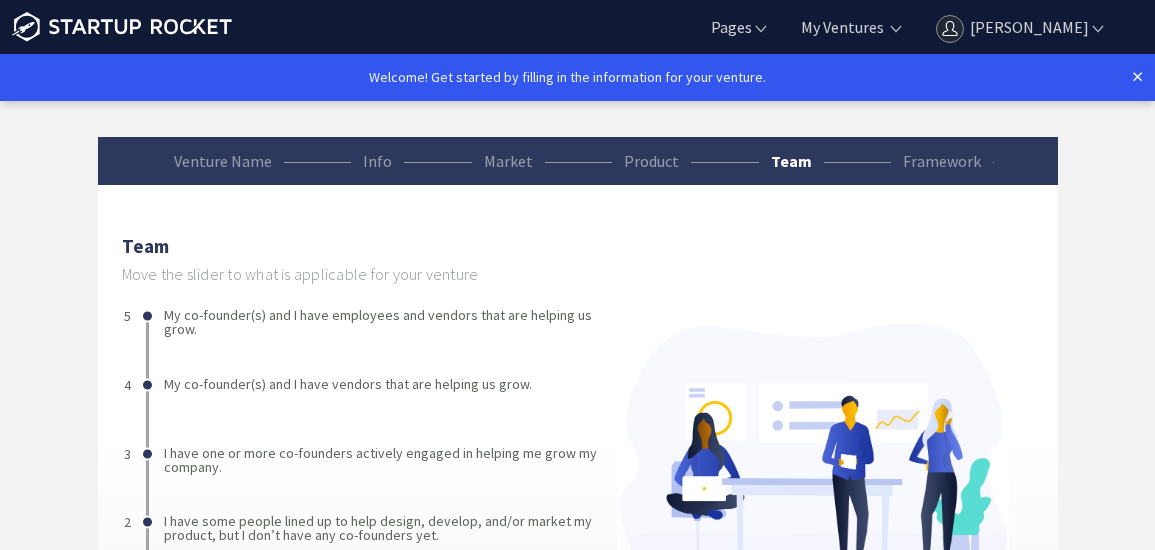 scroll, scrollTop: 192, scrollLeft: 0, axis: vertical 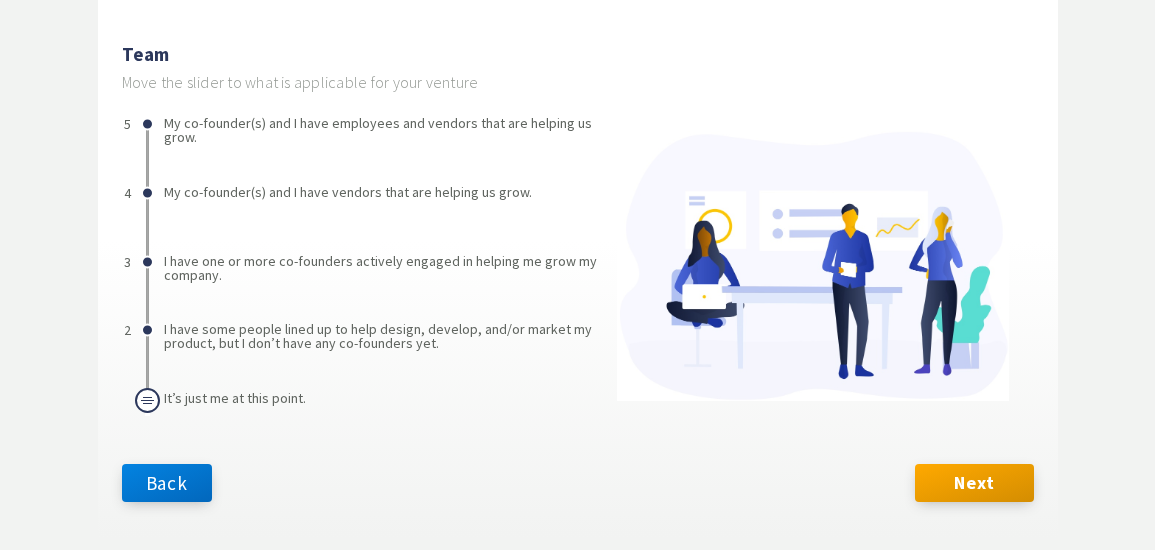 click on "I have one or more co-founders actively engaged in helping me grow my company." at bounding box center (384, 284) 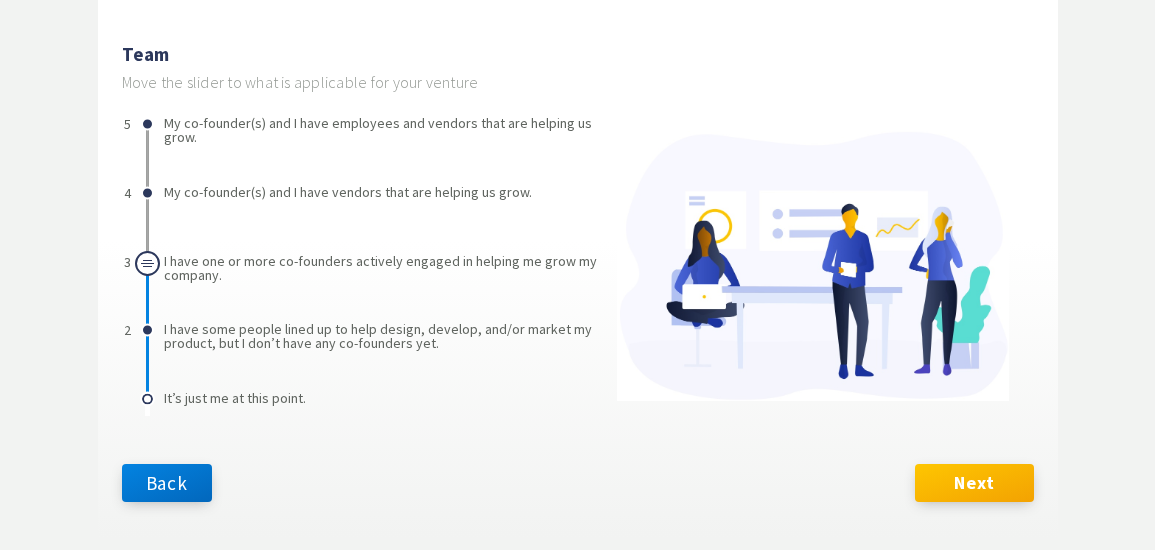 click on "Next" at bounding box center [974, 483] 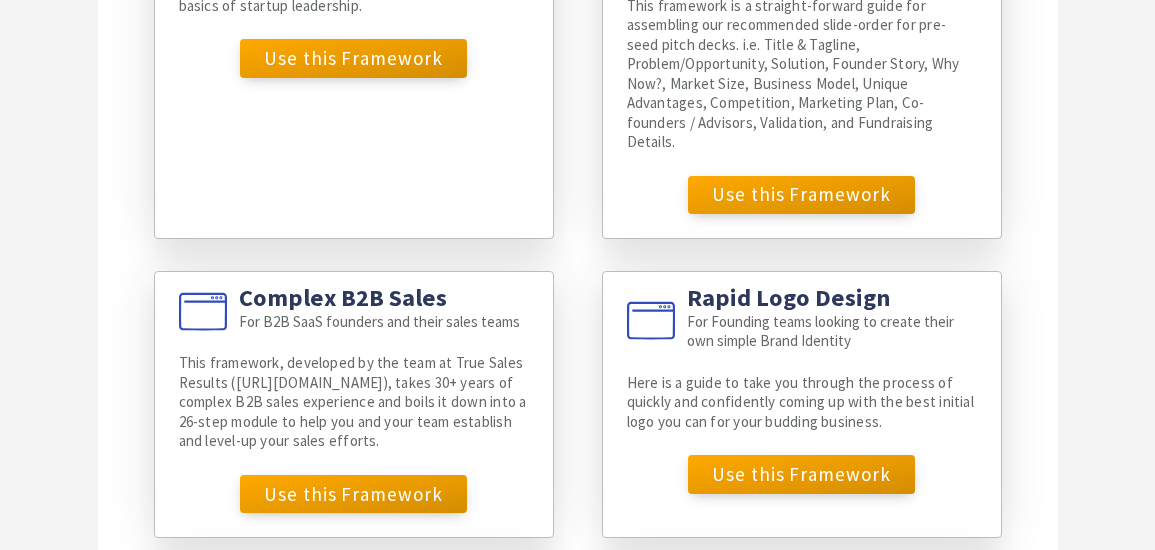 scroll, scrollTop: 446, scrollLeft: 0, axis: vertical 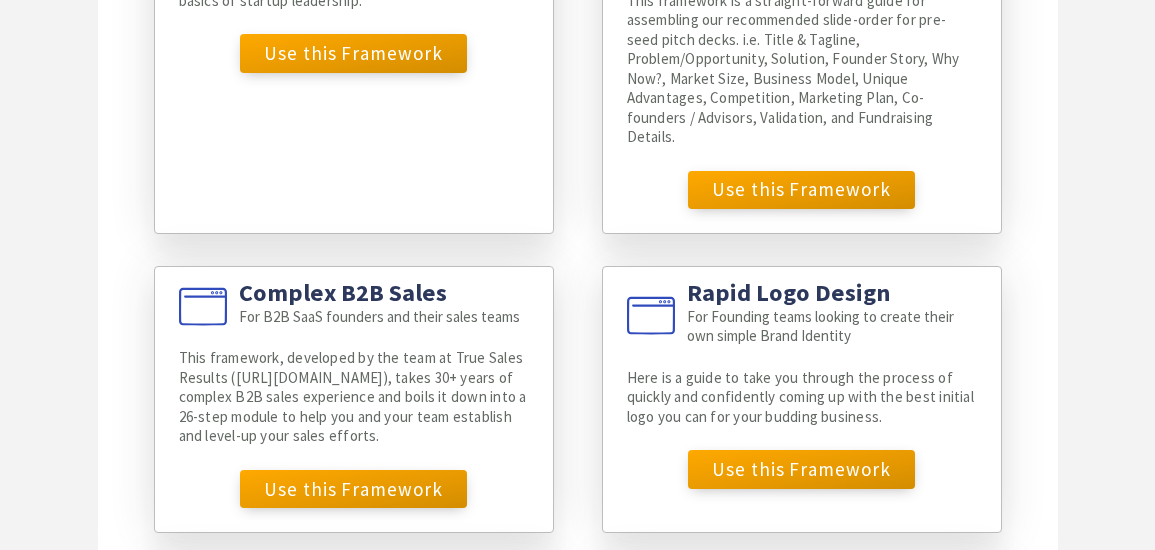 click on "Use this Framework" at bounding box center (802, 196) 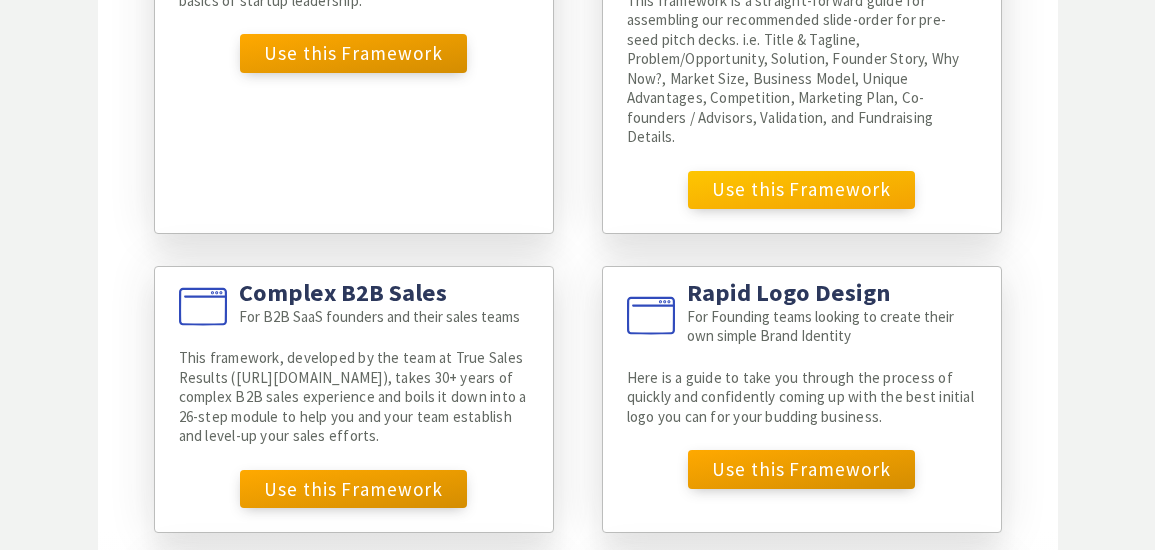 click on "Use this Framework" at bounding box center [802, 190] 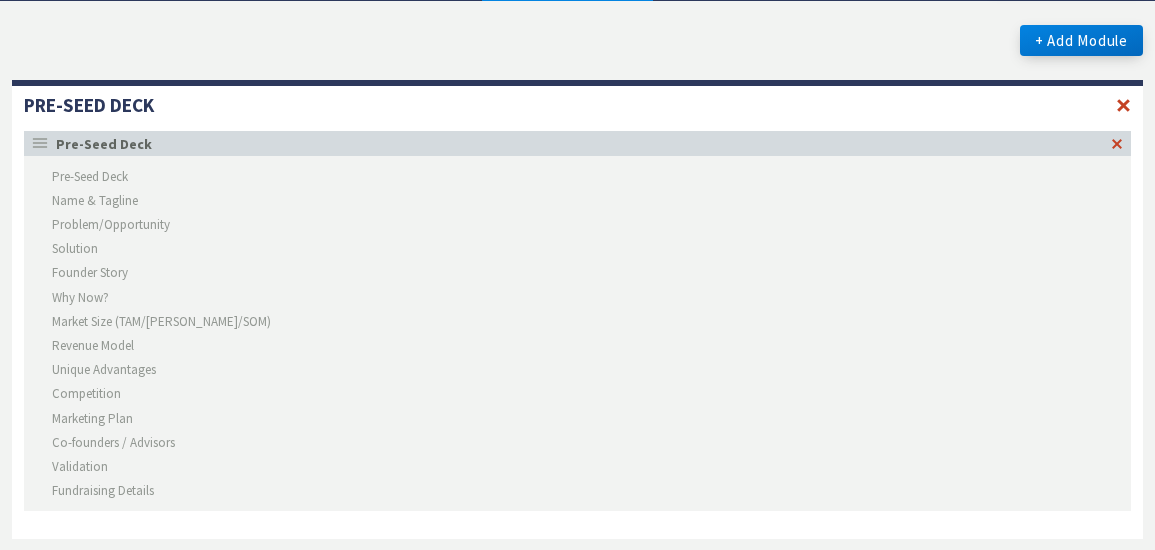scroll, scrollTop: 98, scrollLeft: 0, axis: vertical 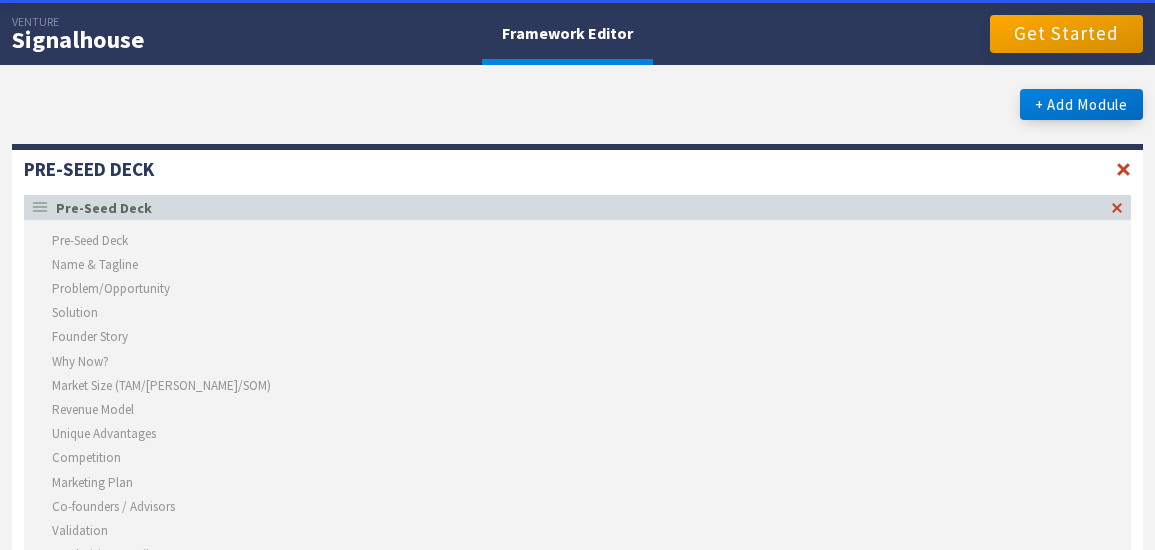 click on "Pre-Seed Deck" at bounding box center [579, 208] 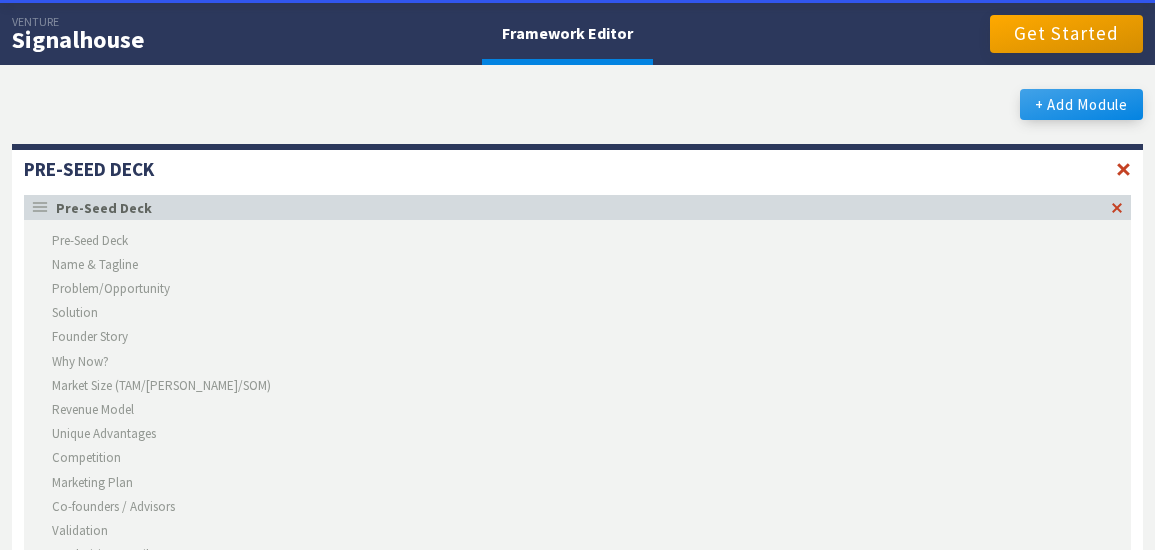 click on "+ Add Module" at bounding box center [1081, 104] 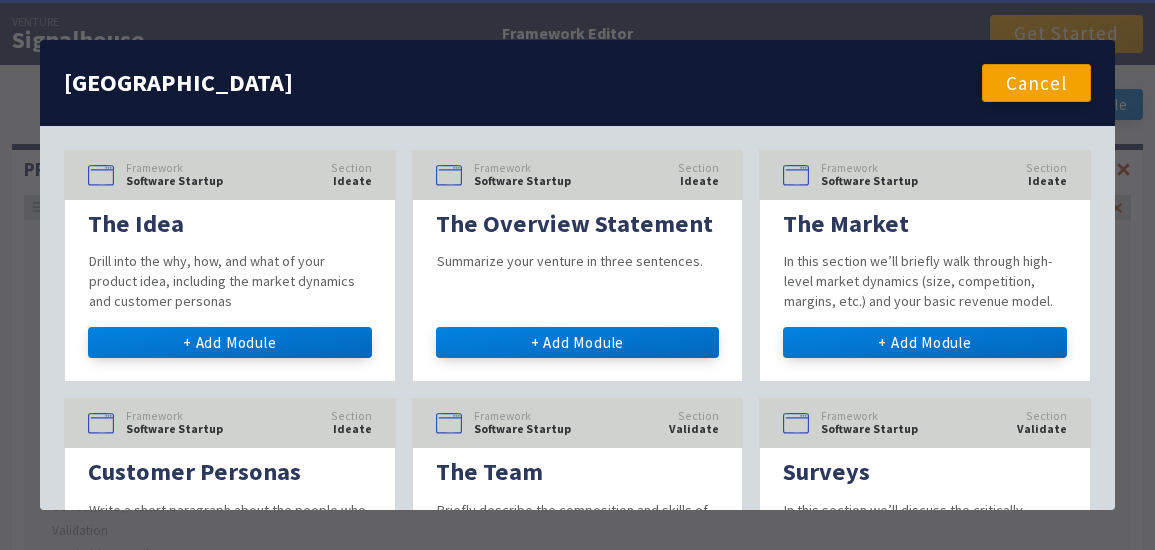 click on "Cancel" at bounding box center (1036, 83) 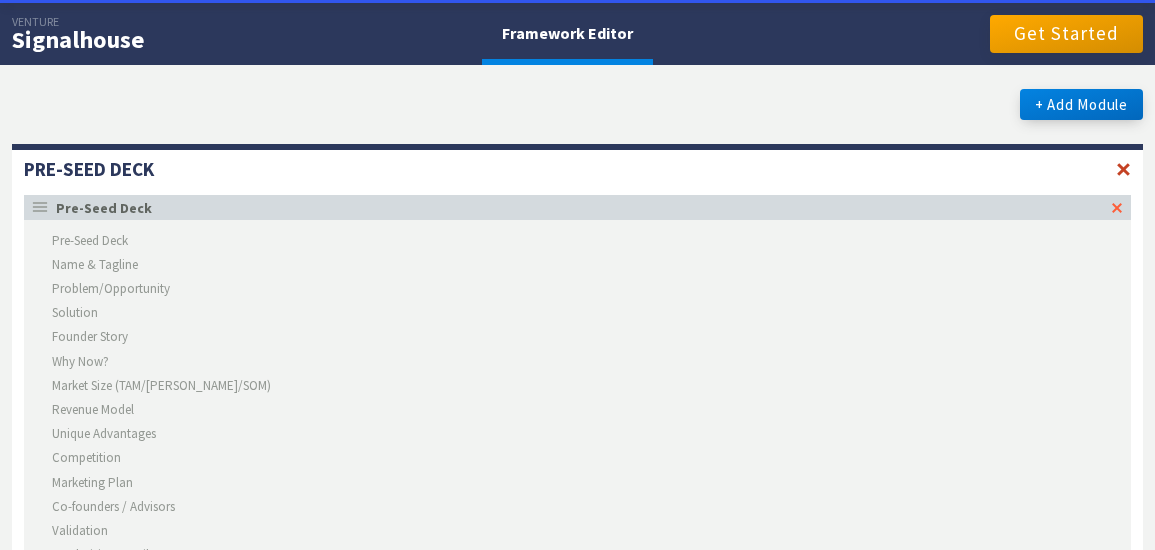 click at bounding box center [1117, 207] 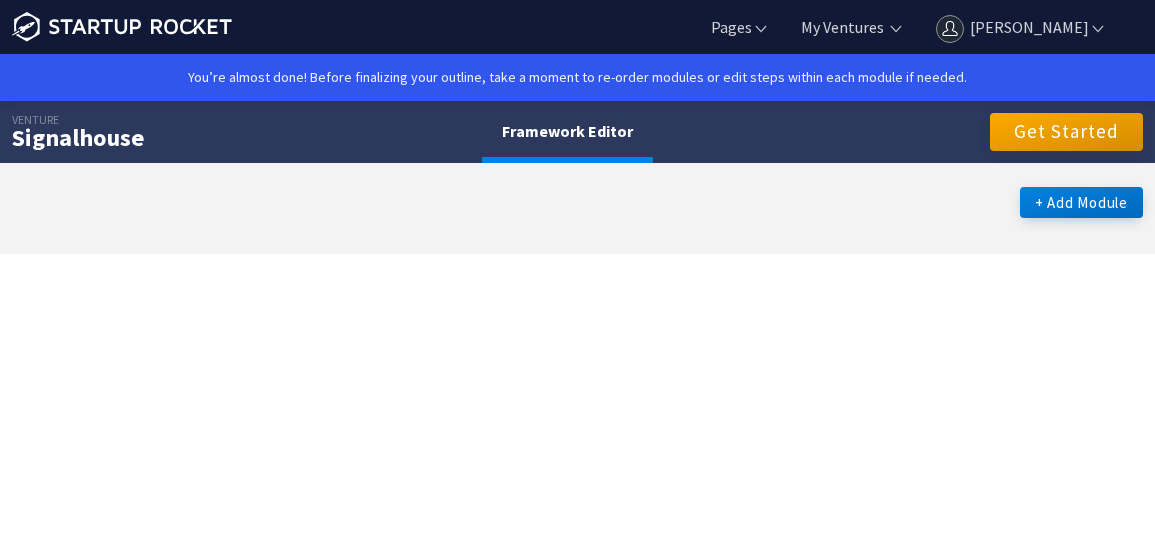 scroll, scrollTop: 0, scrollLeft: 0, axis: both 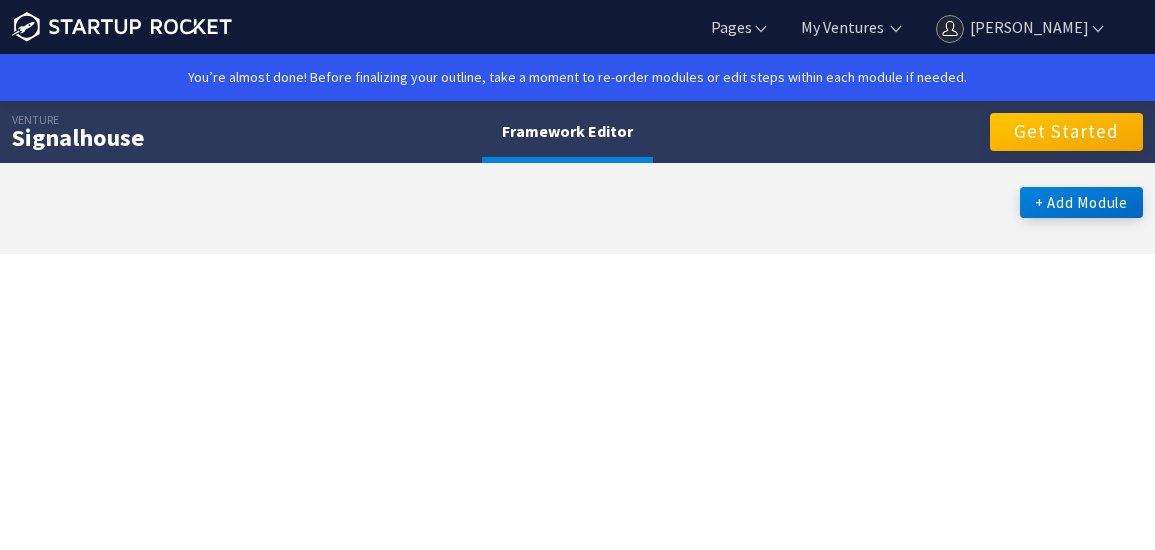 click on "Get Started" at bounding box center [1066, 132] 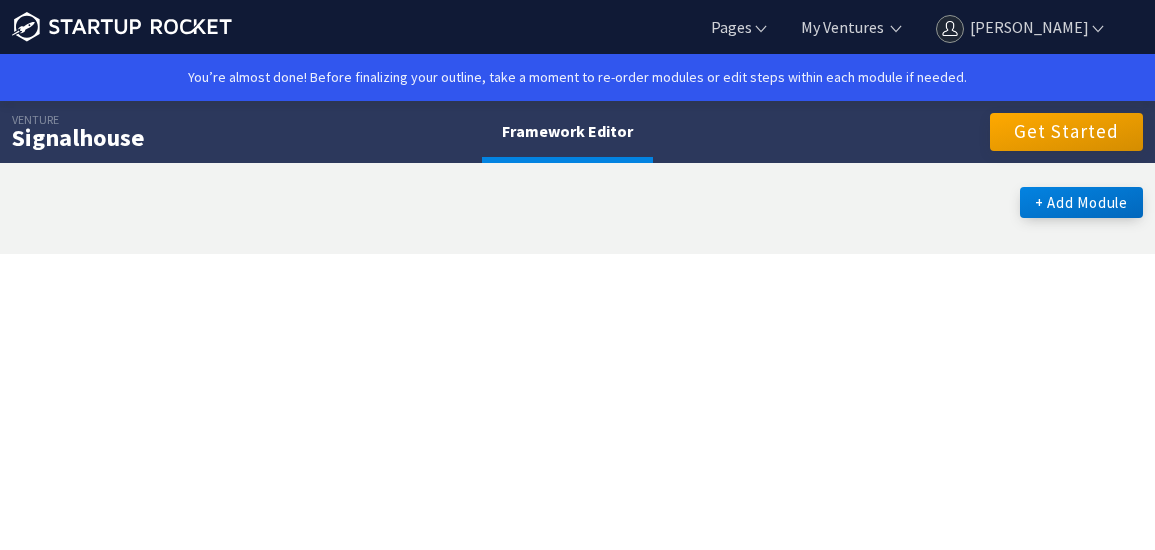 scroll, scrollTop: 0, scrollLeft: 0, axis: both 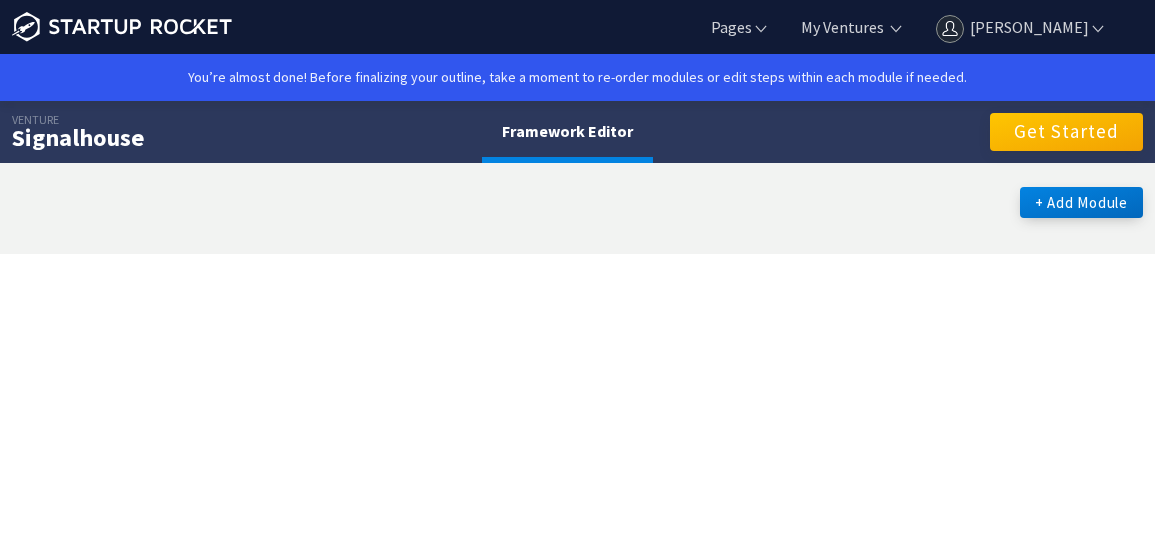 click on "Get Started" at bounding box center (1066, 132) 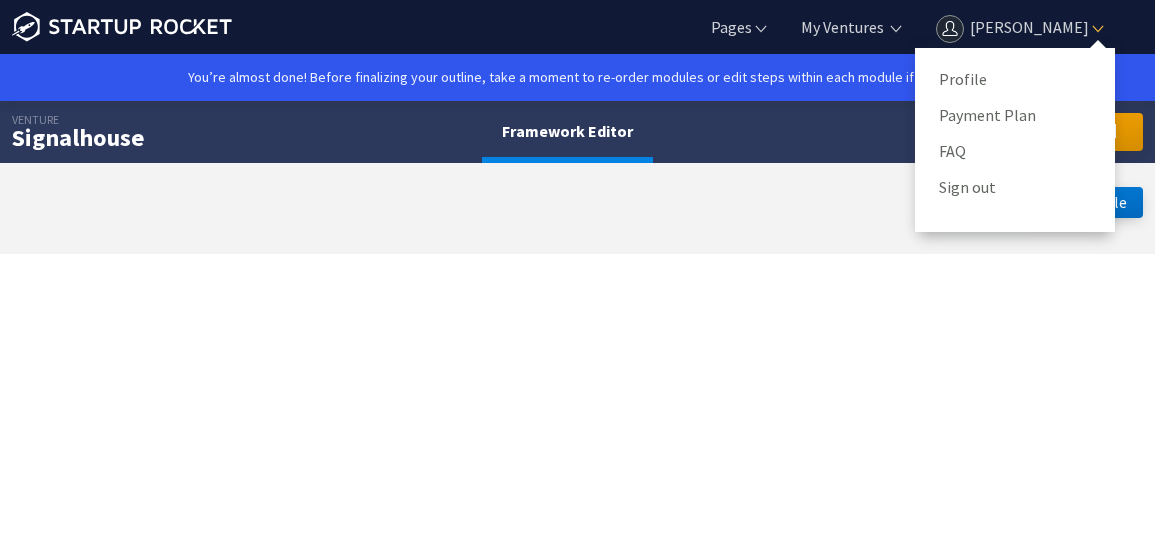 click on "Profile
Payment Plan
FAQ
Sign out" at bounding box center [1015, 140] 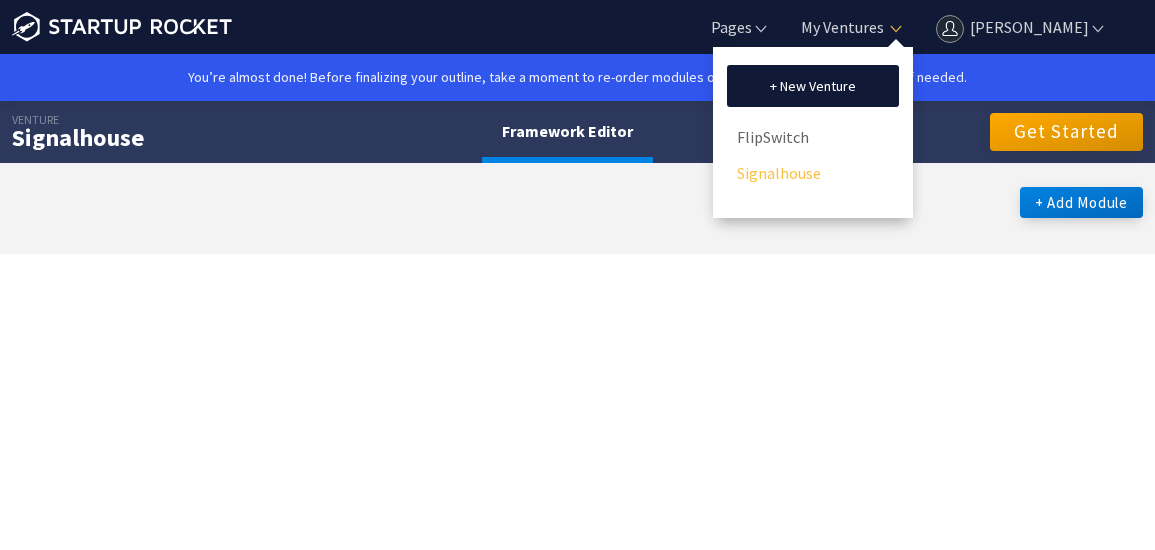 click on "Signalhouse" at bounding box center (813, 173) 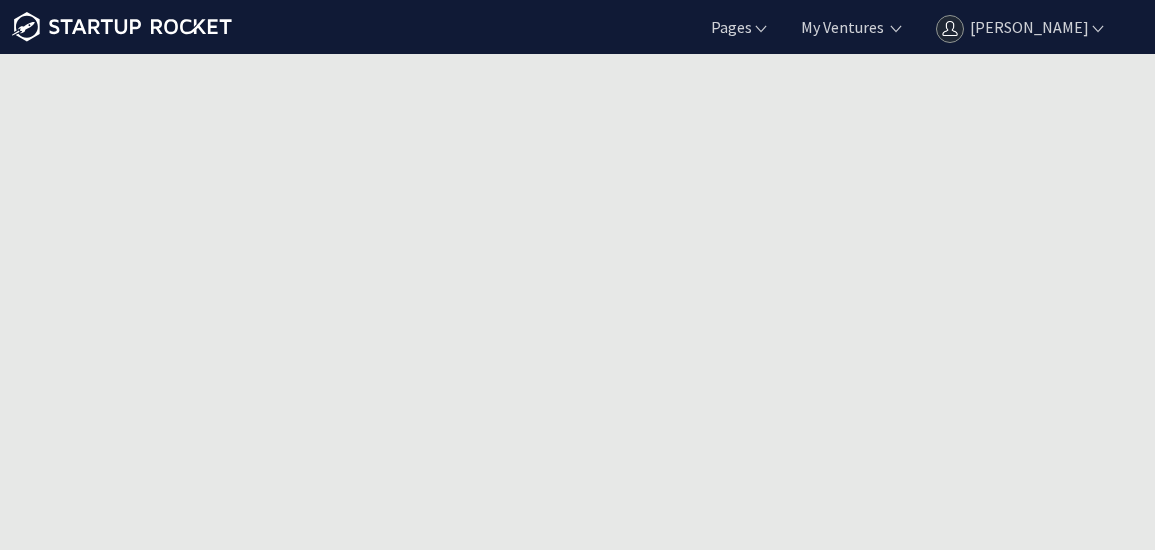 scroll, scrollTop: 0, scrollLeft: 0, axis: both 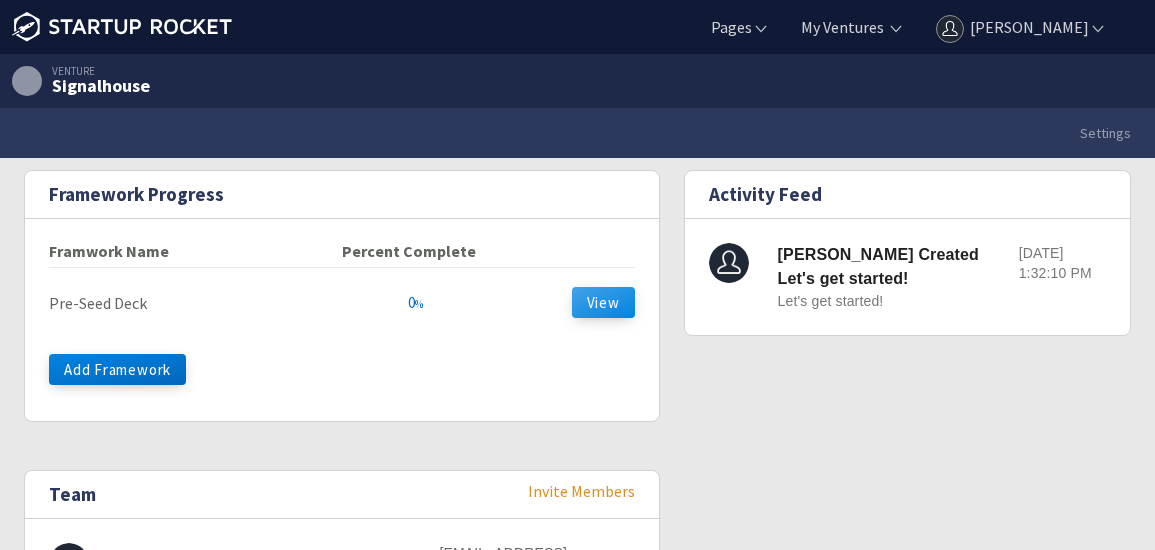 click on "View" at bounding box center (603, 302) 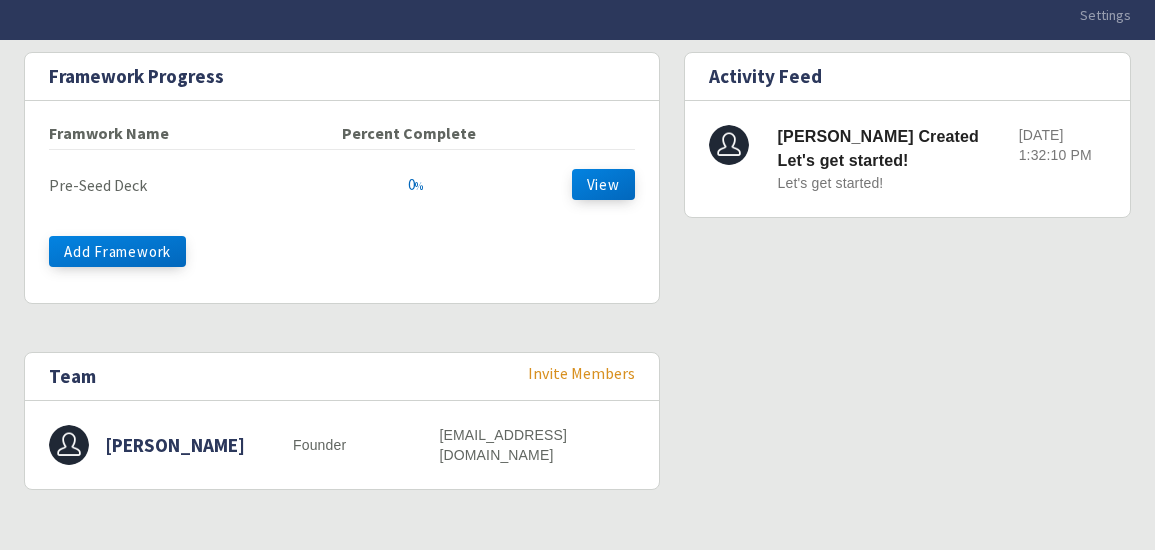 scroll, scrollTop: 0, scrollLeft: 0, axis: both 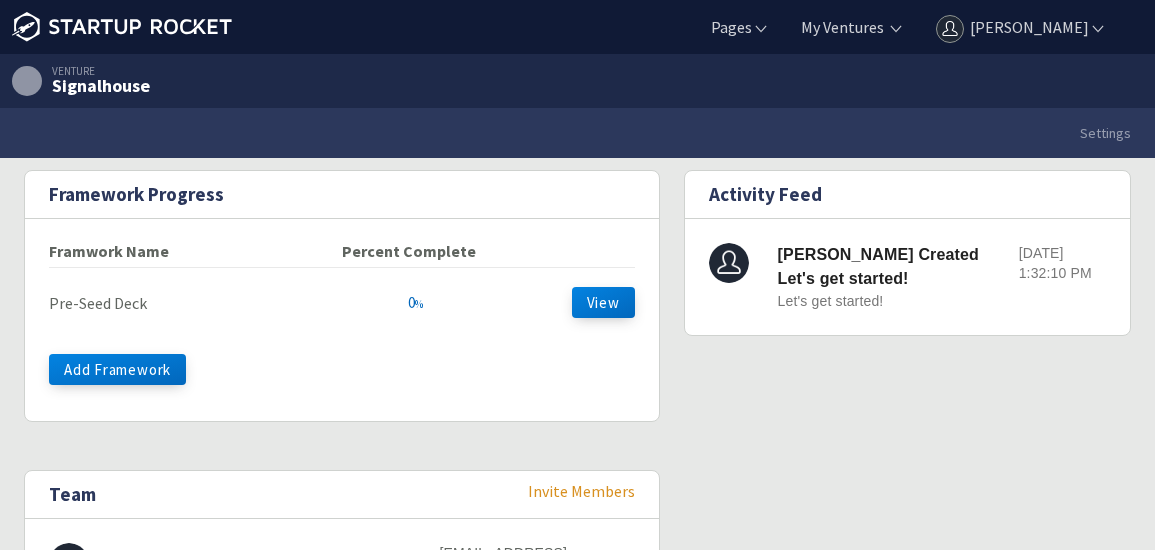 click on "Chris Created Let's get started!" at bounding box center [878, 266] 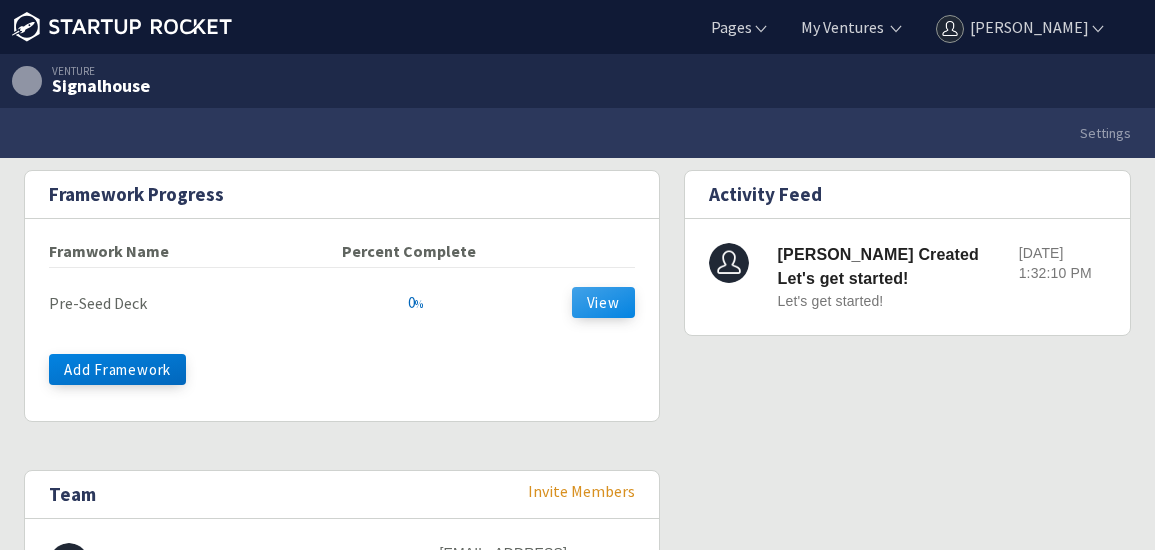 click on "View" at bounding box center (603, 302) 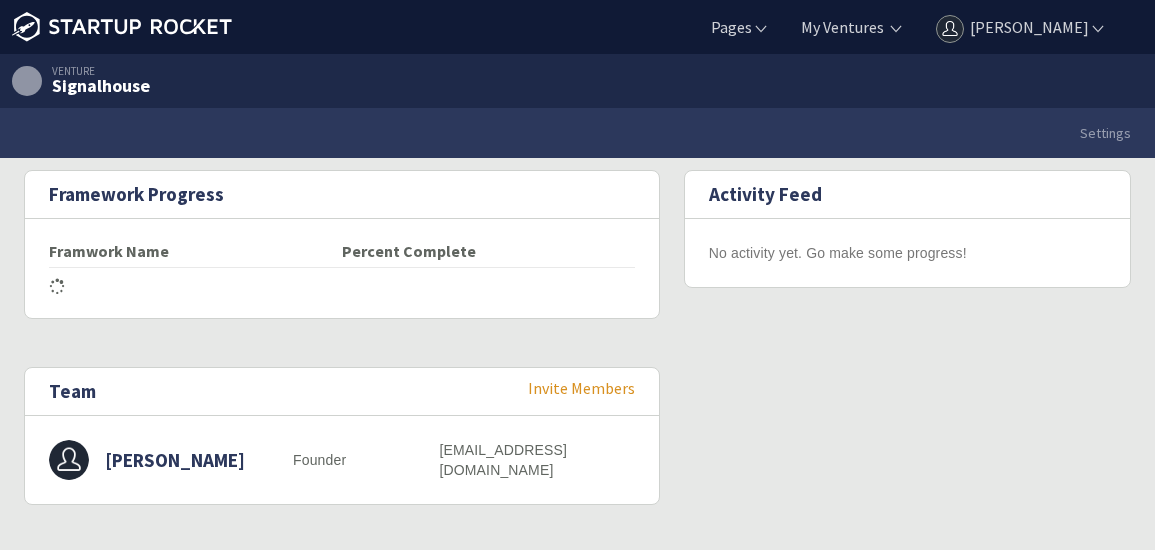 scroll, scrollTop: 0, scrollLeft: 0, axis: both 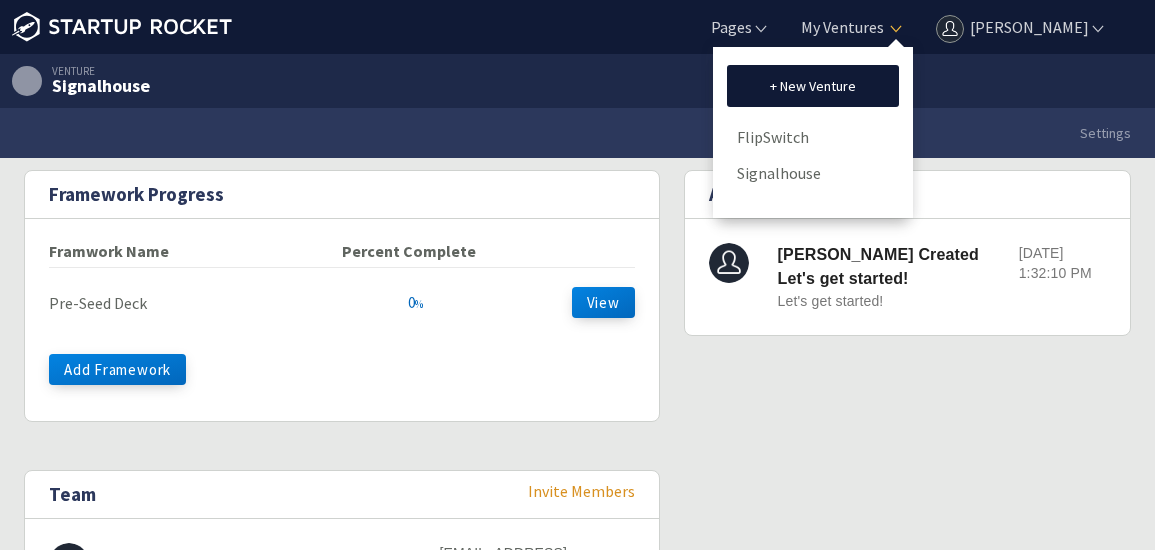 click 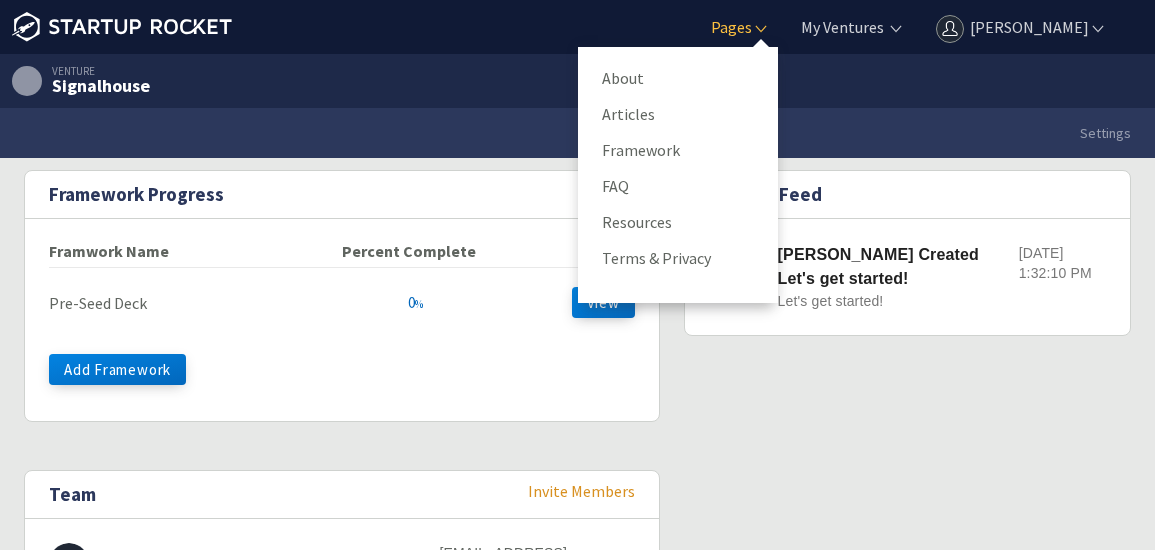 click 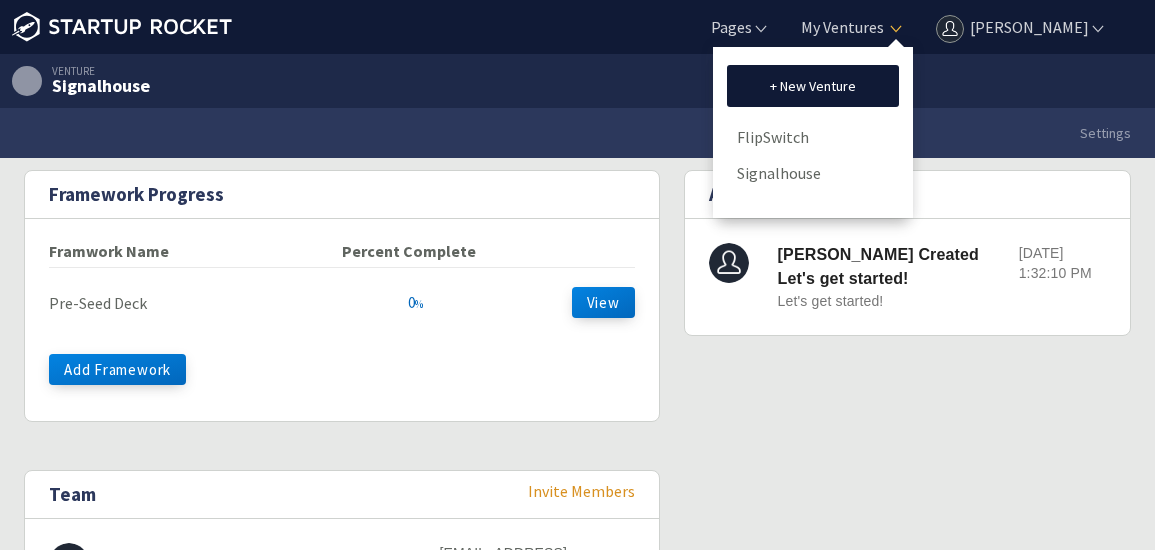 click on "+ New Venture
FlipSwitch
Signalhouse" at bounding box center (813, 132) 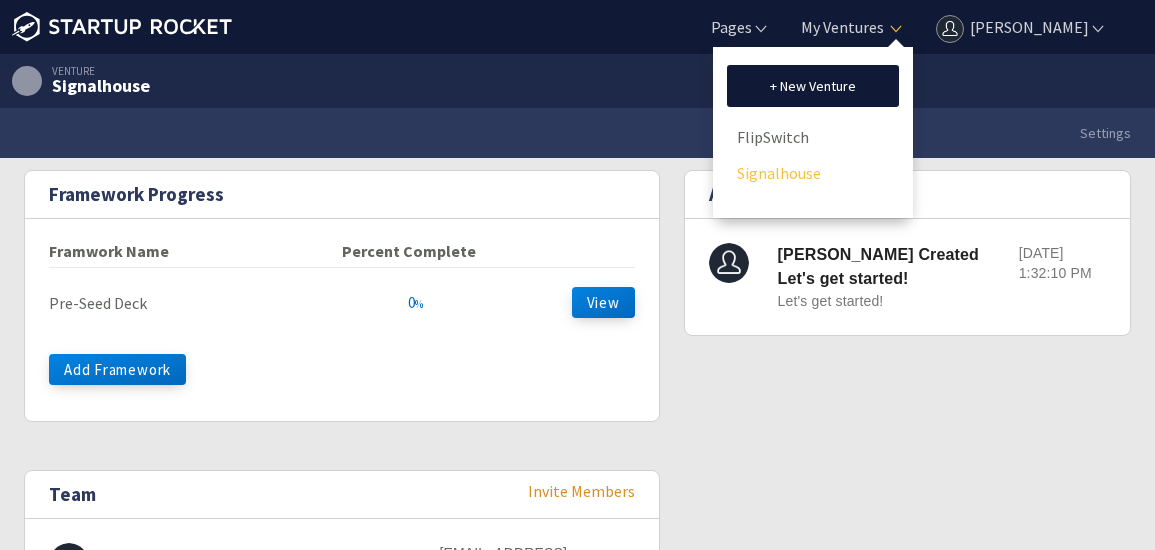 click on "Signalhouse" at bounding box center [813, 173] 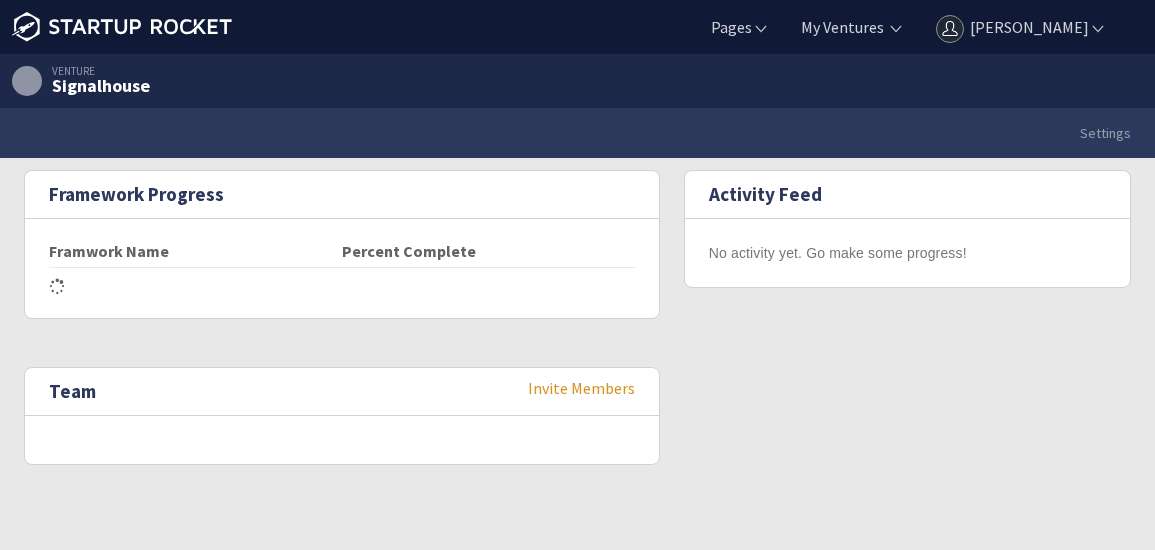 scroll, scrollTop: 0, scrollLeft: 0, axis: both 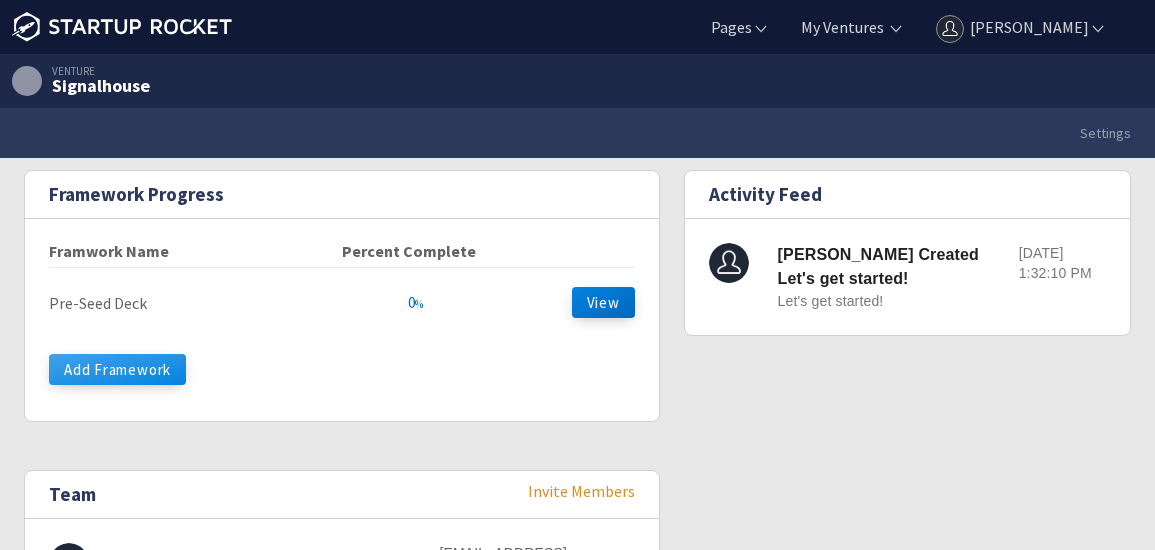 click on "Add Framework" at bounding box center [117, 369] 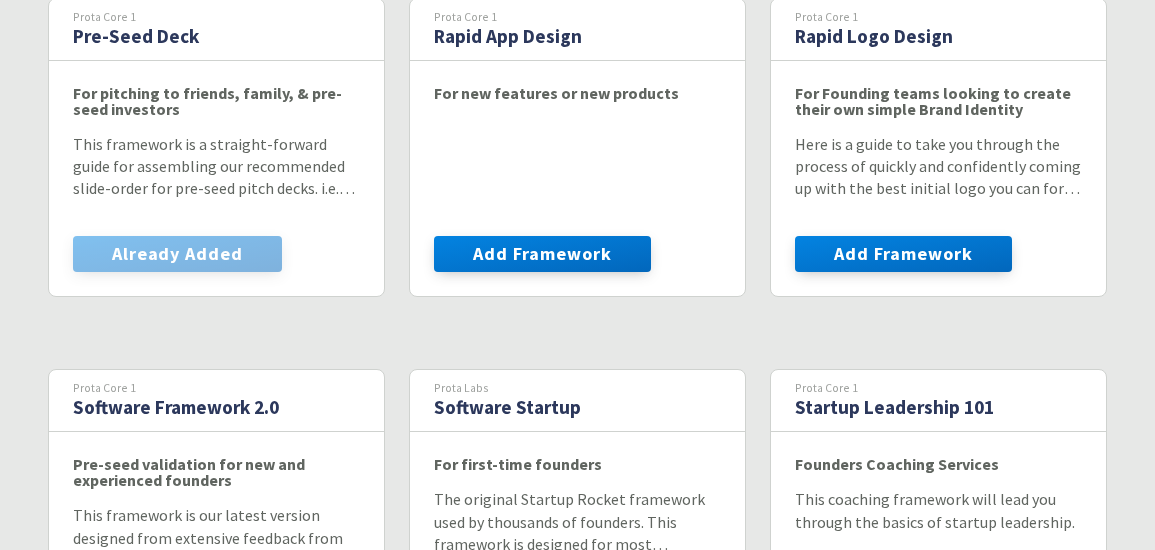 scroll, scrollTop: 0, scrollLeft: 0, axis: both 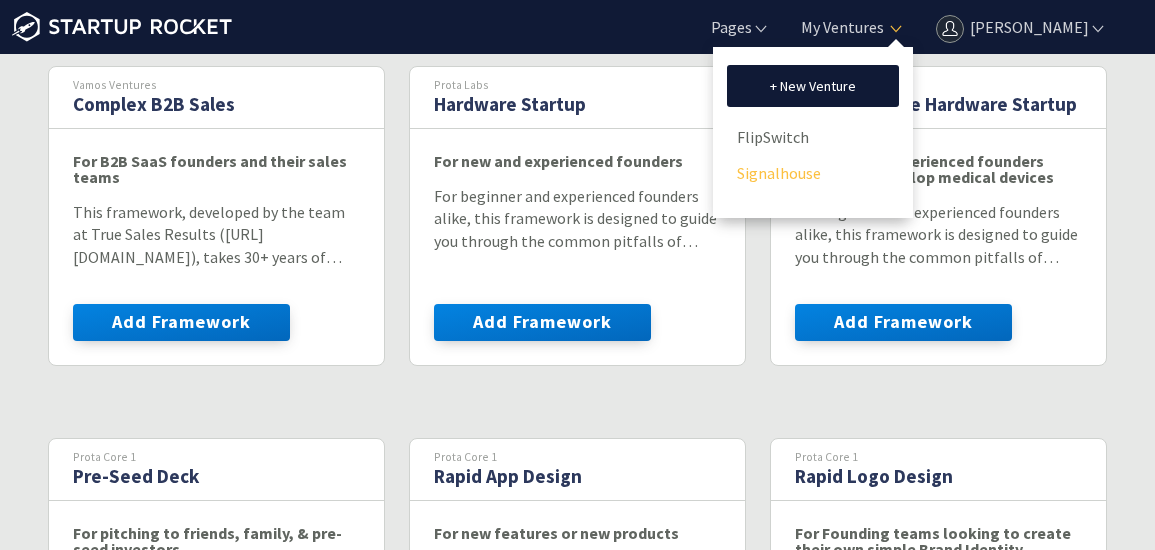 click on "Signalhouse" at bounding box center (813, 173) 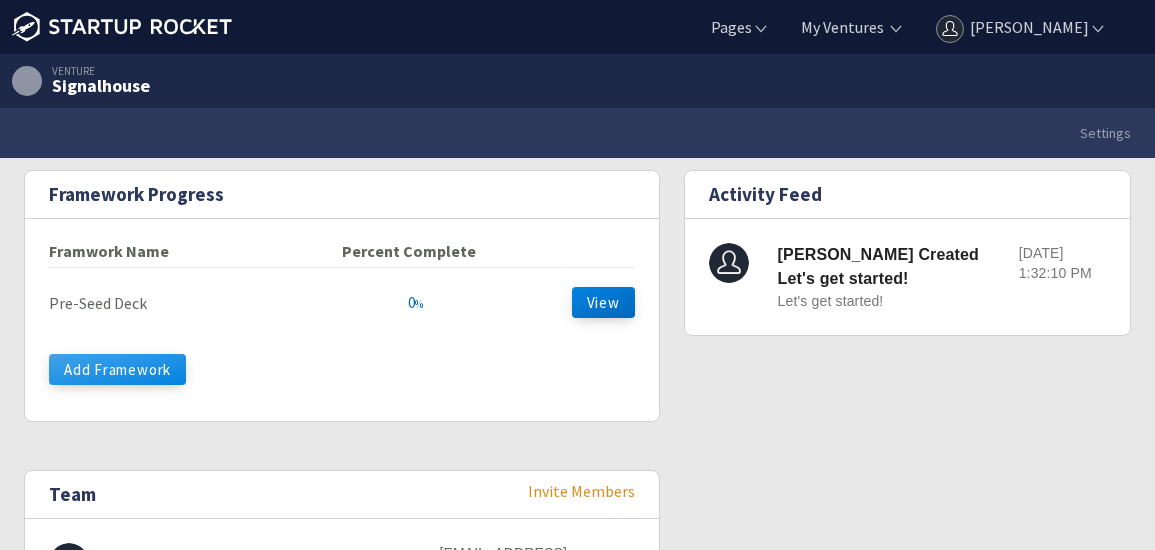 scroll, scrollTop: 118, scrollLeft: 0, axis: vertical 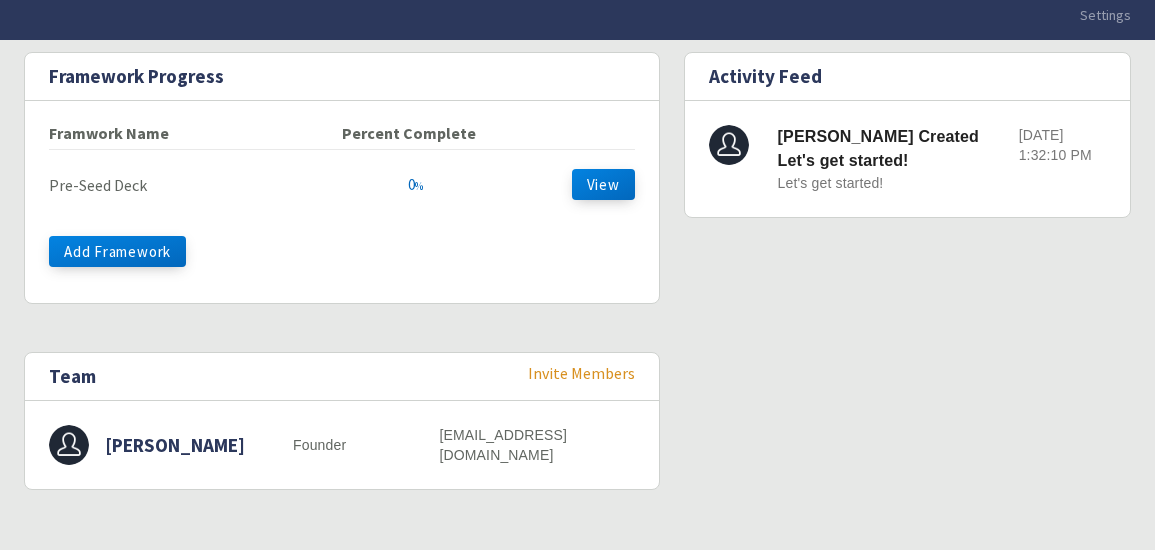 click on "Pre-Seed Deck 0 % View" at bounding box center [342, 193] 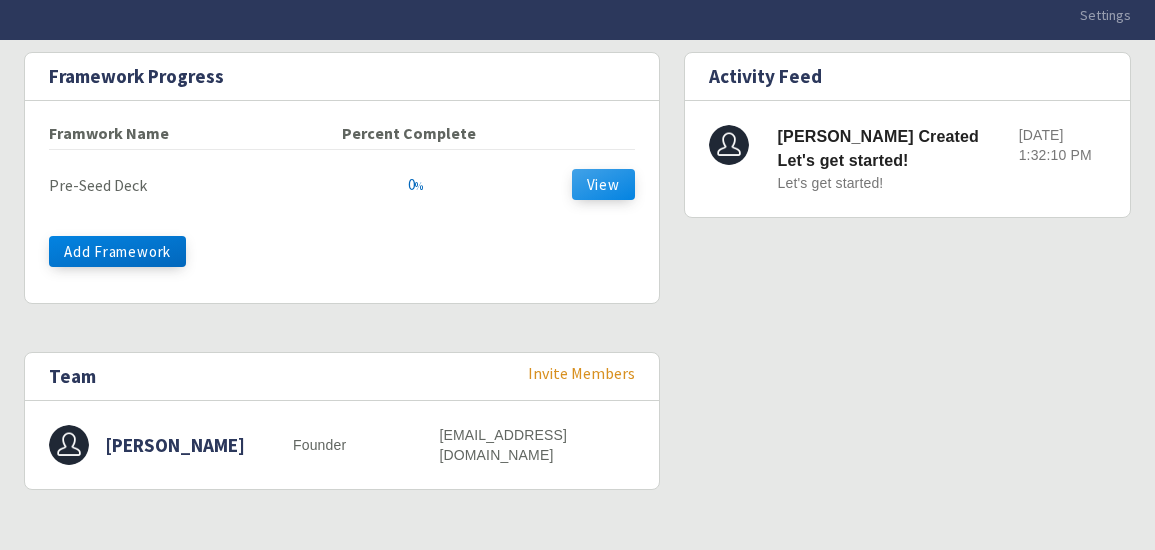 click on "View" at bounding box center (603, 184) 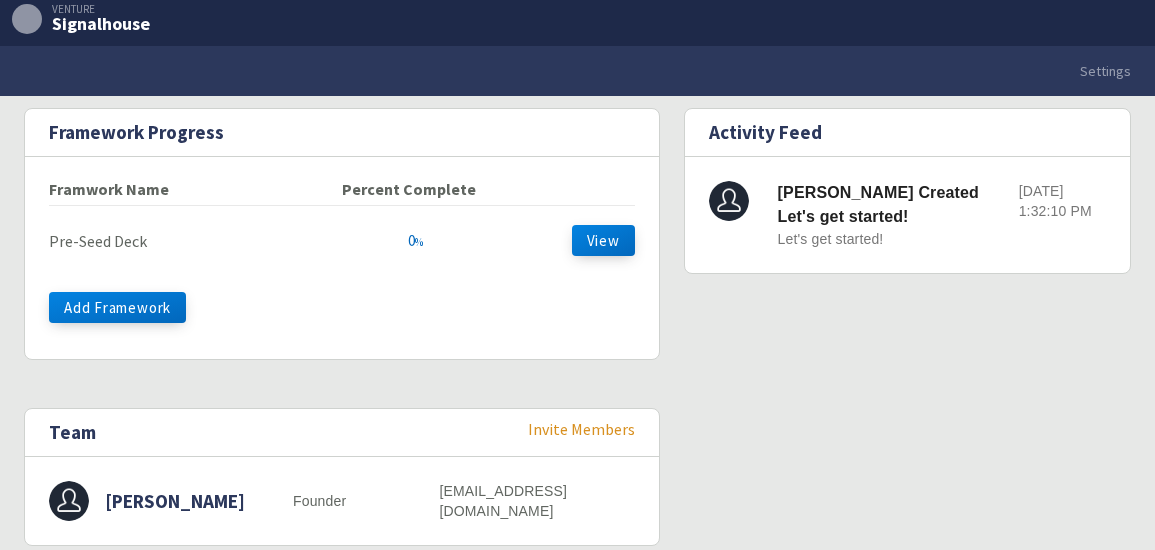 scroll, scrollTop: 118, scrollLeft: 0, axis: vertical 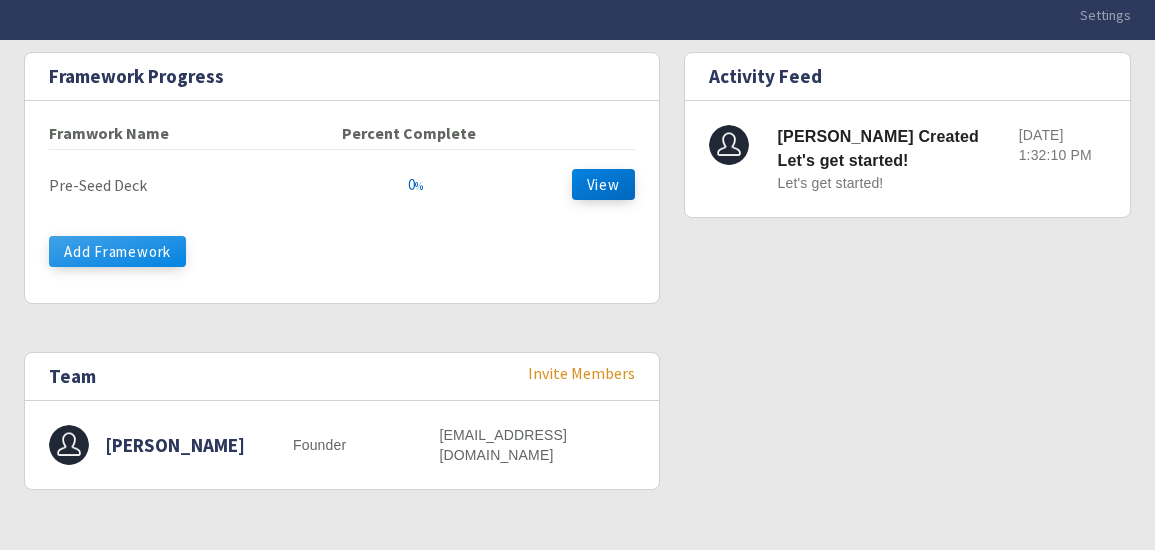 click on "Add Framework" at bounding box center [117, 251] 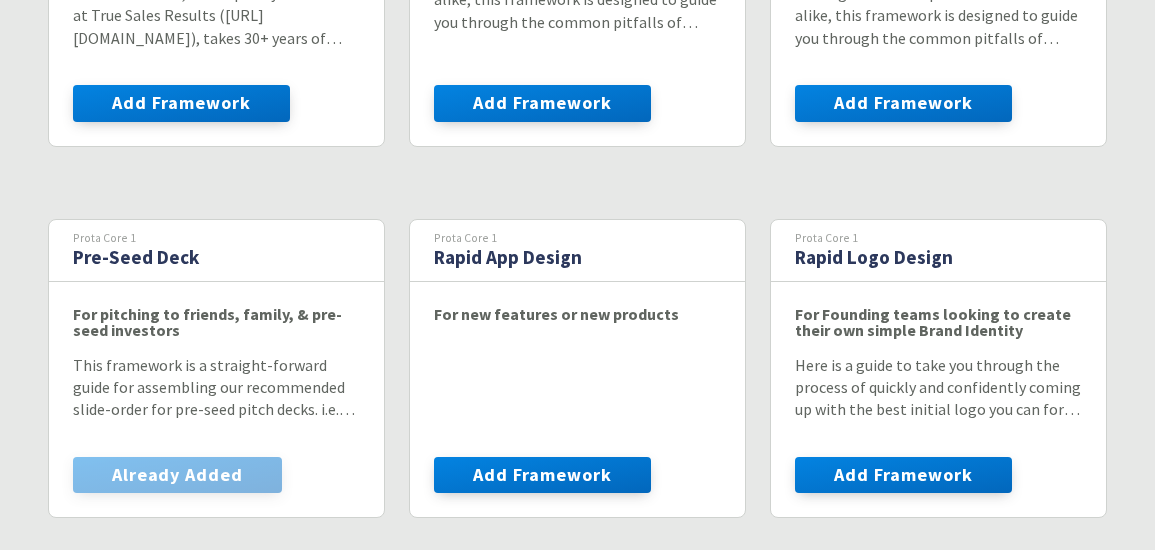 scroll, scrollTop: 619, scrollLeft: 0, axis: vertical 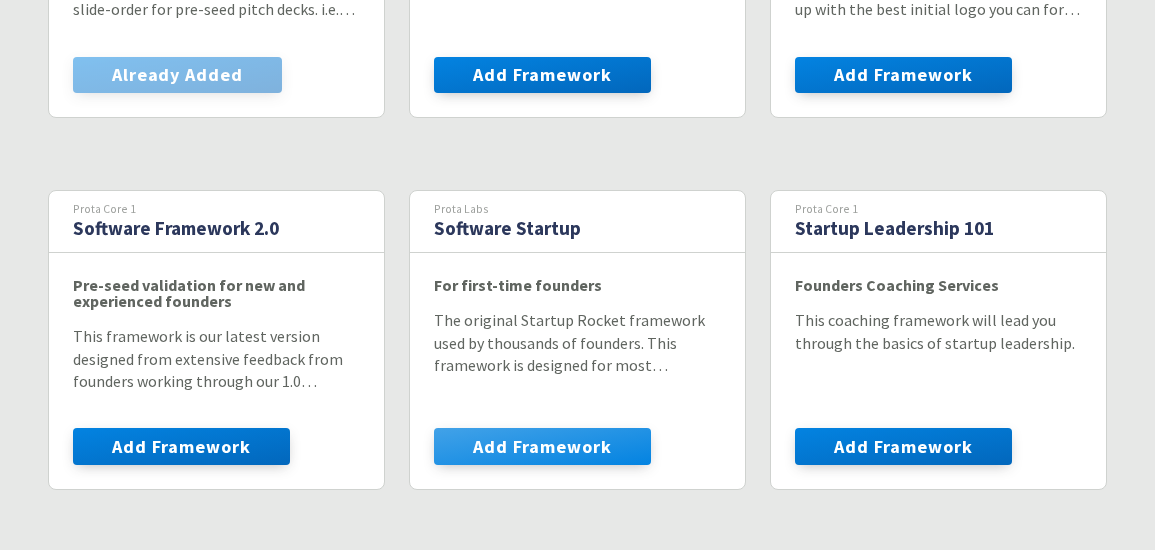 click on "Add Framework" at bounding box center (542, 446) 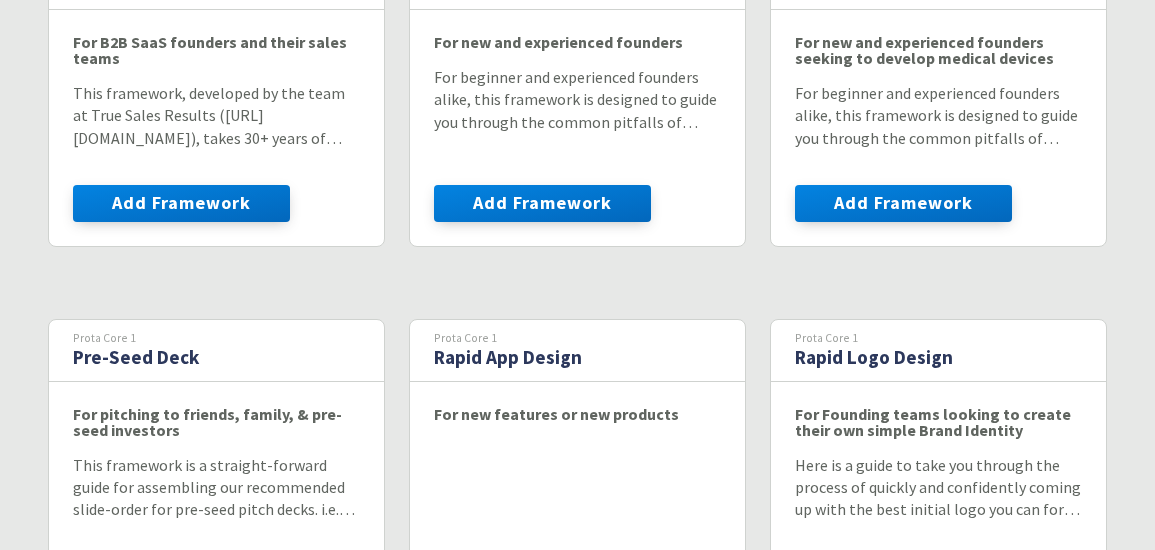 scroll, scrollTop: 0, scrollLeft: 0, axis: both 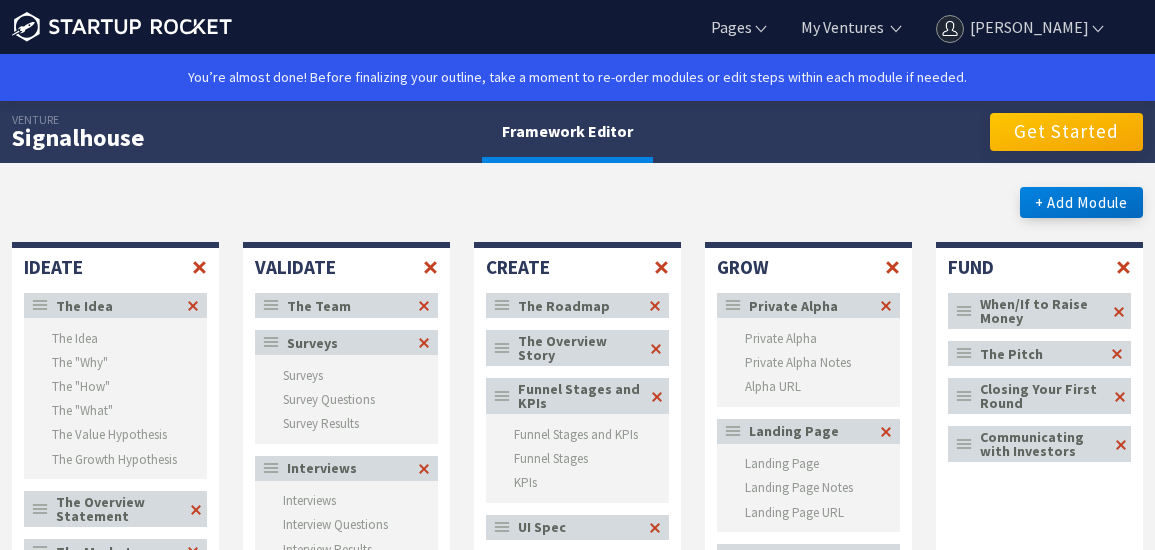 click on "Get Started" 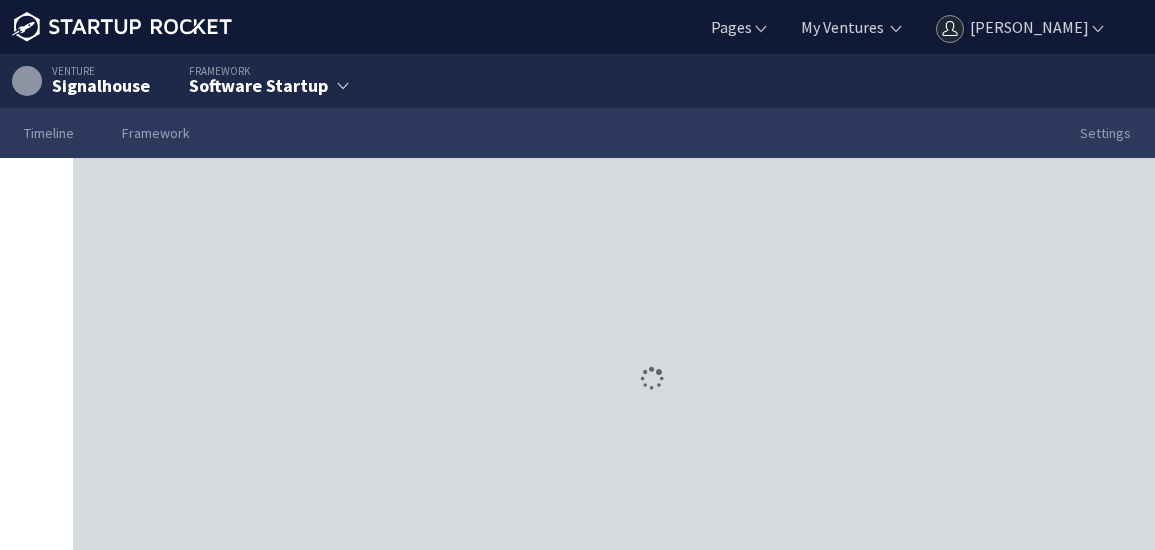 scroll, scrollTop: 0, scrollLeft: 0, axis: both 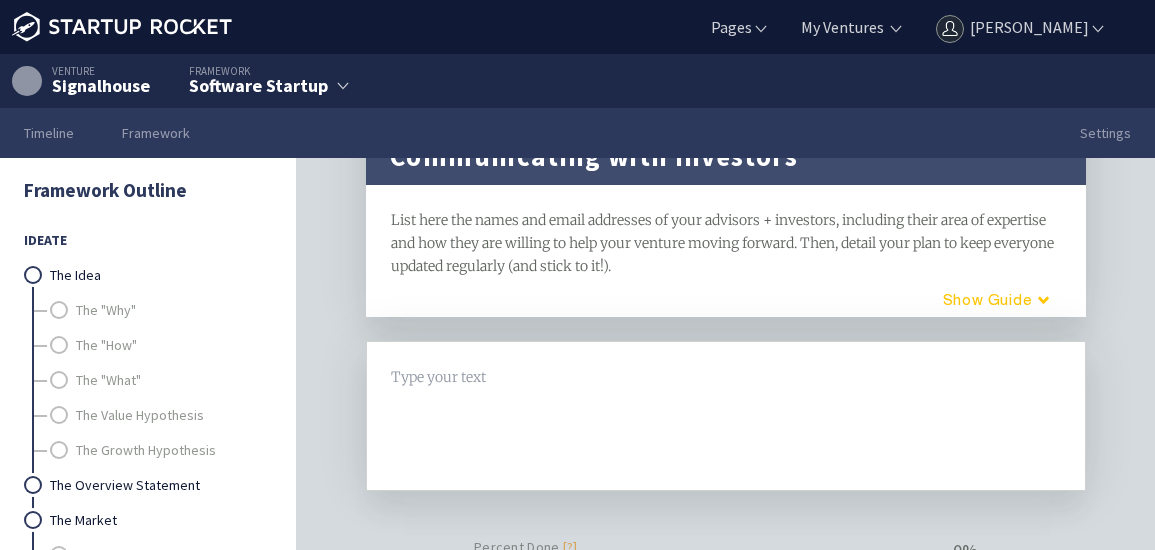 click on "Guide" at bounding box center [989, 299] 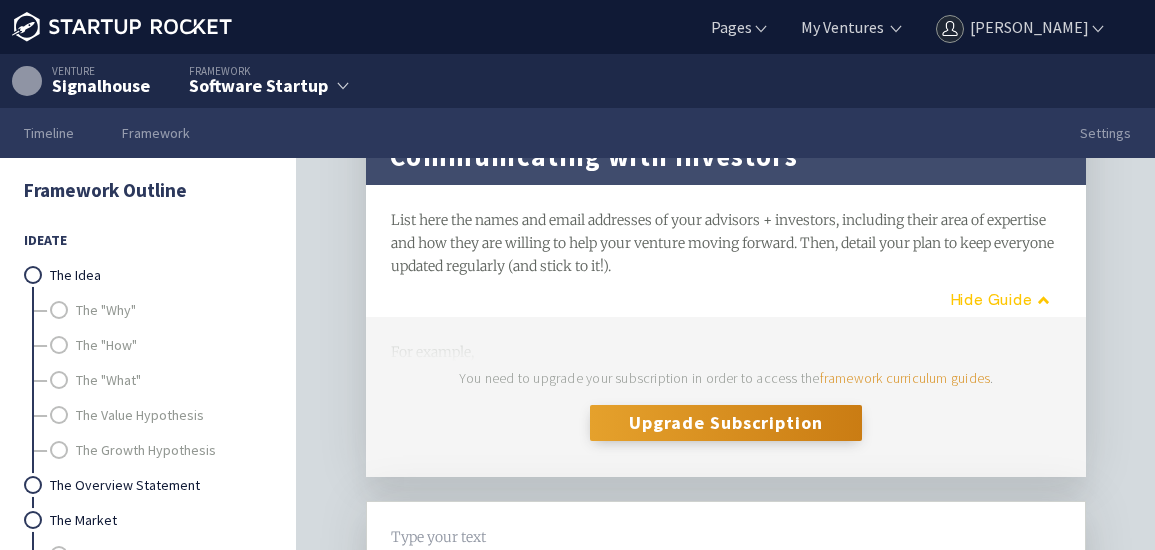 click on "Guide" at bounding box center [993, 299] 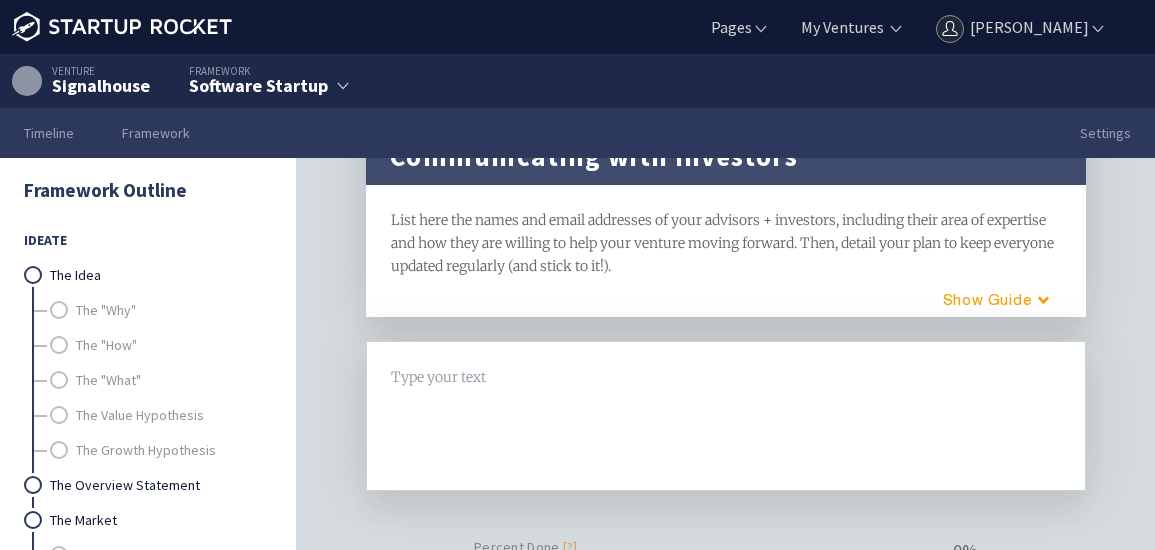click on "List here the names and email addresses of your advisors + investors, including their area of expertise and how they are willing to help your venture moving forward. Then, detail your plan to keep everyone updated regularly (and stick to it!)." at bounding box center (724, 243) 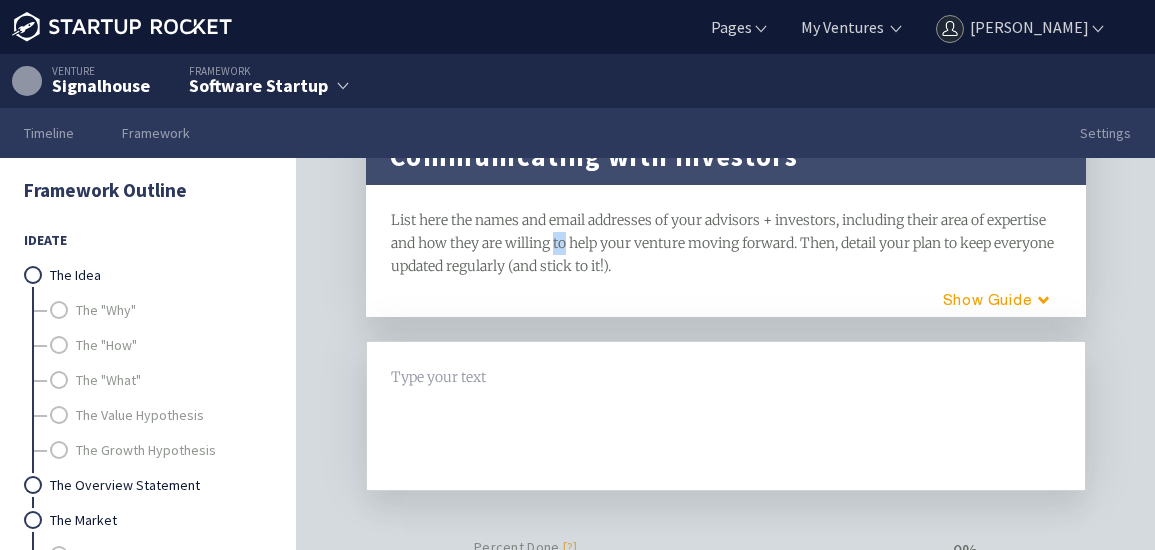 click on "List here the names and email addresses of your advisors + investors, including their area of expertise and how they are willing to help your venture moving forward. Then, detail your plan to keep everyone updated regularly (and stick to it!)." at bounding box center (724, 243) 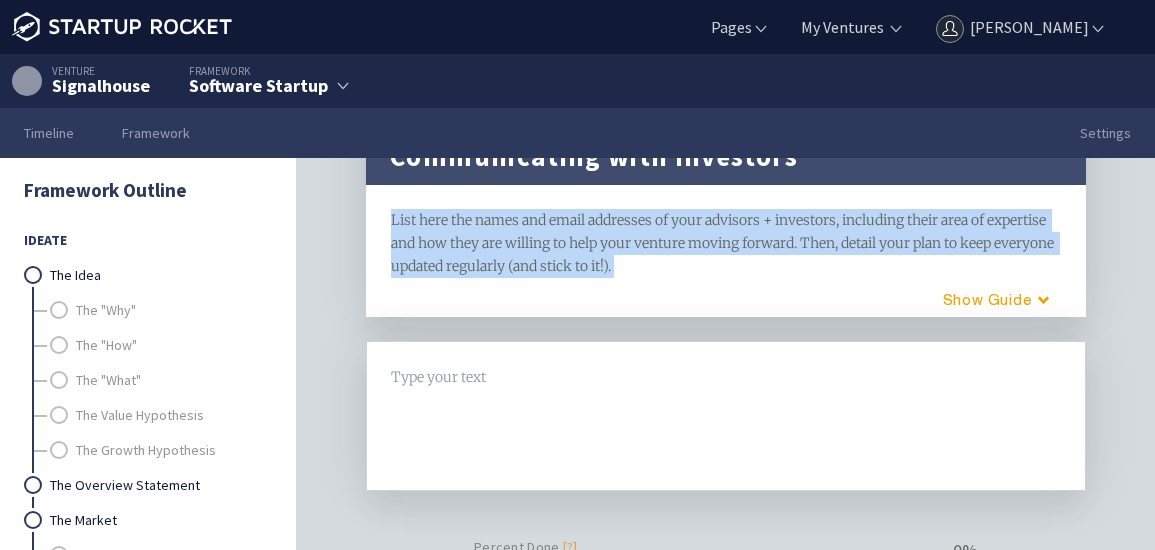 click on "List here the names and email addresses of your advisors + investors, including their area of expertise and how they are willing to help your venture moving forward. Then, detail your plan to keep everyone updated regularly (and stick to it!)." at bounding box center [724, 243] 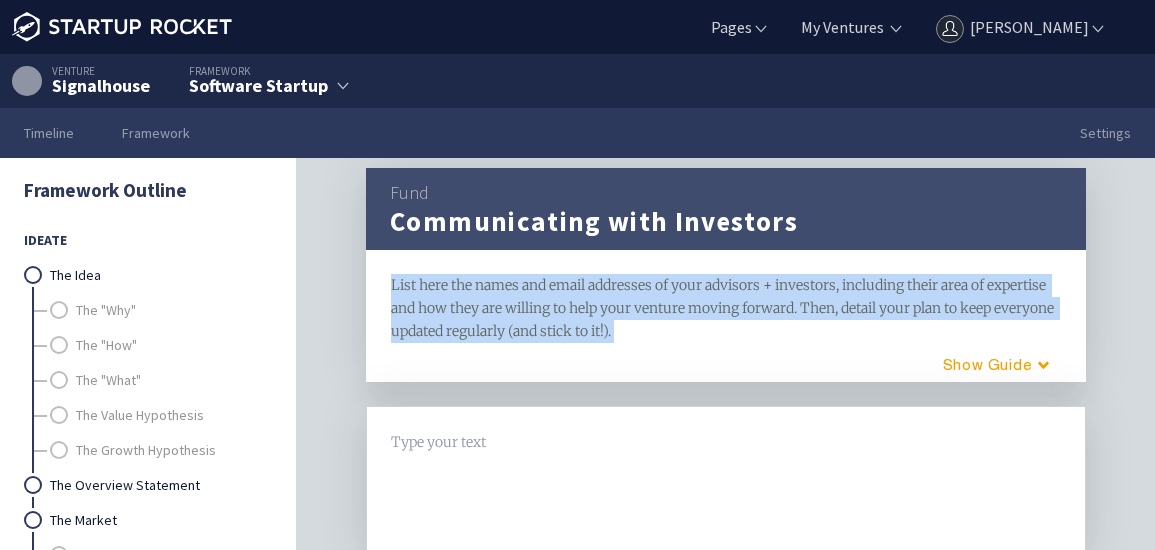 scroll, scrollTop: 15, scrollLeft: 0, axis: vertical 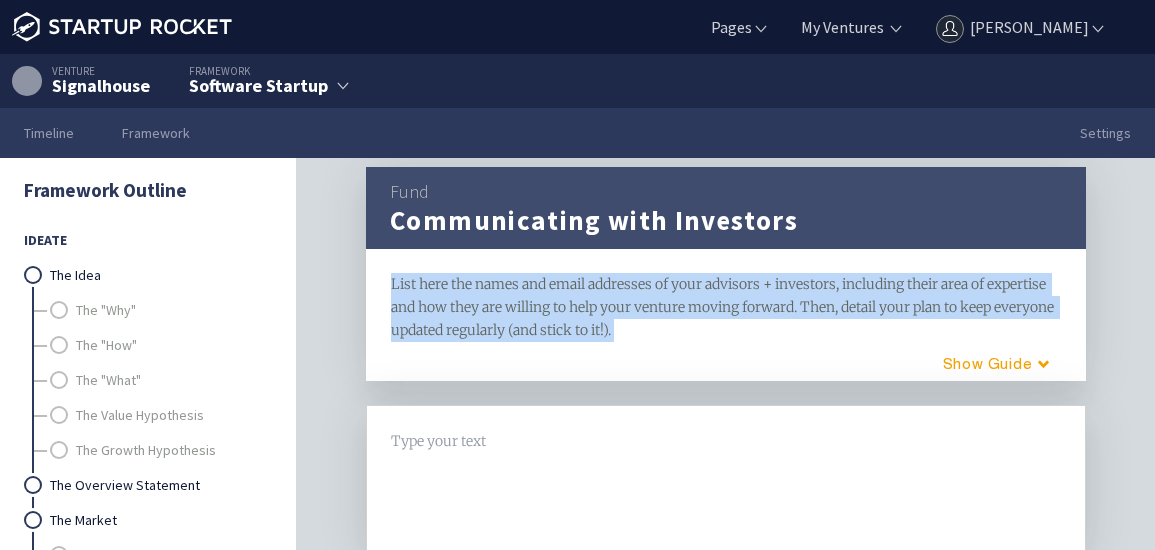 click on "Fund" at bounding box center [409, 191] 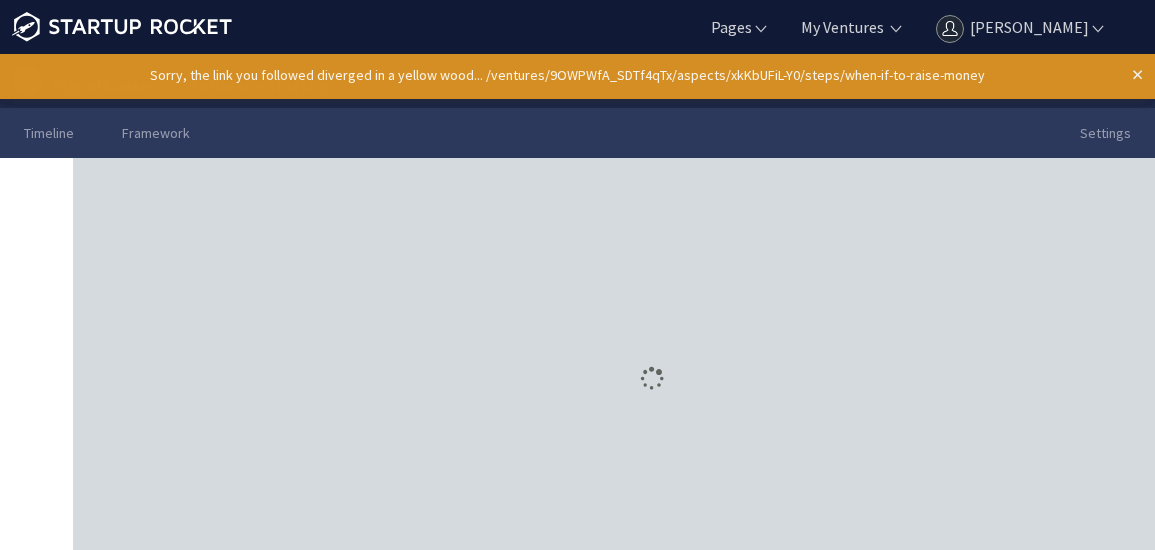 scroll, scrollTop: 0, scrollLeft: 0, axis: both 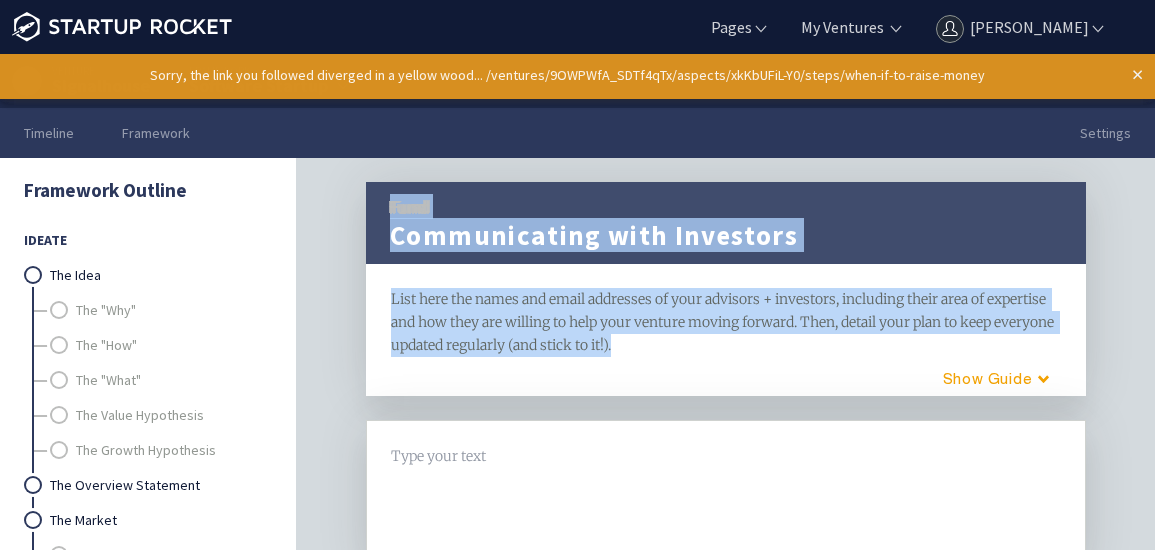 drag, startPoint x: 386, startPoint y: 200, endPoint x: 680, endPoint y: 384, distance: 346.83136 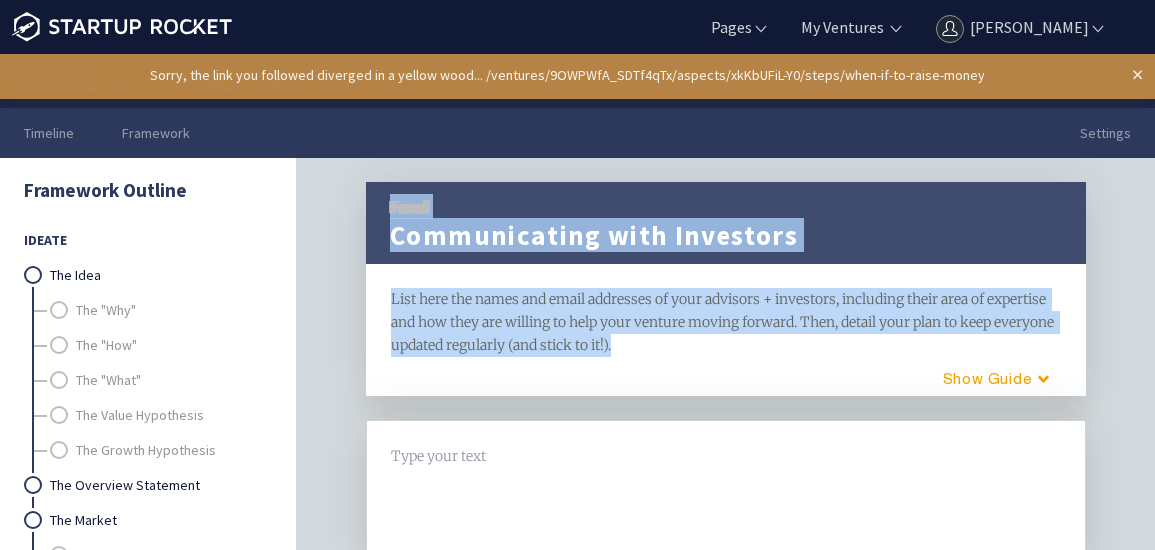 copy on "Fund Communicating with Investors framework List here the names and email addresses of your advisors + investors, including their area of expertise and how they are willing to help your venture moving forward. Then, detail your plan to keep everyone updated regularly (and stick to it!)." 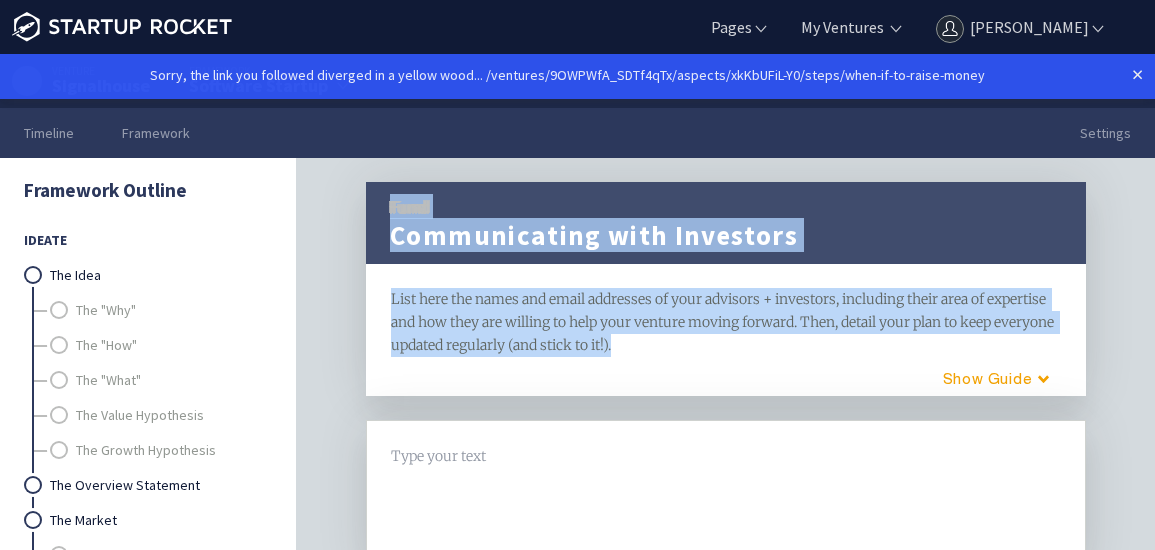 click on "Fund Communicating with Investors framework List here the names and email addresses of your advisors + investors, including their area of expertise and how they are willing to help your venture moving forward. Then, detail your plan to keep everyone updated regularly (and stick to it!). H1 H2 Guide" at bounding box center [726, 289] 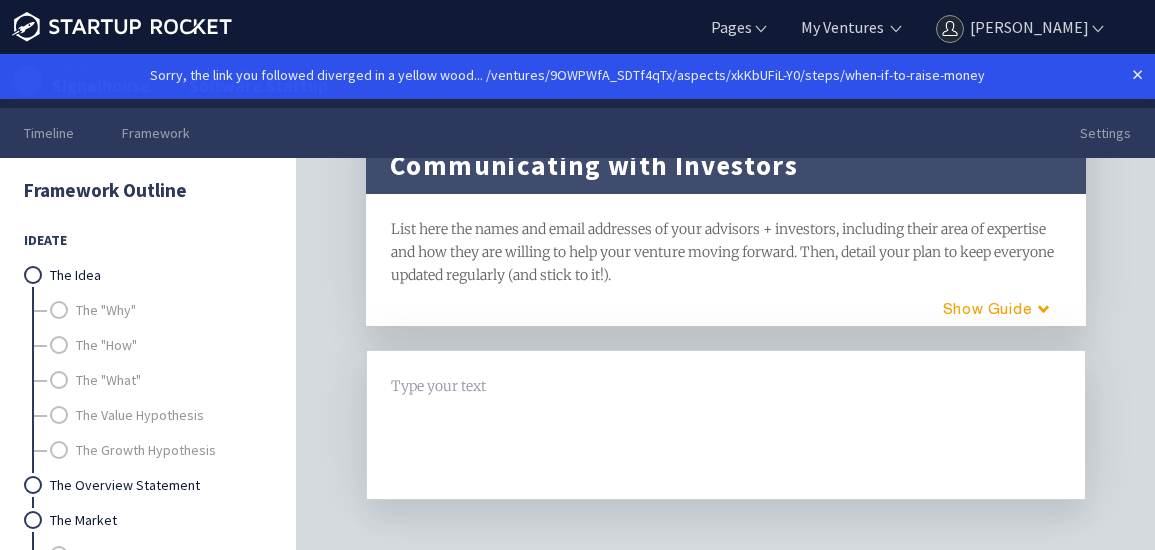 scroll, scrollTop: 69, scrollLeft: 0, axis: vertical 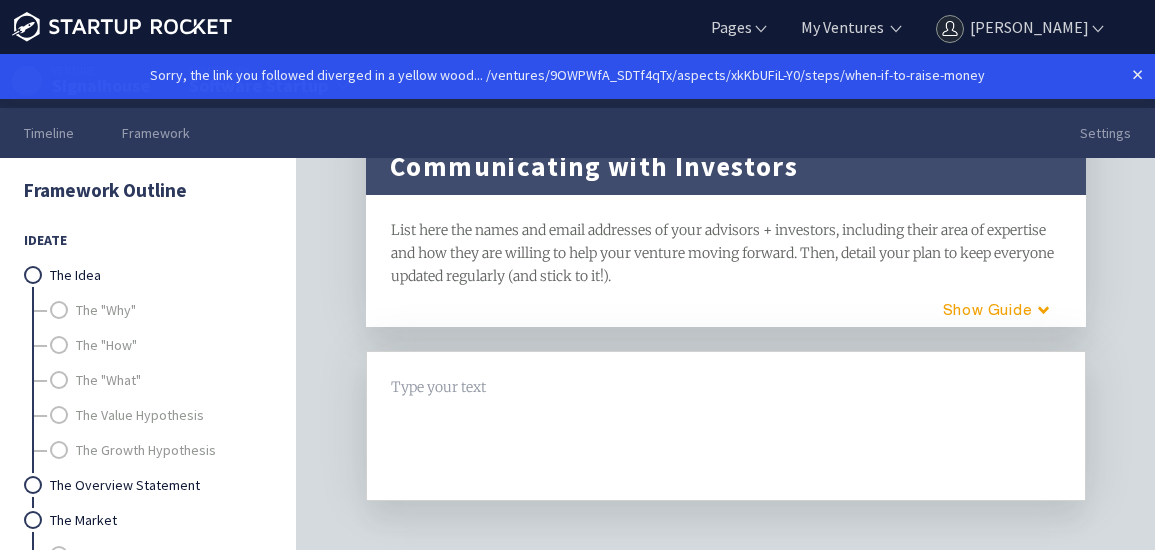 click at bounding box center (726, 426) 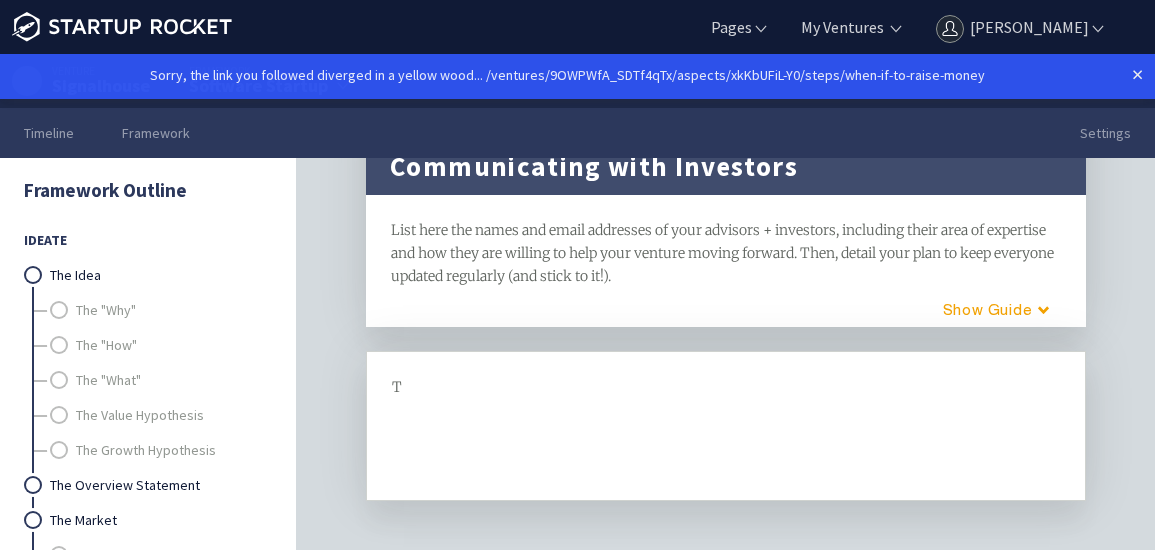 type 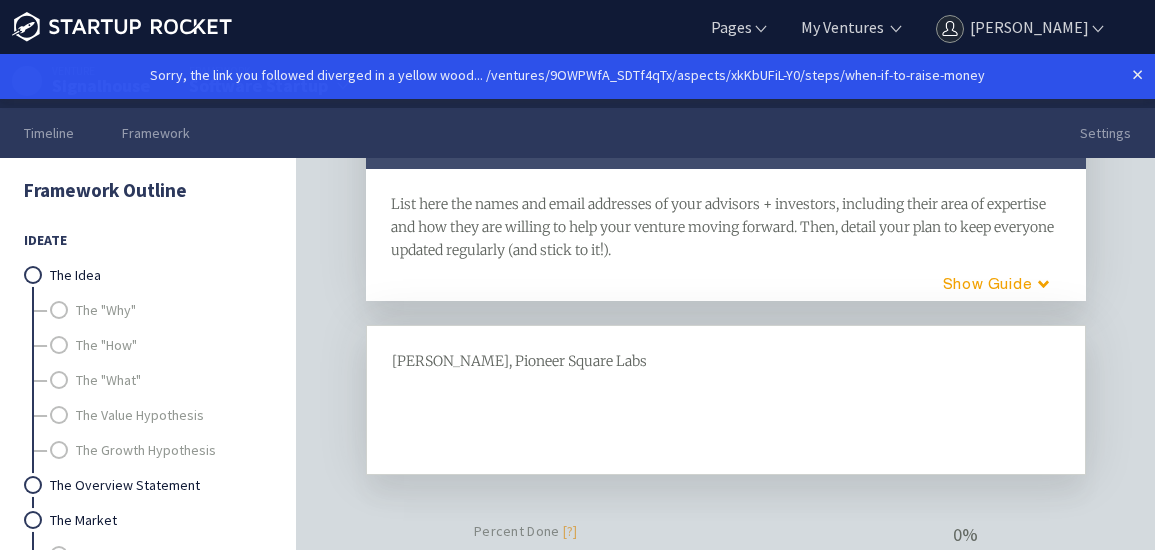 scroll, scrollTop: 70, scrollLeft: 0, axis: vertical 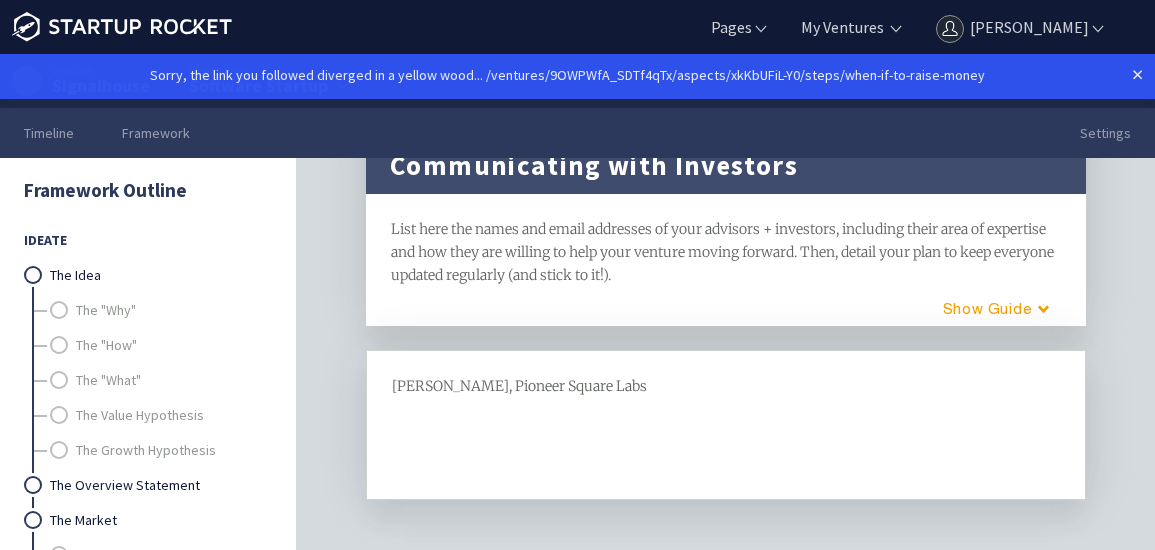 click on "[PERSON_NAME], Pioneer Square Labs H1 H2" at bounding box center (726, 425) 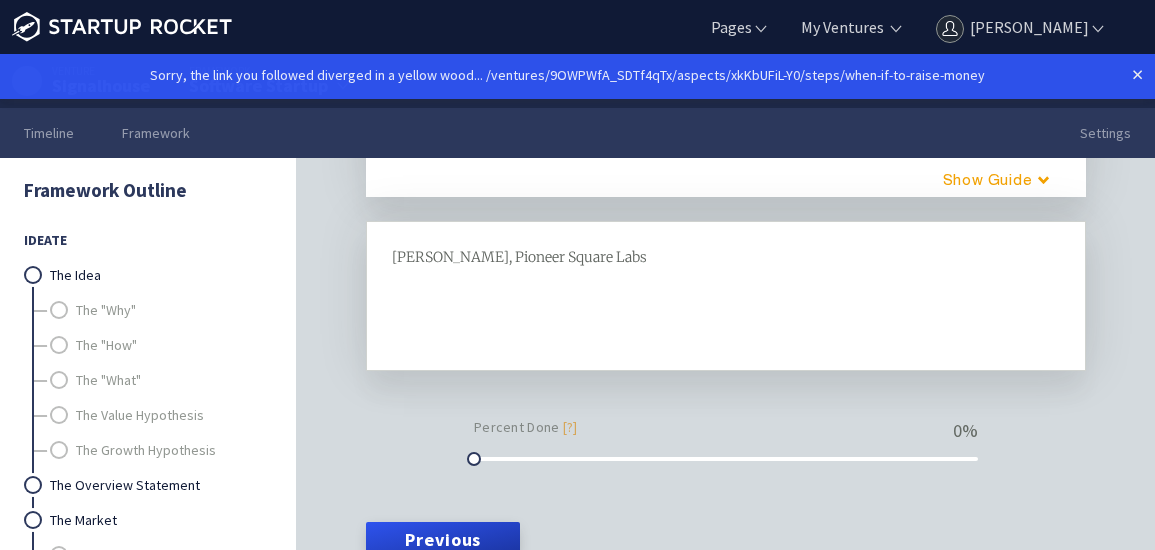 scroll, scrollTop: 235, scrollLeft: 0, axis: vertical 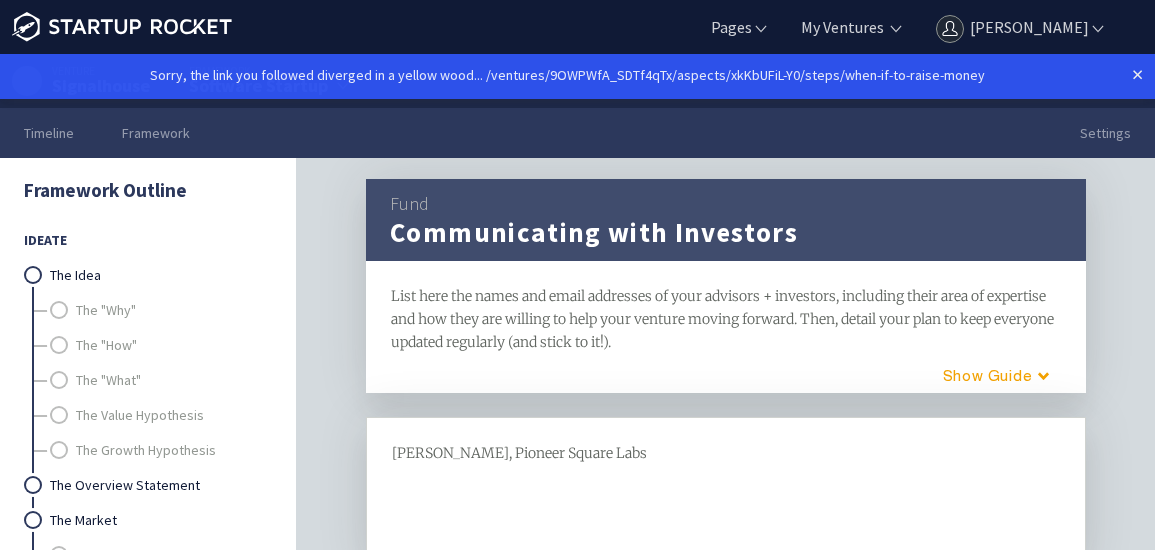 click on "TA McCann, Pioneer Square Labs" at bounding box center [519, 453] 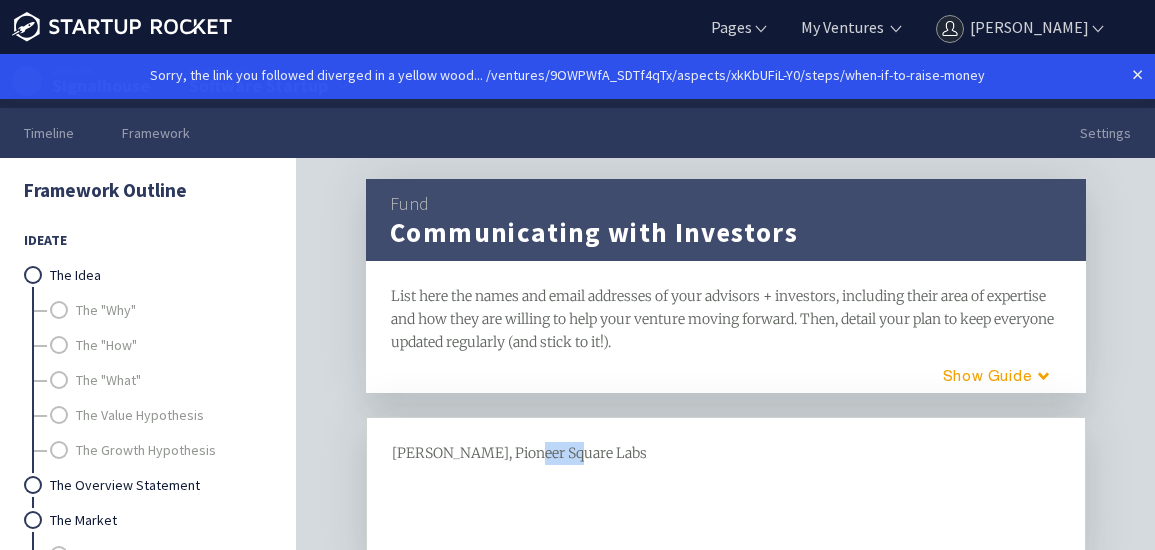 click on "TA McCann, Pioneer Square Labs" at bounding box center (519, 453) 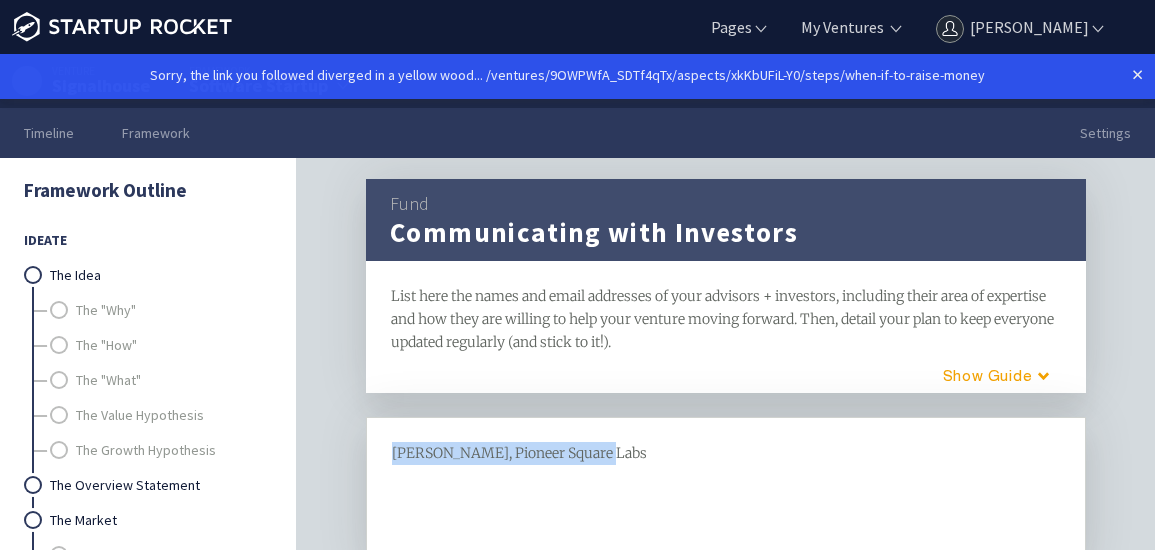 click on "TA McCann, Pioneer Square Labs" at bounding box center (519, 453) 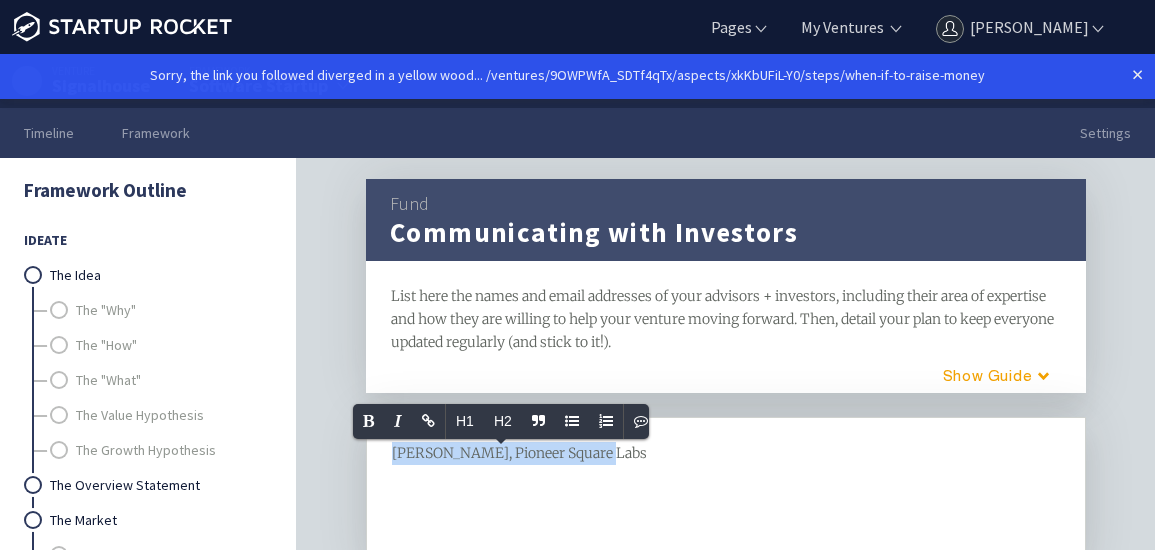 click on "TA McCann, Pioneer Square Labs" at bounding box center (726, 492) 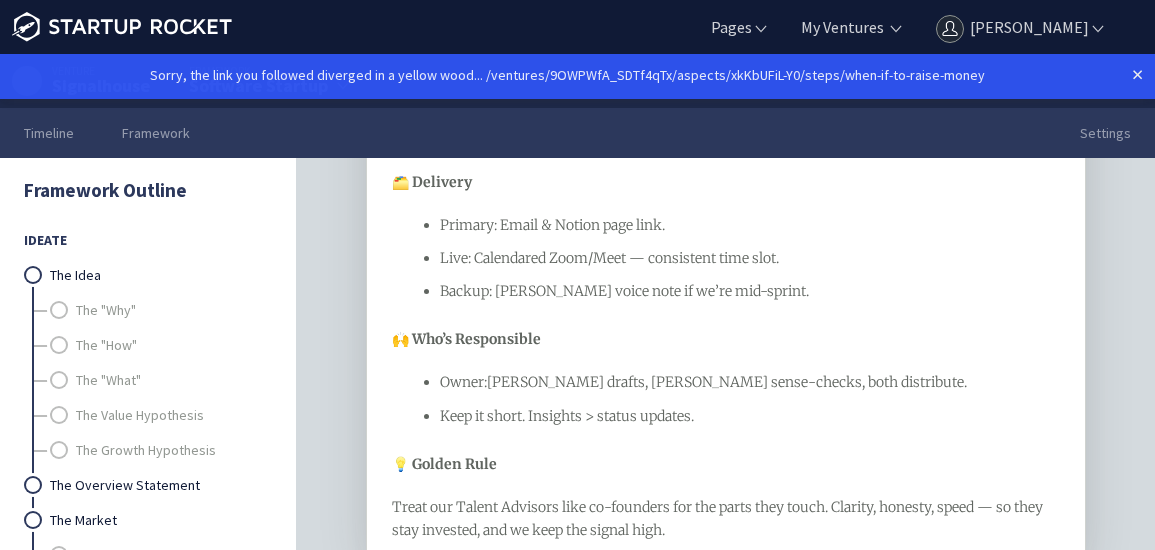 scroll, scrollTop: 1780, scrollLeft: 0, axis: vertical 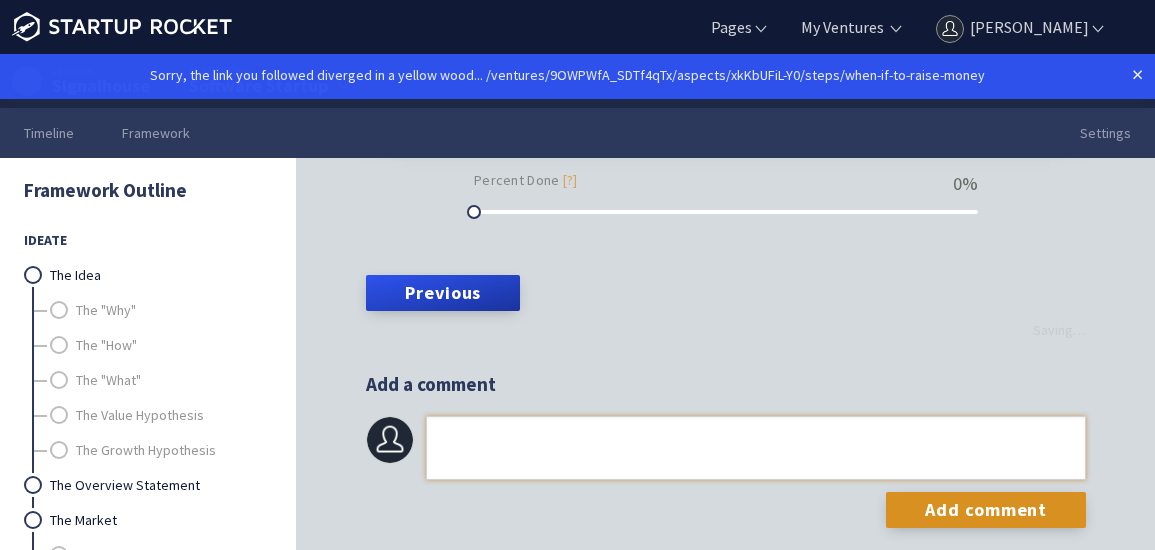 click at bounding box center [756, 448] 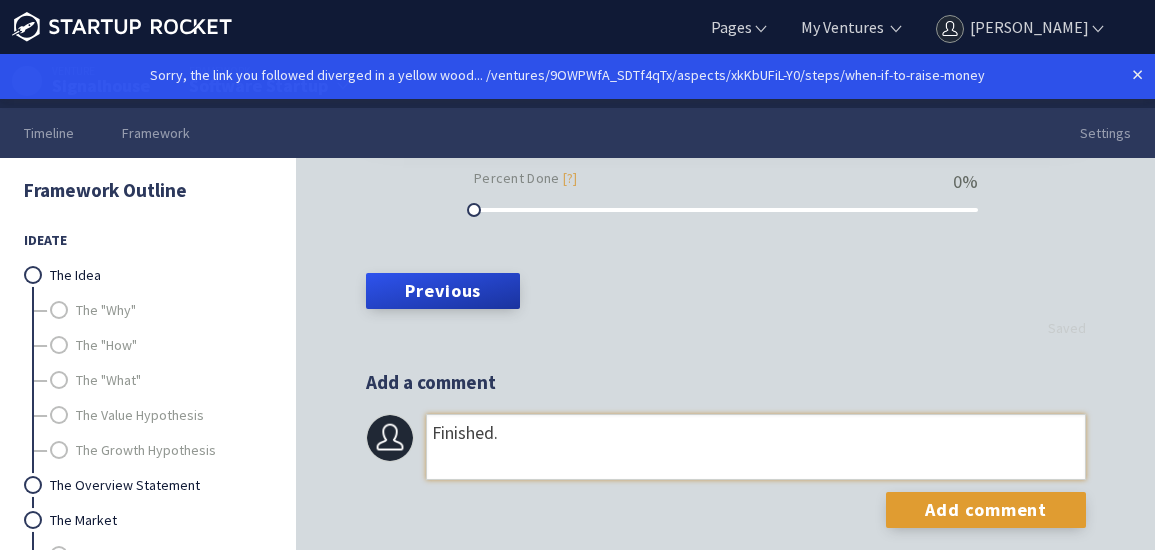 type on "Finished." 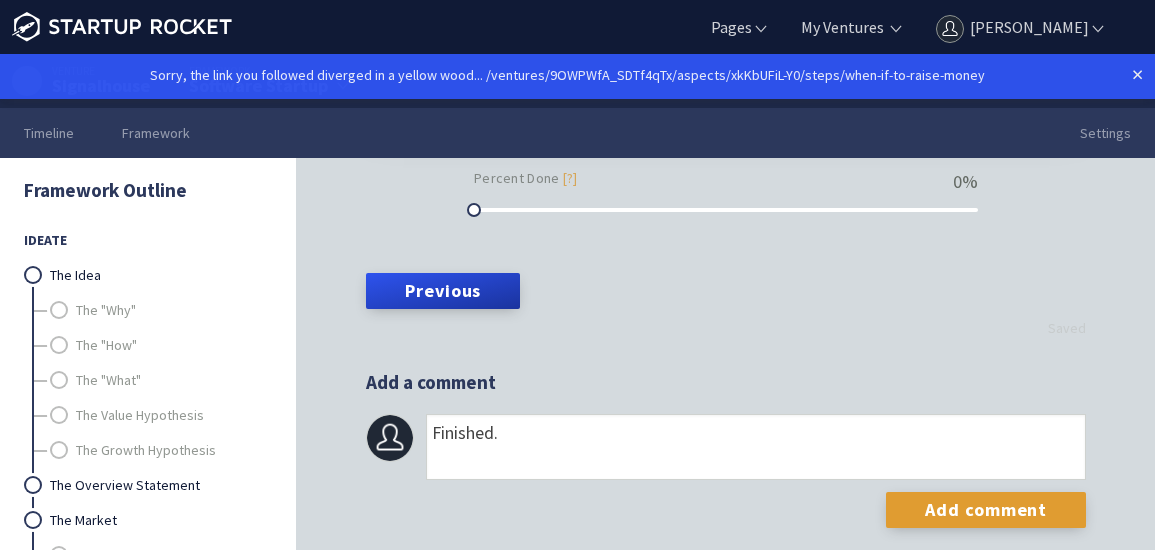 click on "Add comment" at bounding box center [986, 510] 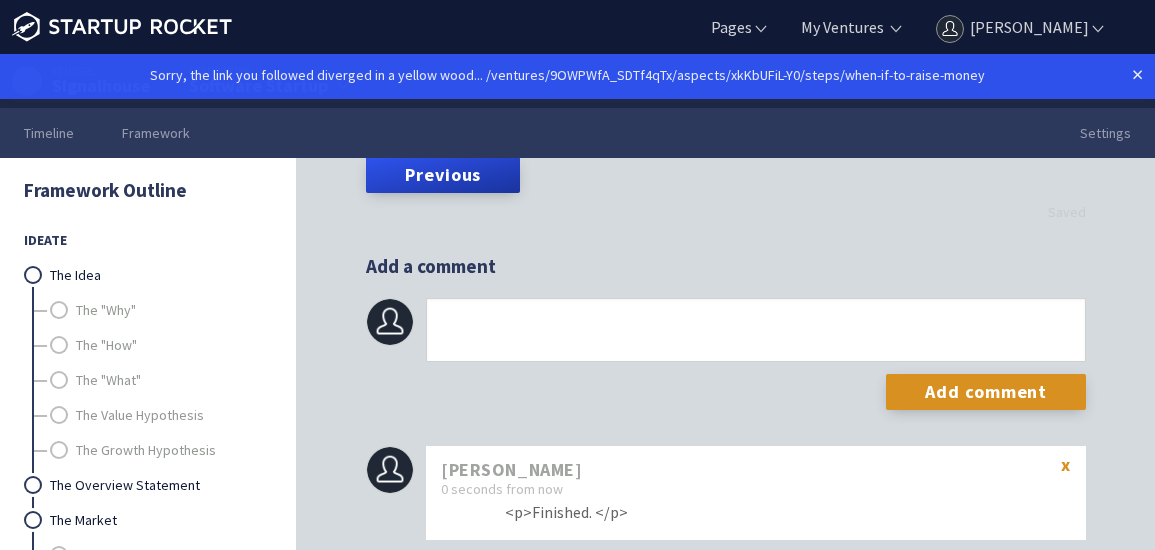 scroll, scrollTop: 1780, scrollLeft: 0, axis: vertical 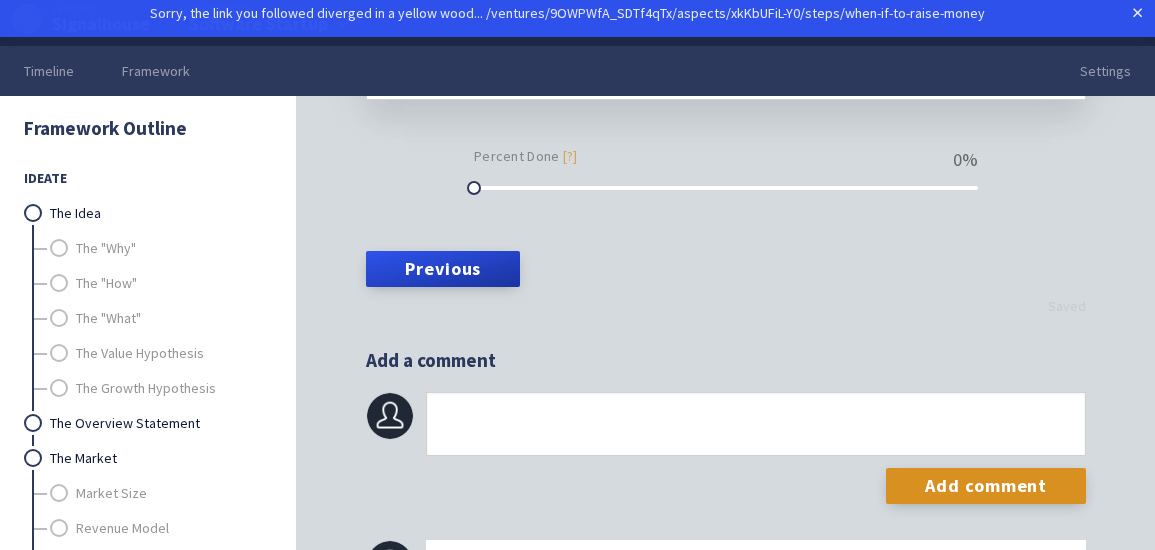 click on "💡 Golden Rule" at bounding box center [726, -3] 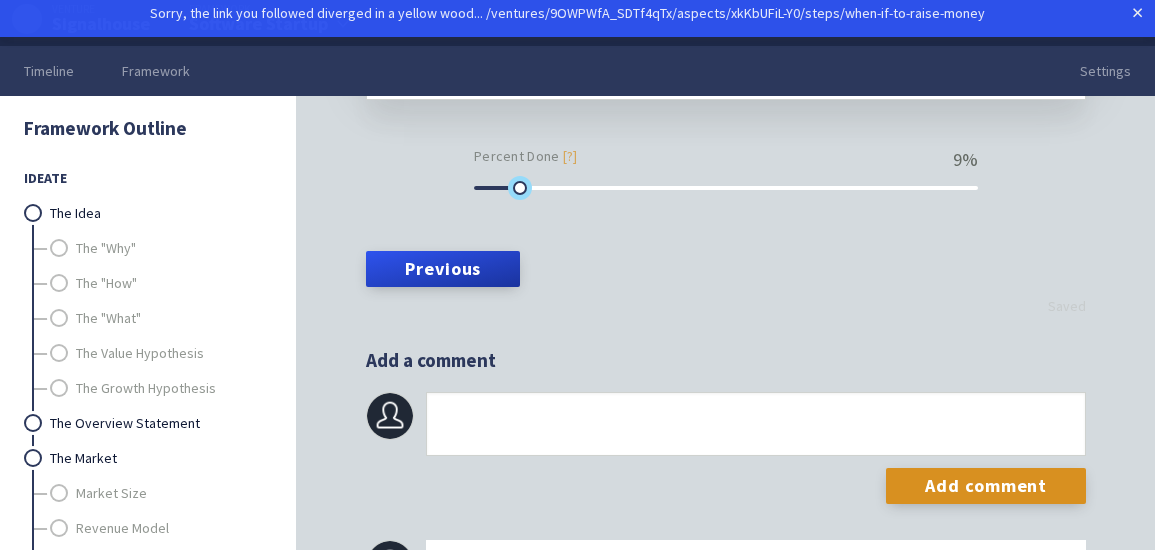 drag, startPoint x: 477, startPoint y: 532, endPoint x: 522, endPoint y: 522, distance: 46.09772 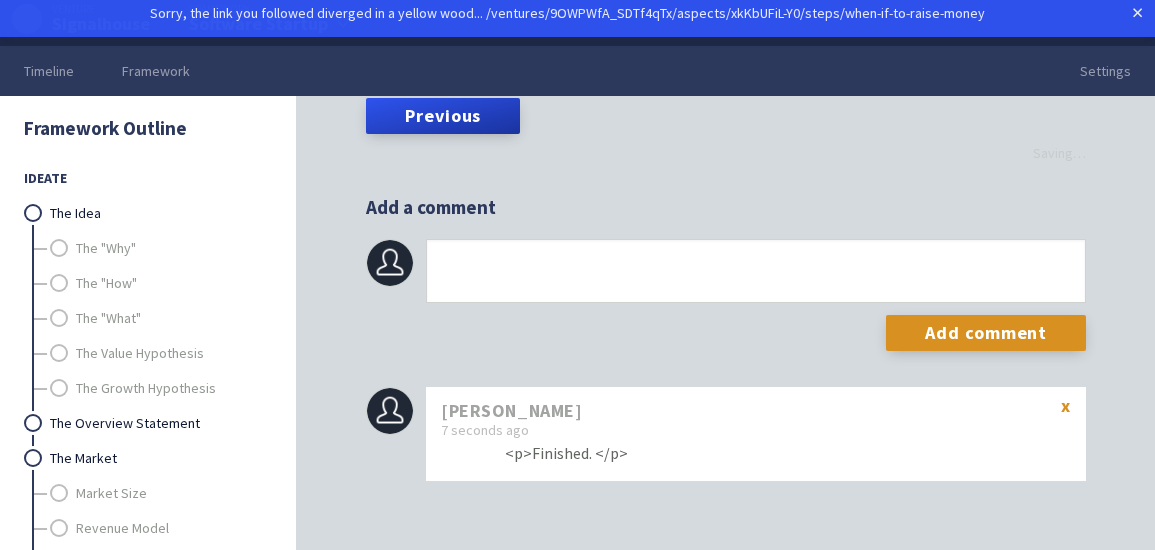 scroll, scrollTop: 1553, scrollLeft: 0, axis: vertical 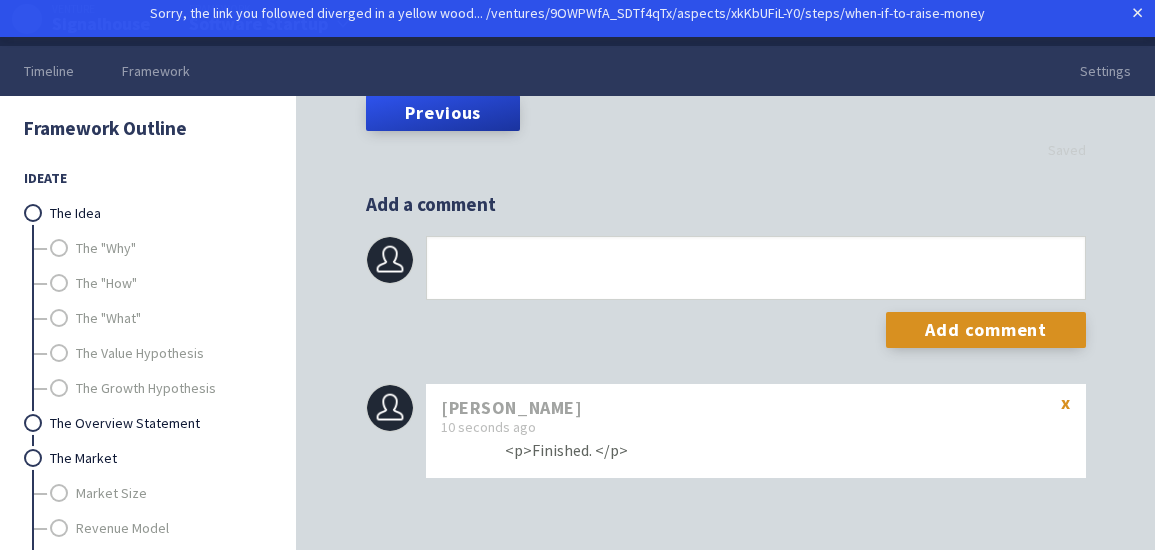 drag, startPoint x: 520, startPoint y: 375, endPoint x: 1058, endPoint y: 377, distance: 538.0037 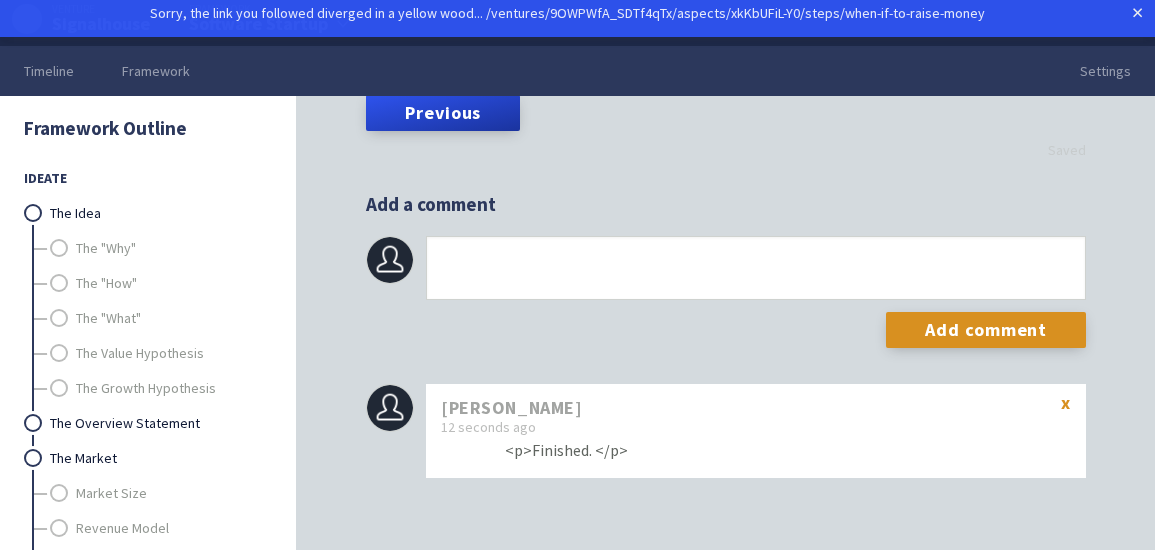 scroll, scrollTop: 1897, scrollLeft: 0, axis: vertical 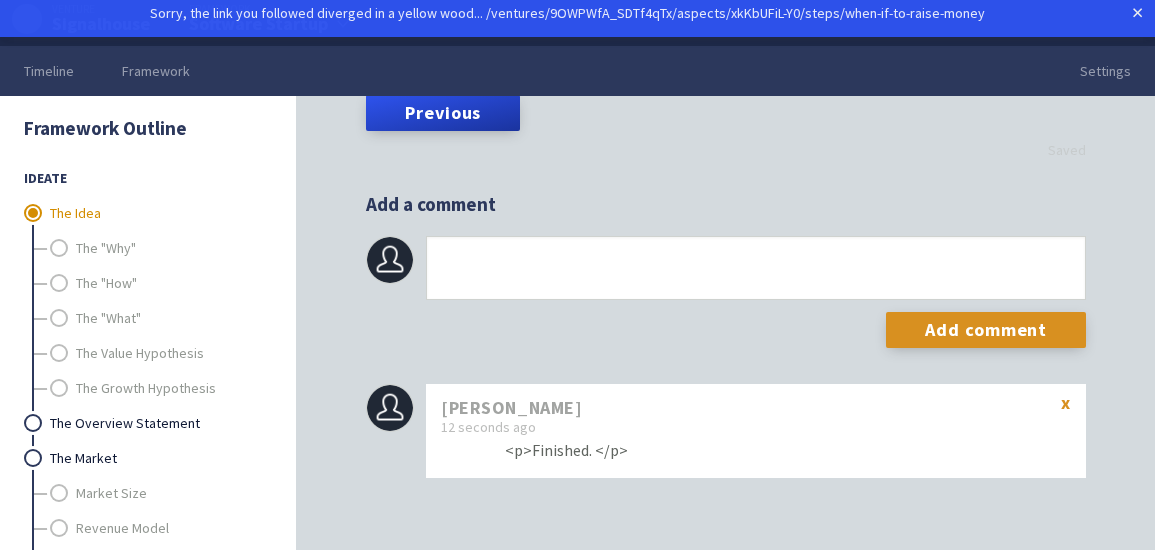 click on "The Idea" at bounding box center [162, 213] 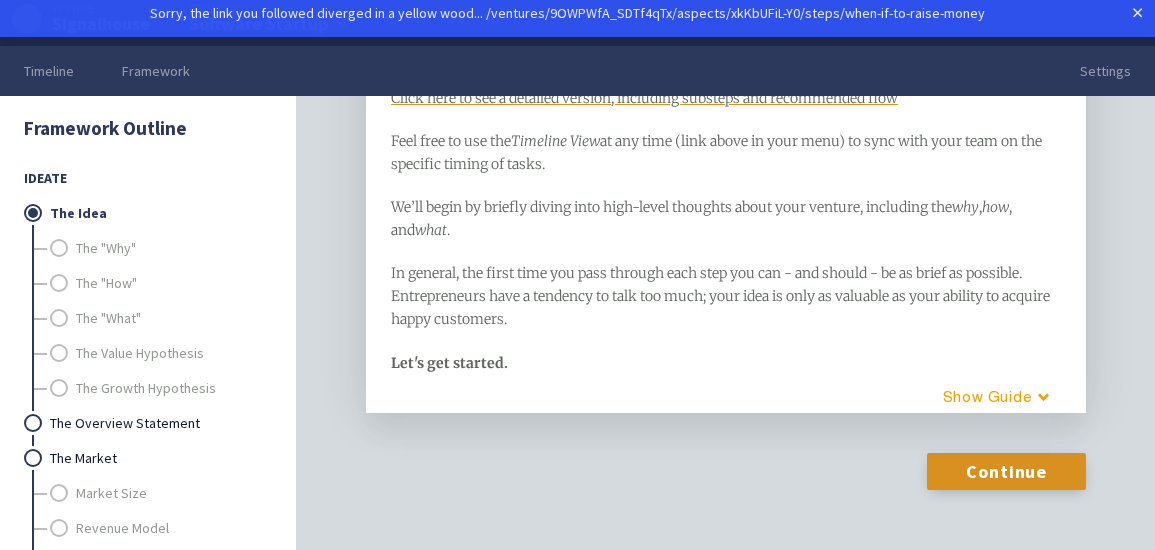 scroll, scrollTop: 0, scrollLeft: 0, axis: both 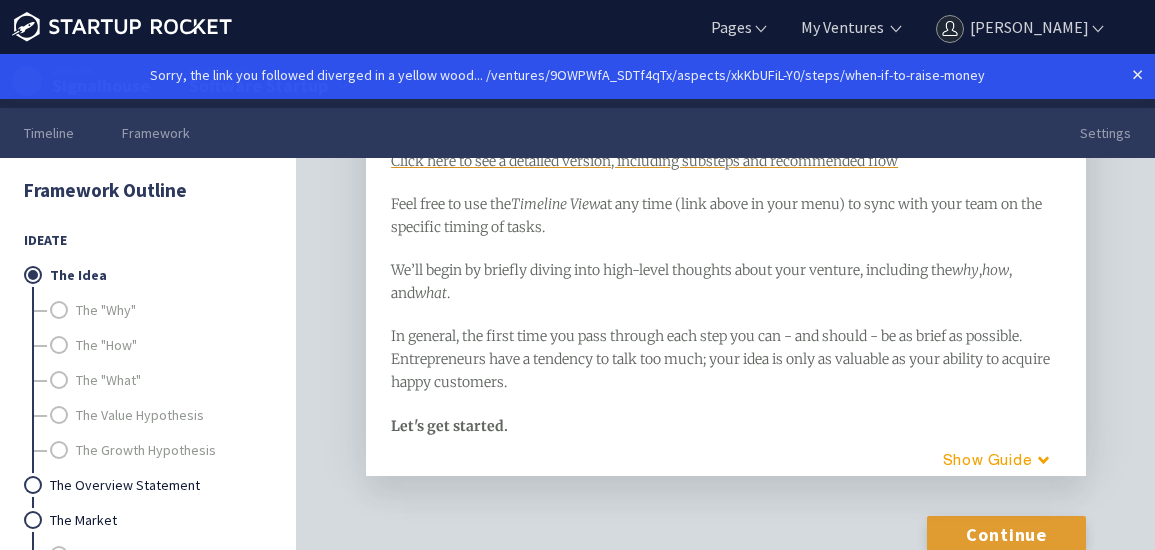 click on "Continue" at bounding box center [1006, 534] 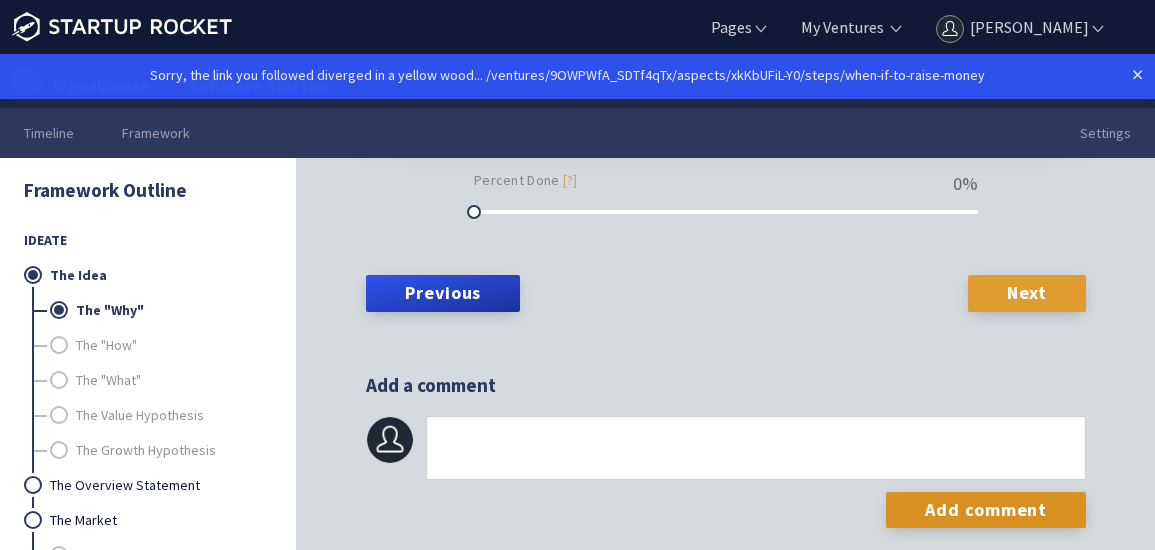 scroll, scrollTop: 0, scrollLeft: 0, axis: both 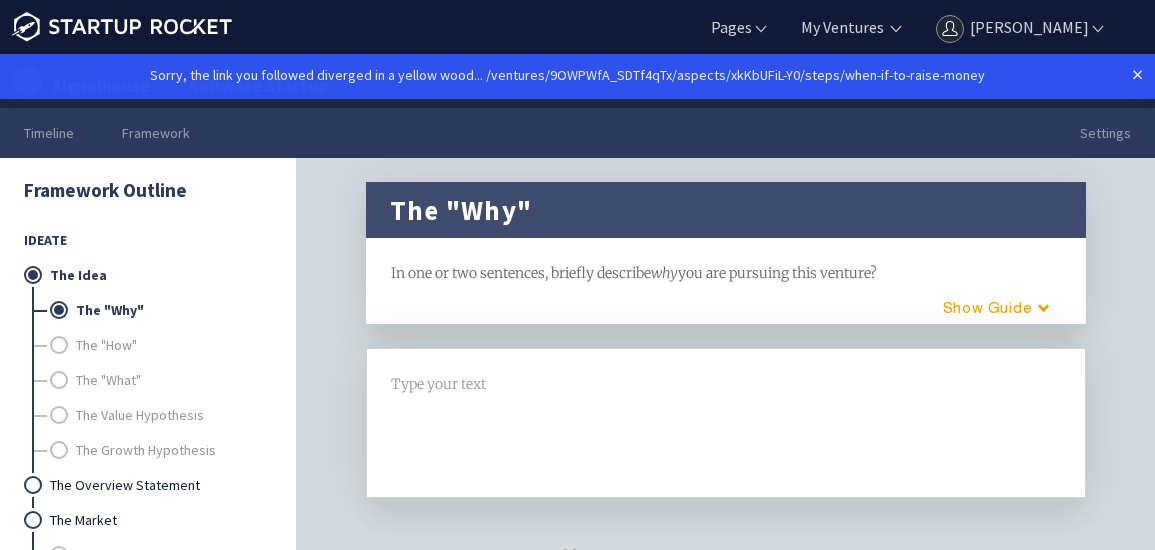 click on "In one or two sentences, briefly describe" at bounding box center (521, 273) 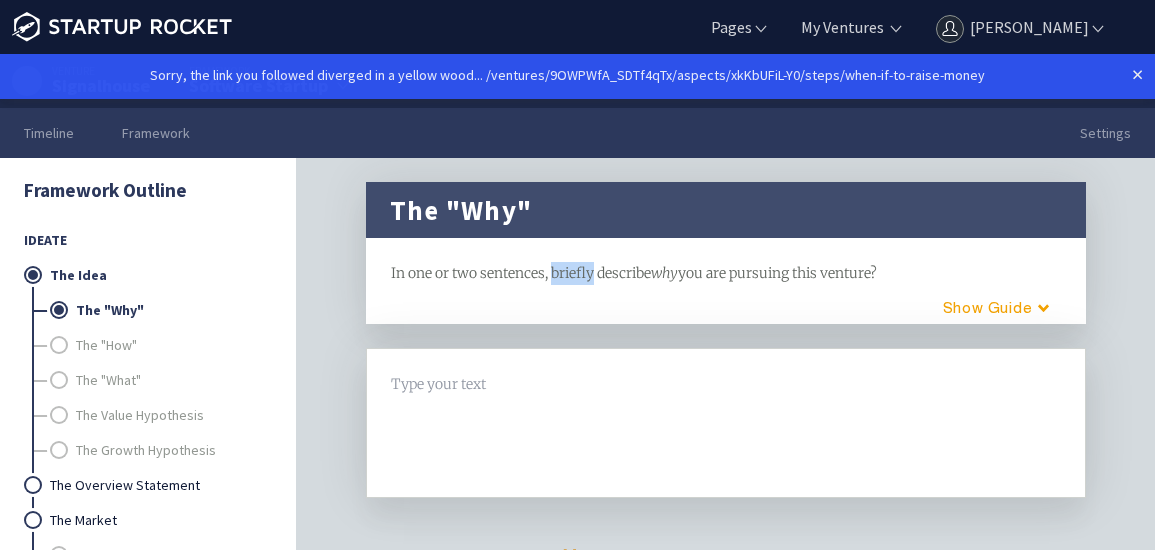click on "In one or two sentences, briefly describe" at bounding box center (521, 273) 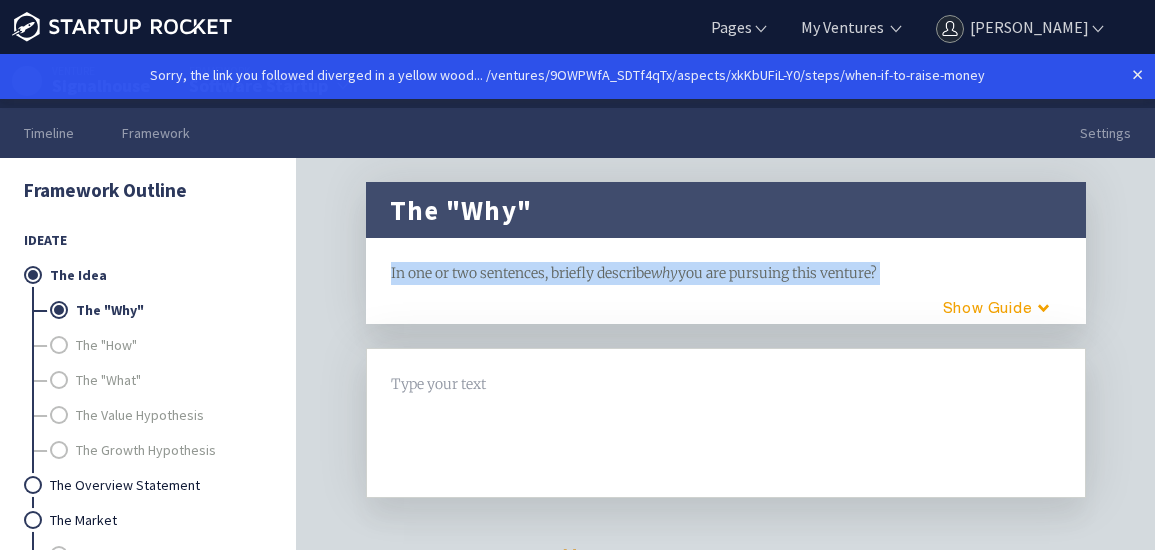 click on "In one or two sentences, briefly describe" at bounding box center [521, 273] 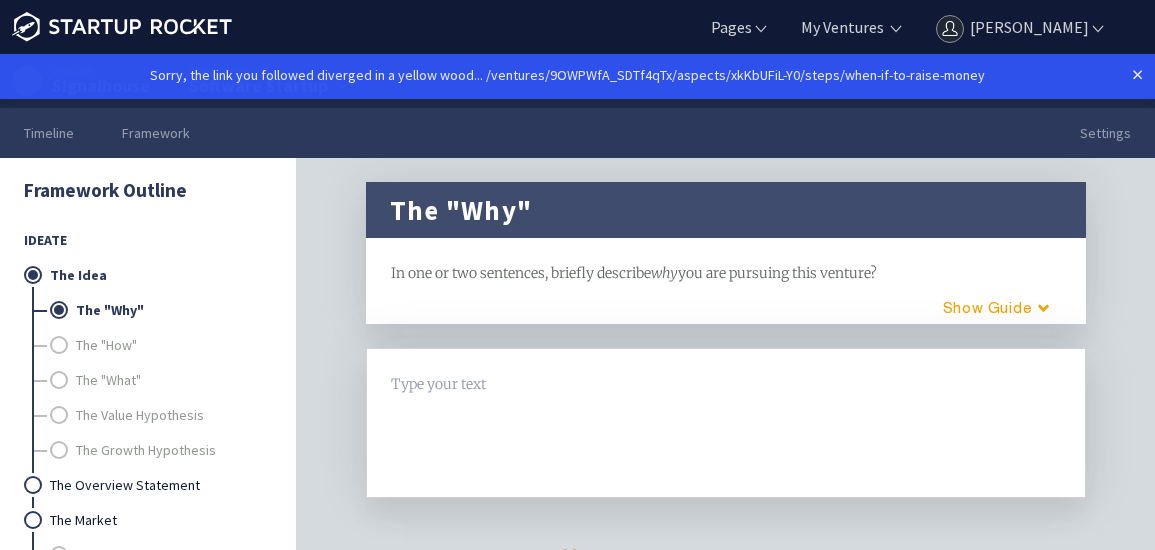 click at bounding box center [726, 384] 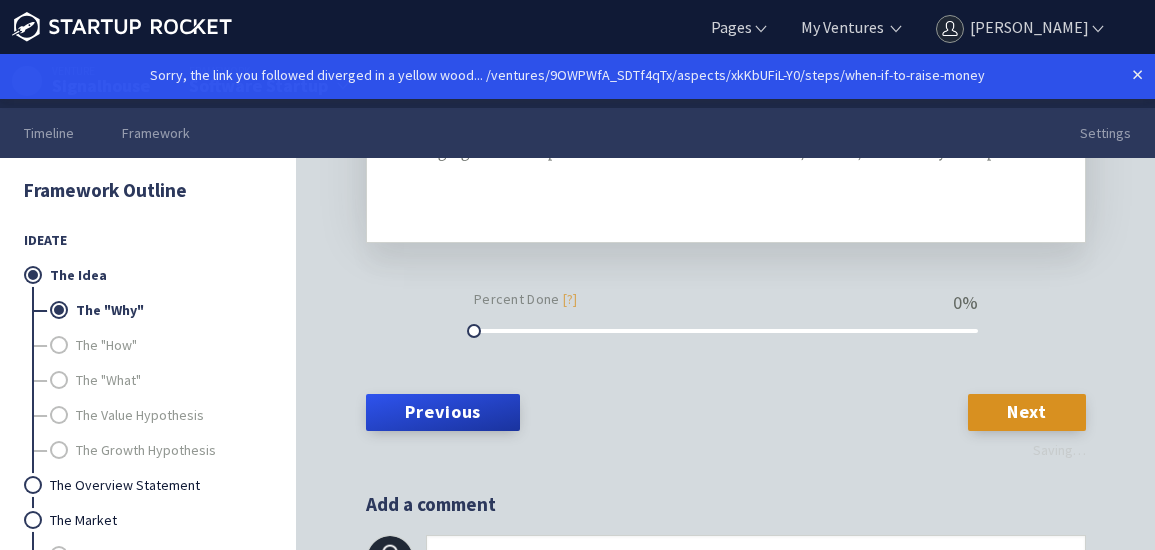 scroll, scrollTop: 259, scrollLeft: 0, axis: vertical 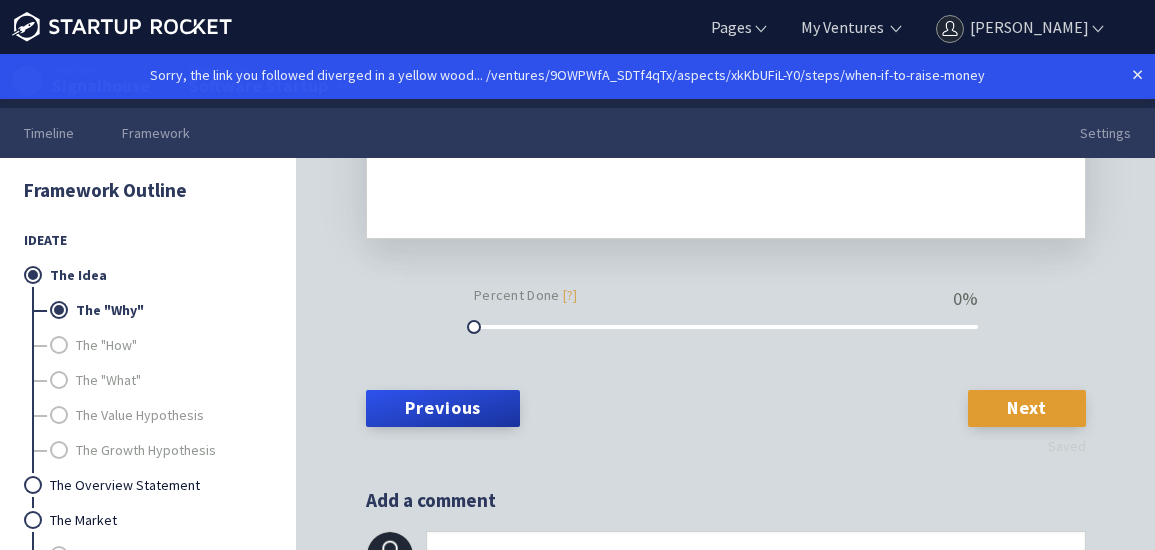 click on "Next" at bounding box center [1027, 408] 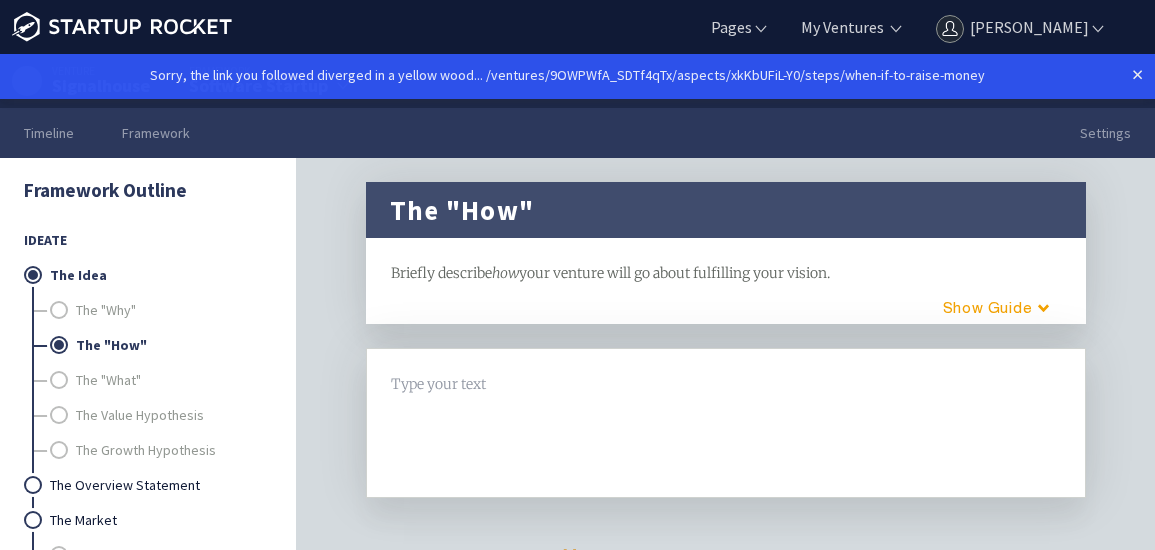 click on "Briefly describe  how  your venture will go about fulfilling your vision." at bounding box center (726, 273) 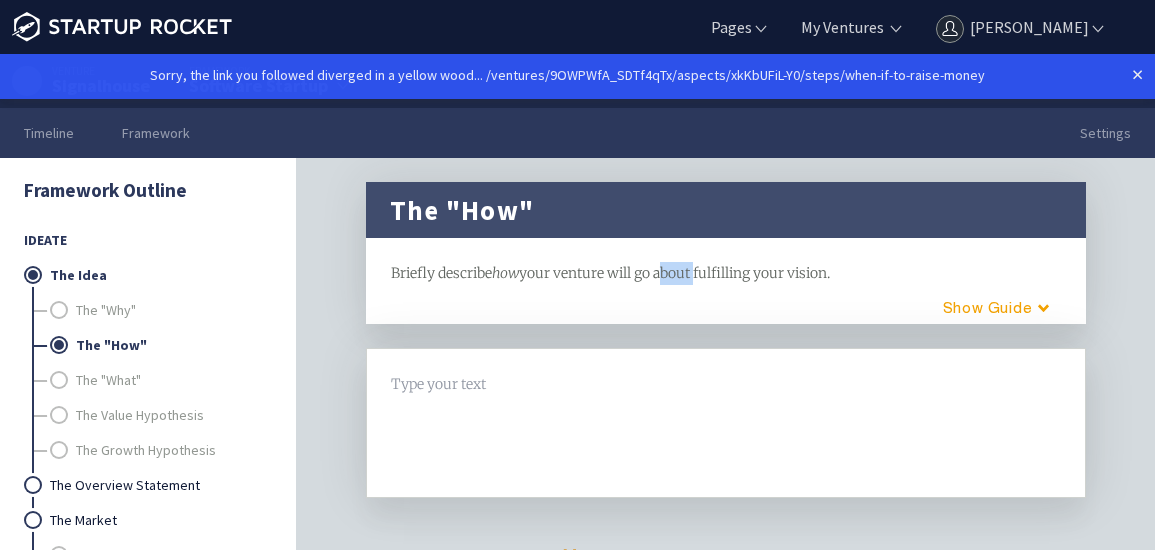 click on "Briefly describe  how  your venture will go about fulfilling your vision." at bounding box center (726, 273) 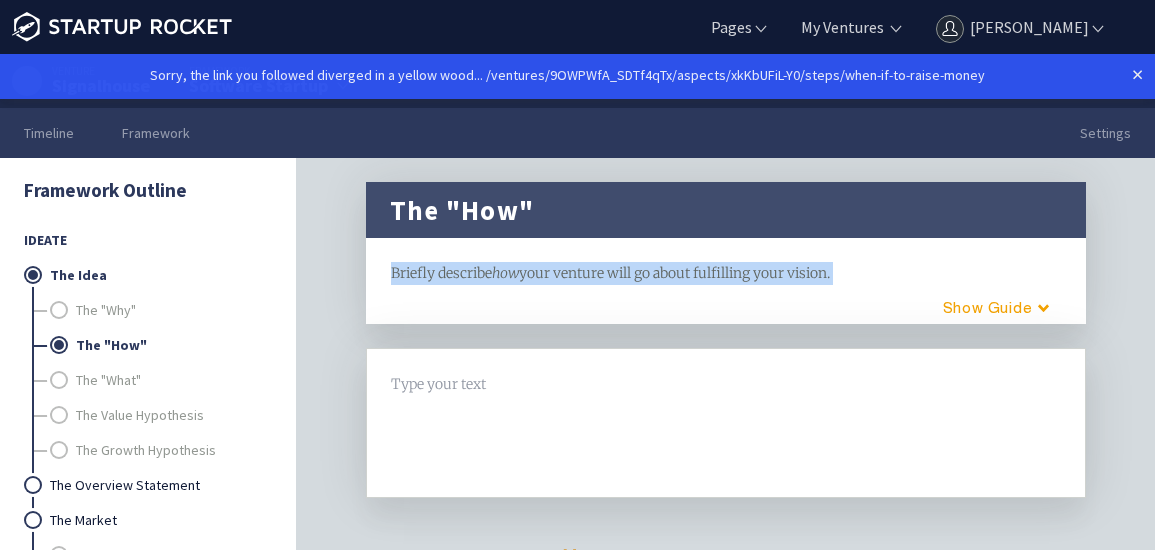 click on "Briefly describe  how  your venture will go about fulfilling your vision." at bounding box center [726, 273] 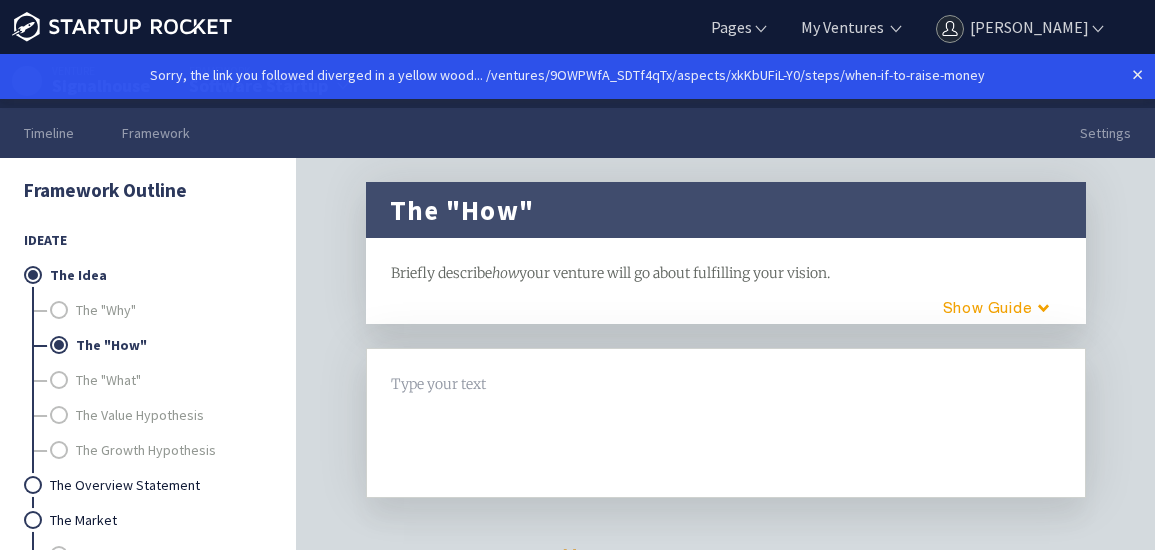 click at bounding box center (726, 384) 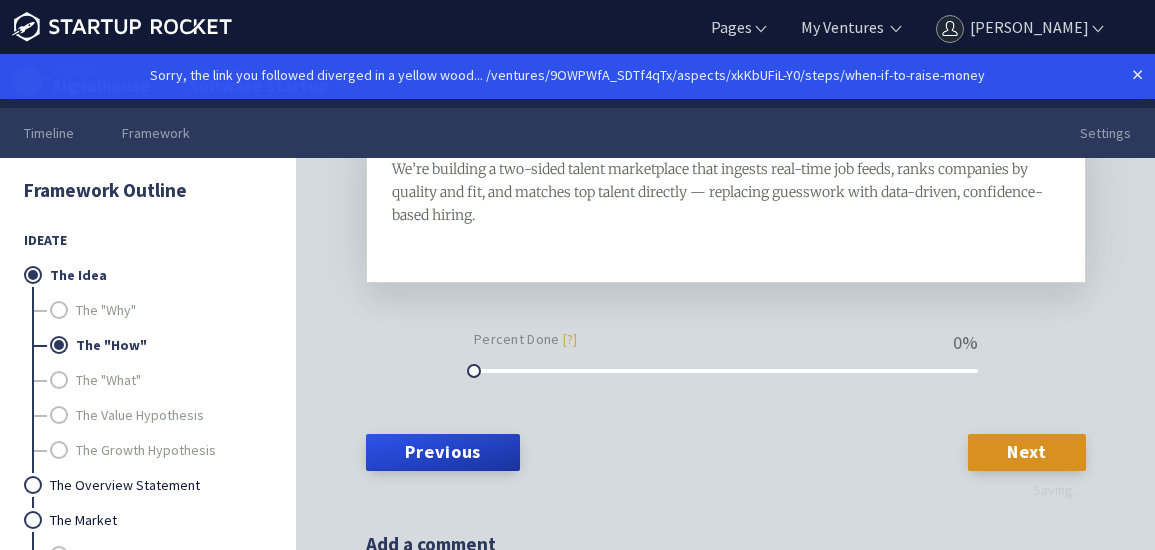 scroll, scrollTop: 215, scrollLeft: 0, axis: vertical 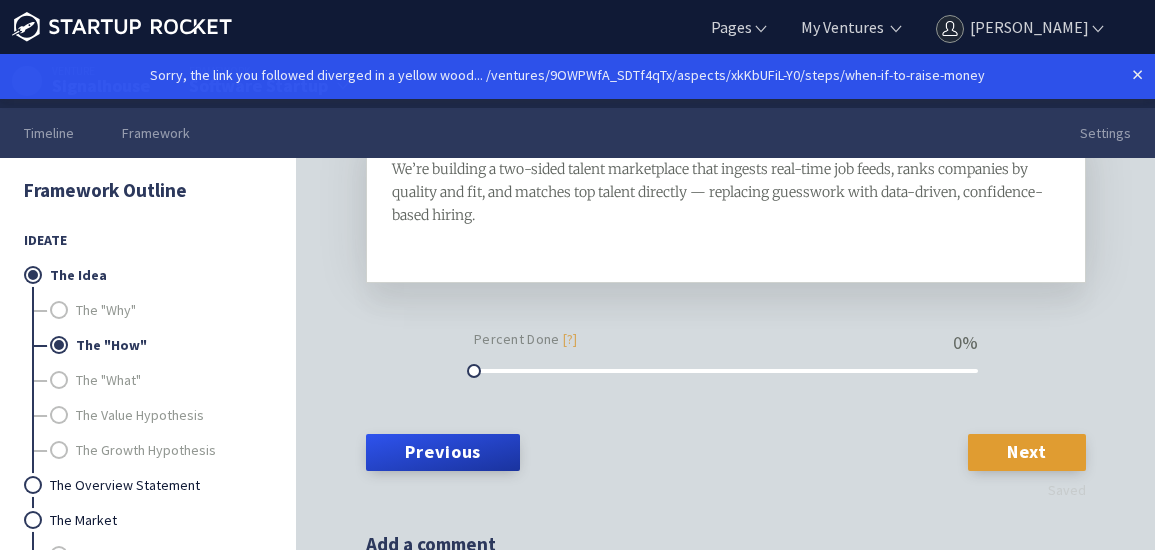 click on "Next" at bounding box center [1027, 452] 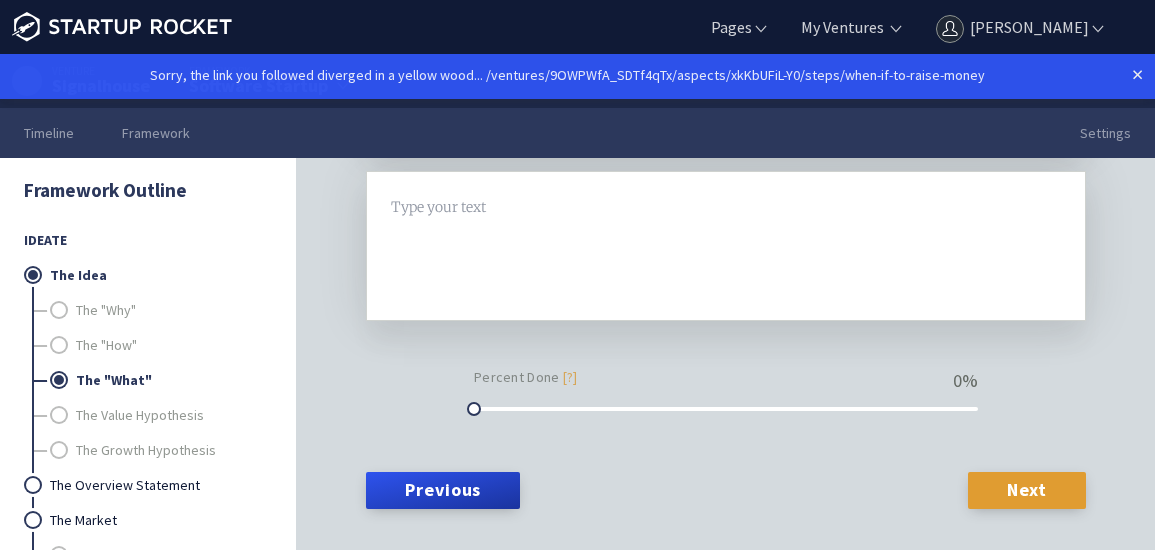 scroll, scrollTop: 193, scrollLeft: 0, axis: vertical 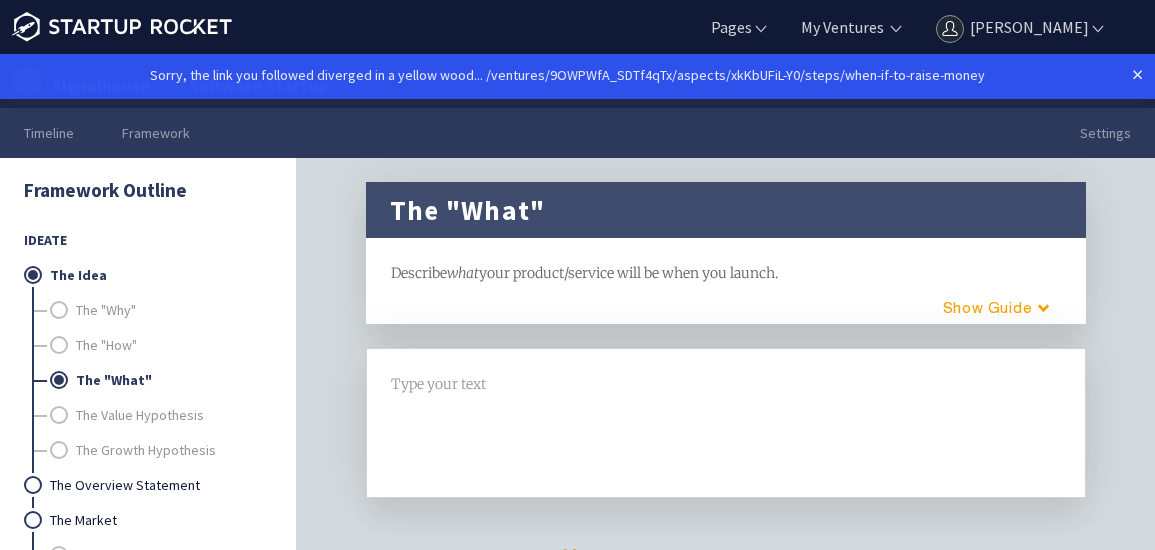 click at bounding box center [726, 384] 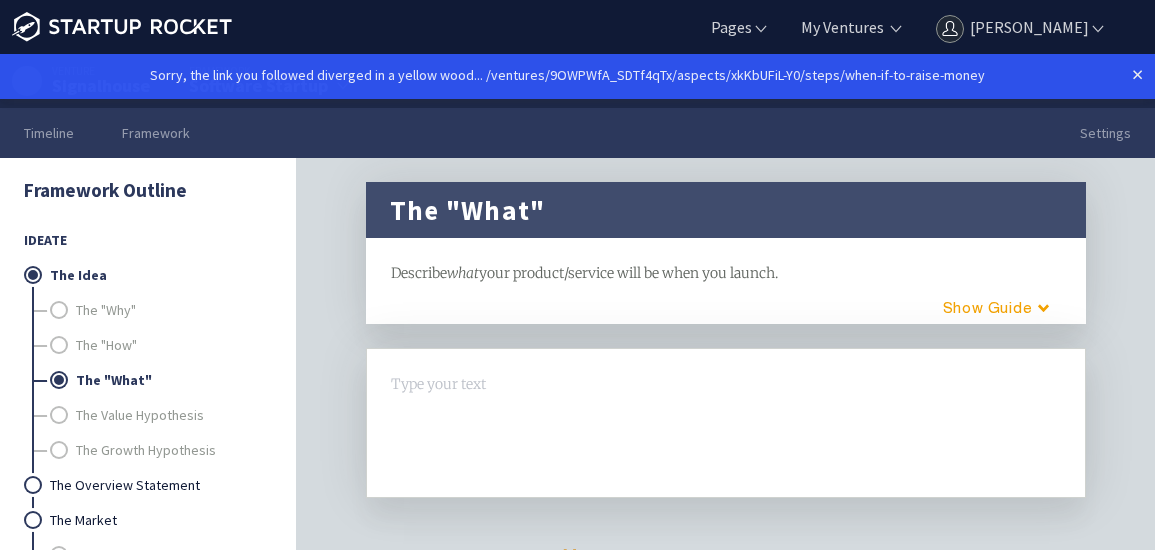 click at bounding box center [726, 384] 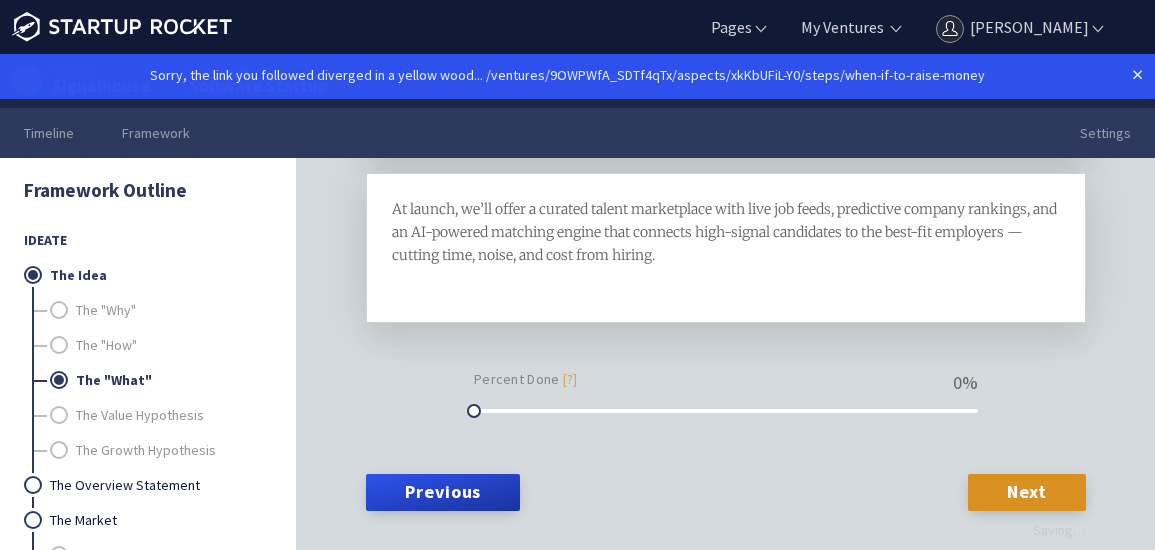 scroll, scrollTop: 183, scrollLeft: 0, axis: vertical 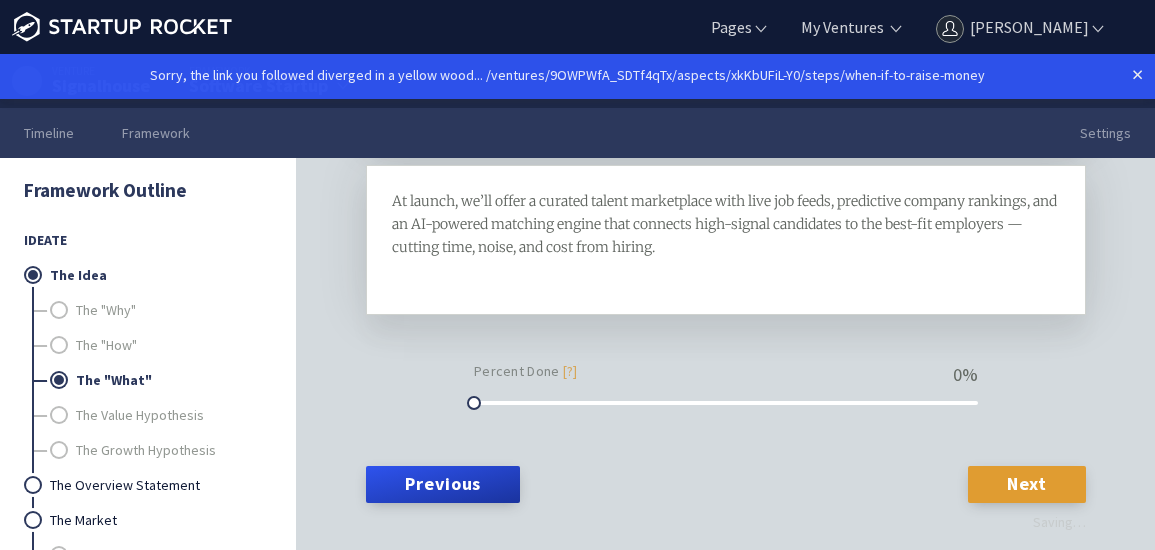 click on "Next" at bounding box center [1027, 484] 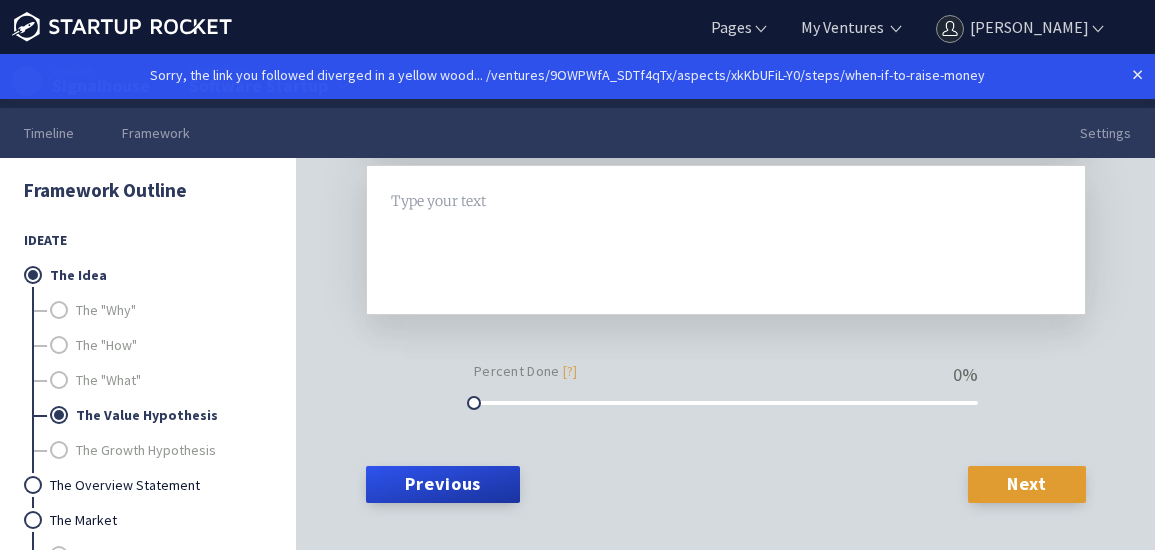 scroll, scrollTop: 0, scrollLeft: 0, axis: both 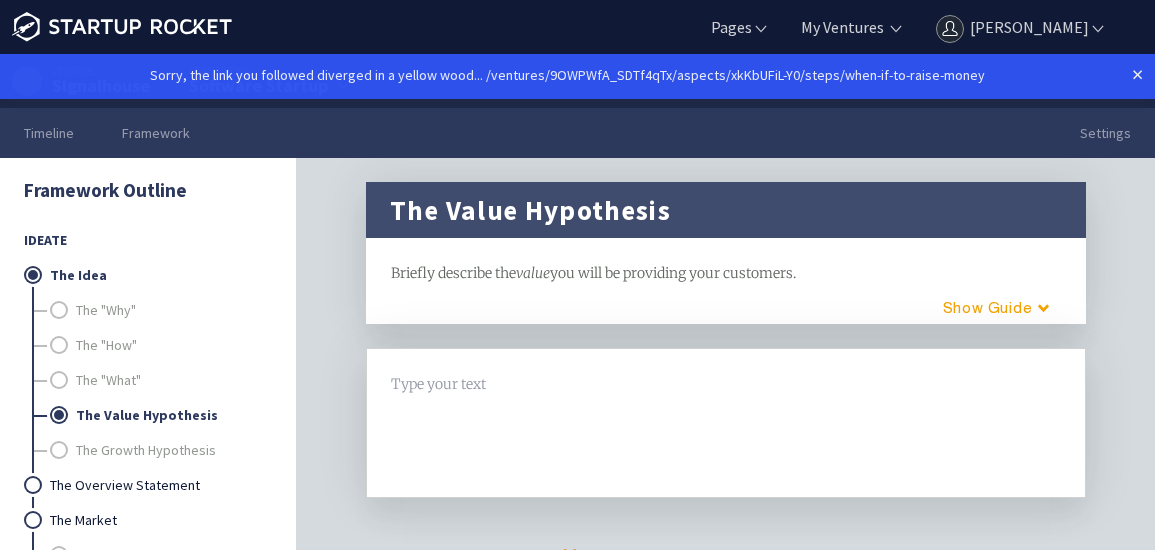 click on "you will be providing your customers." at bounding box center (673, 273) 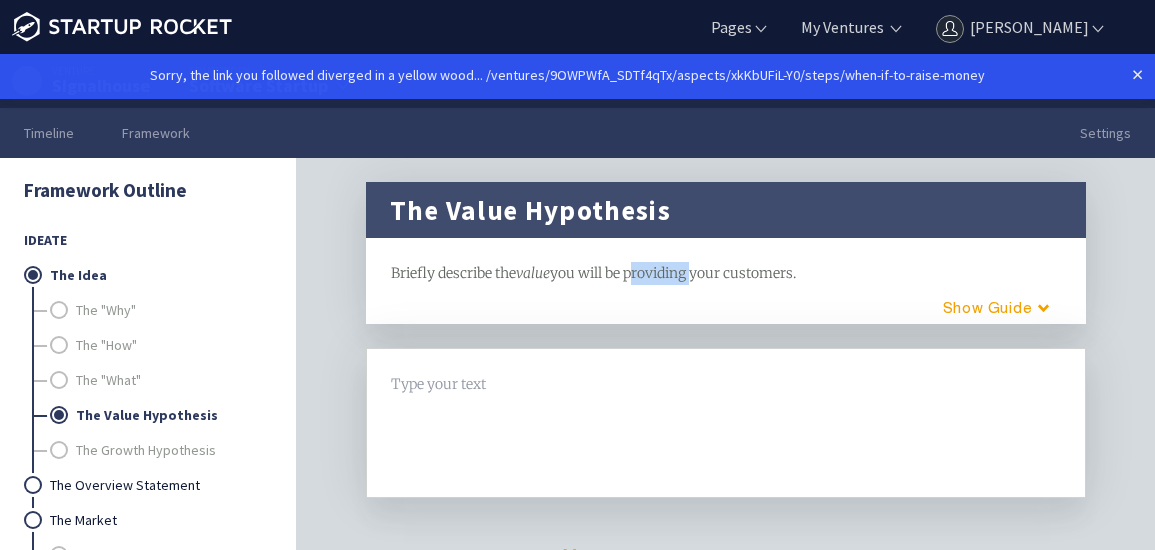 click on "you will be providing your customers." at bounding box center (673, 273) 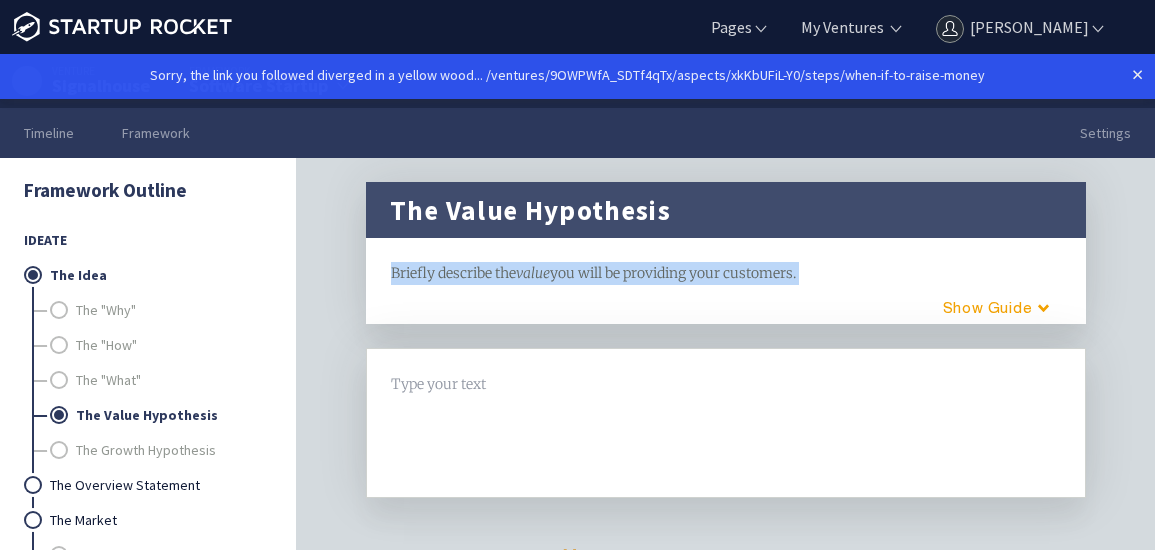 click on "you will be providing your customers." at bounding box center [673, 273] 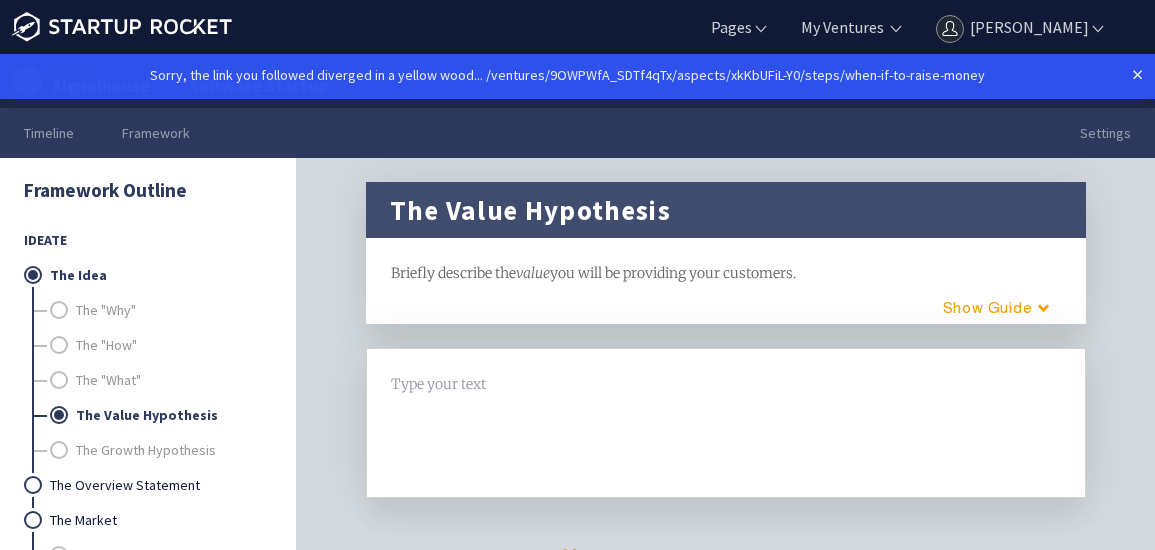 click on "Type your text H1 H2" at bounding box center (726, 423) 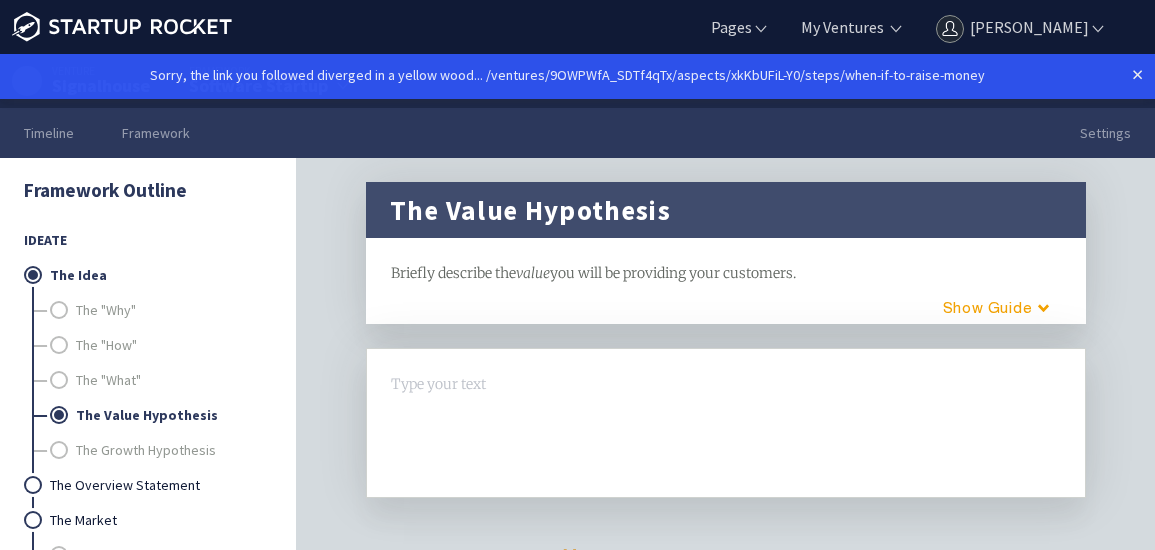 click at bounding box center (726, 384) 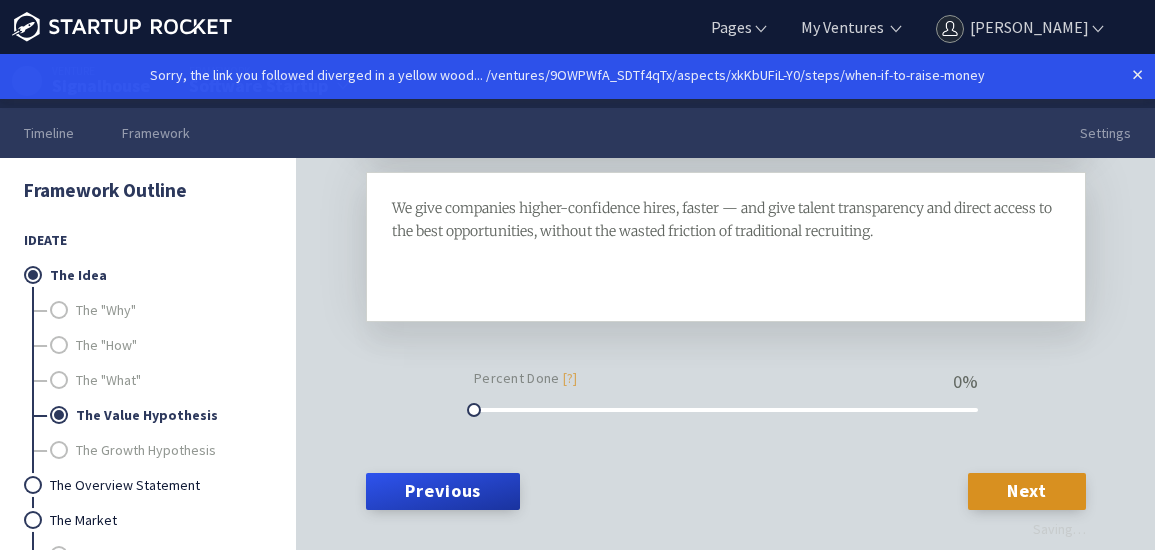 scroll, scrollTop: 175, scrollLeft: 0, axis: vertical 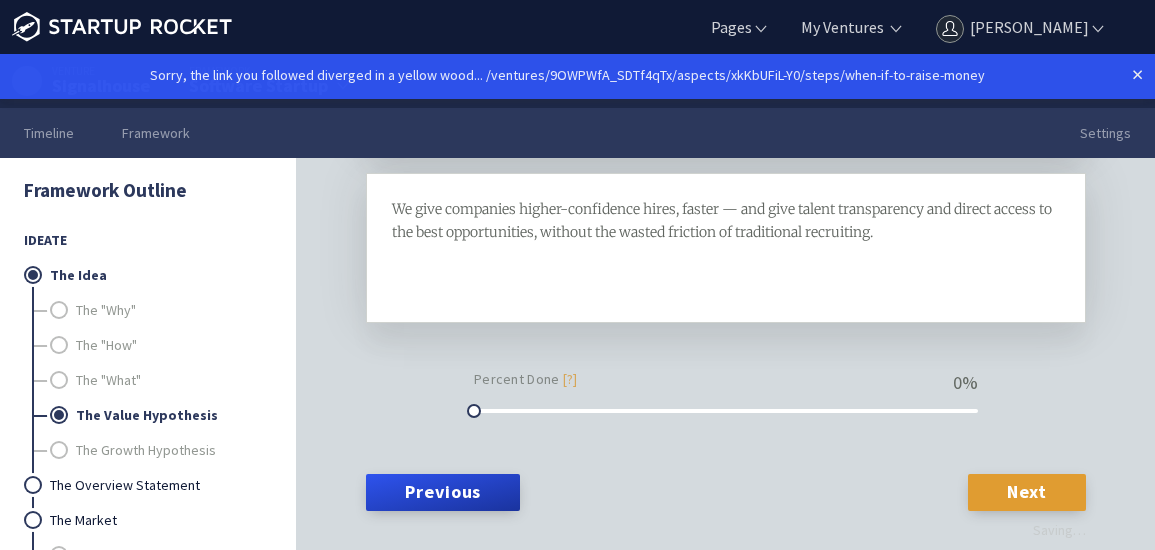 click on "Next" at bounding box center [1027, 492] 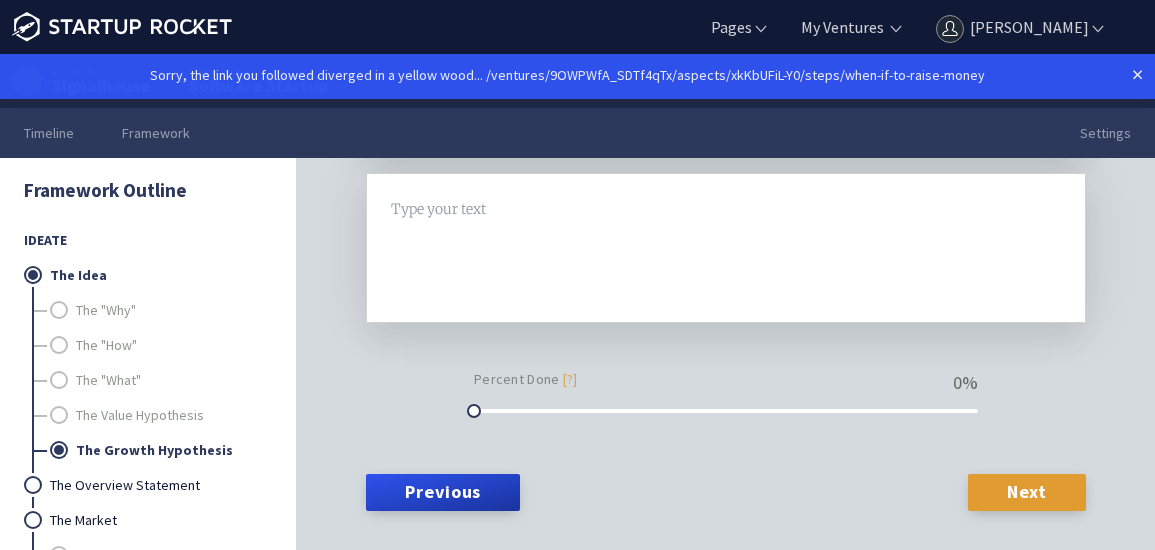scroll, scrollTop: 0, scrollLeft: 0, axis: both 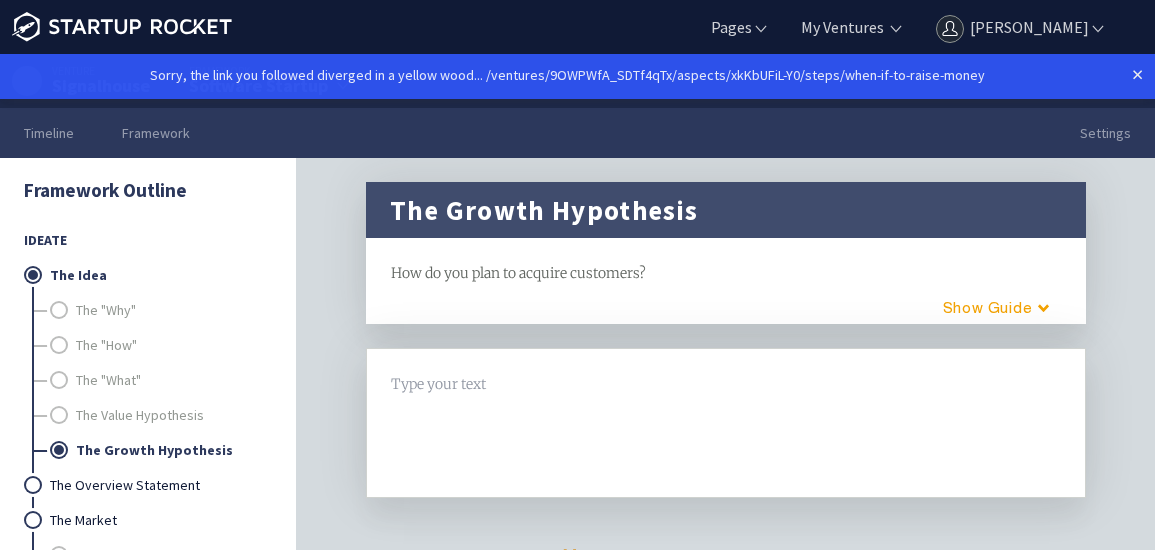 click on "How do you plan to acquire customers?" at bounding box center (518, 273) 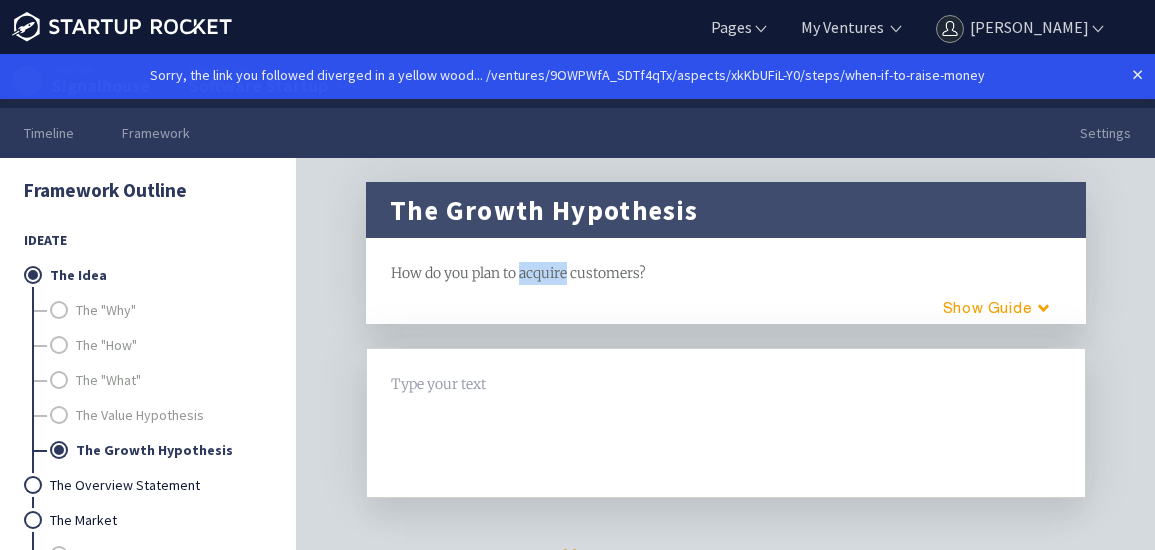 click on "How do you plan to acquire customers?" at bounding box center (518, 273) 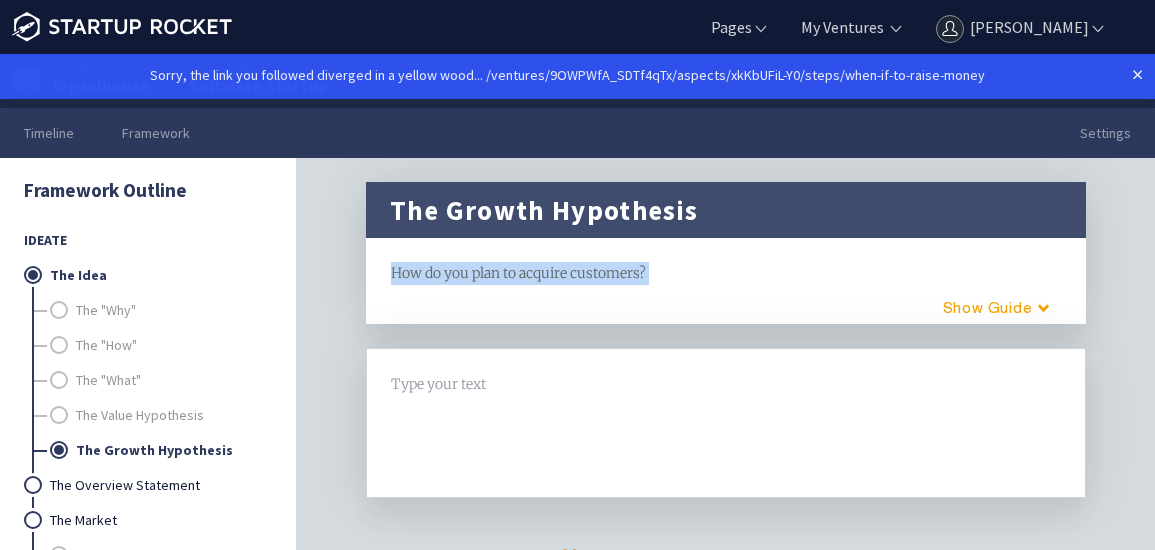 click on "How do you plan to acquire customers?" at bounding box center [518, 273] 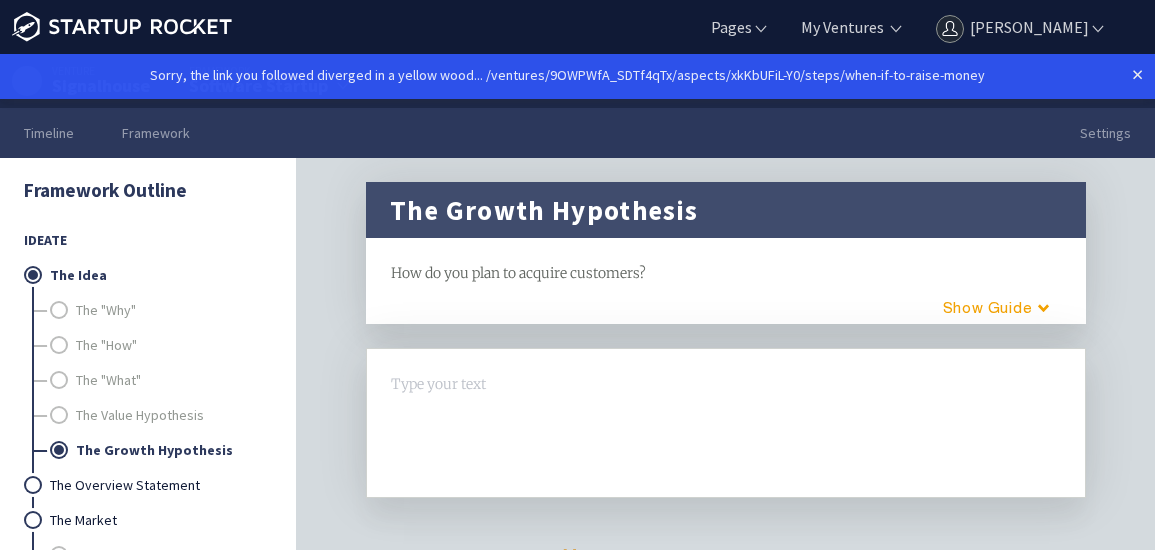 click at bounding box center [726, 423] 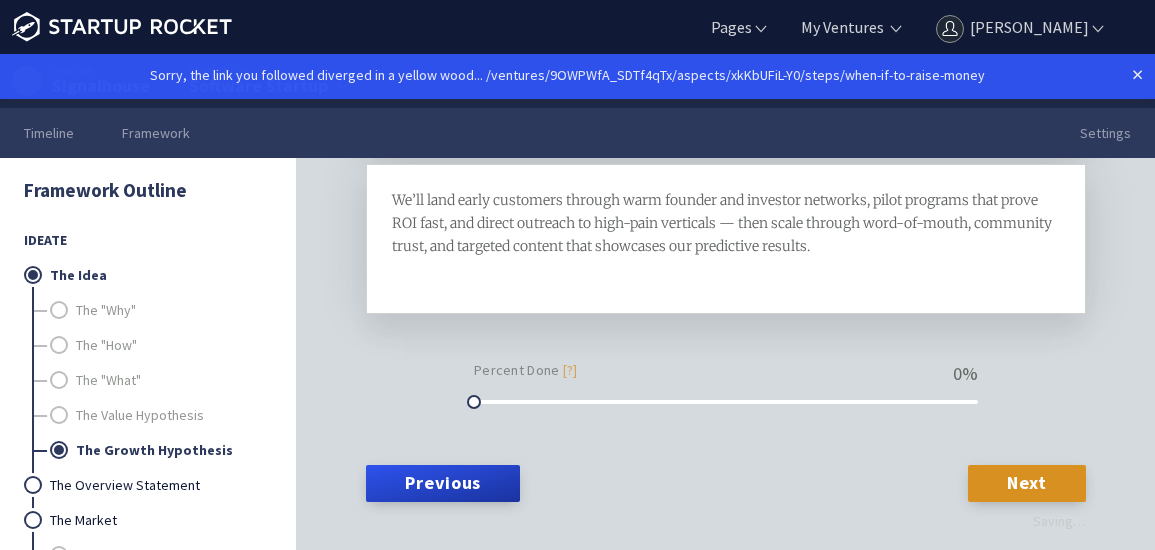 scroll, scrollTop: 184, scrollLeft: 0, axis: vertical 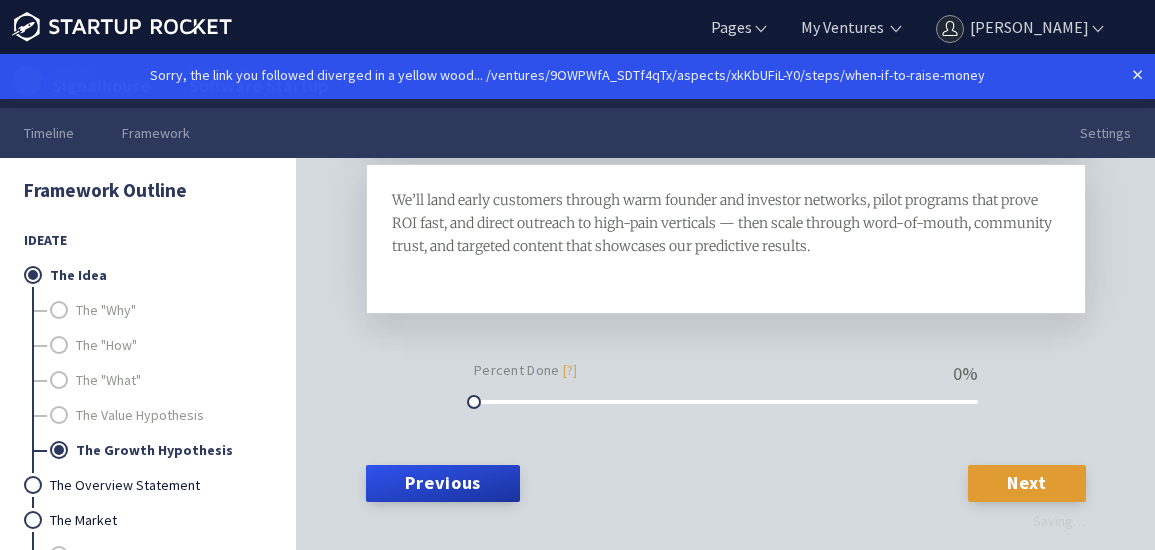 click on "Next" at bounding box center [1027, 483] 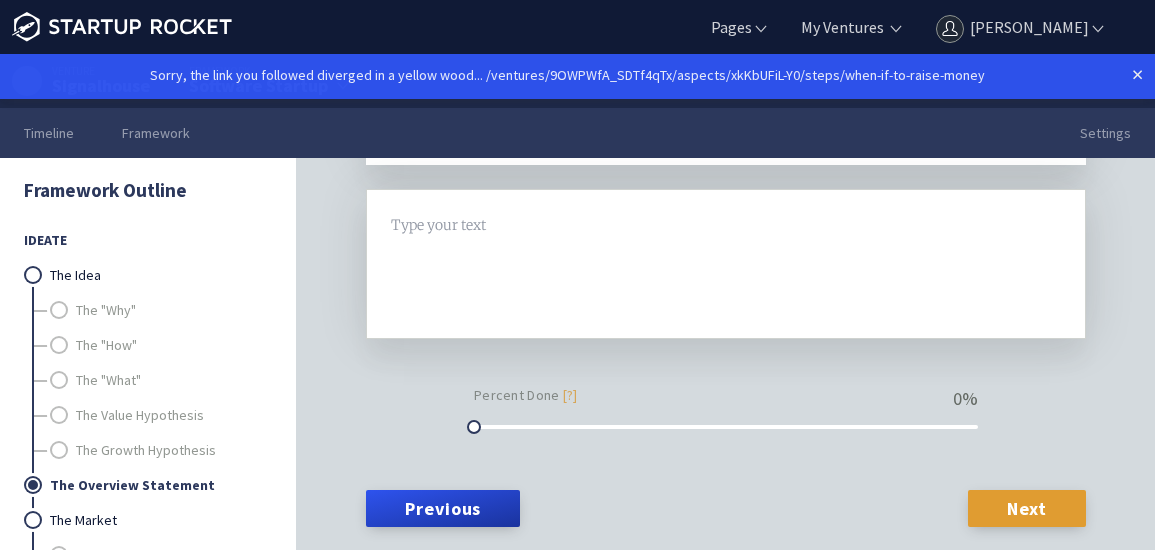 scroll, scrollTop: 0, scrollLeft: 0, axis: both 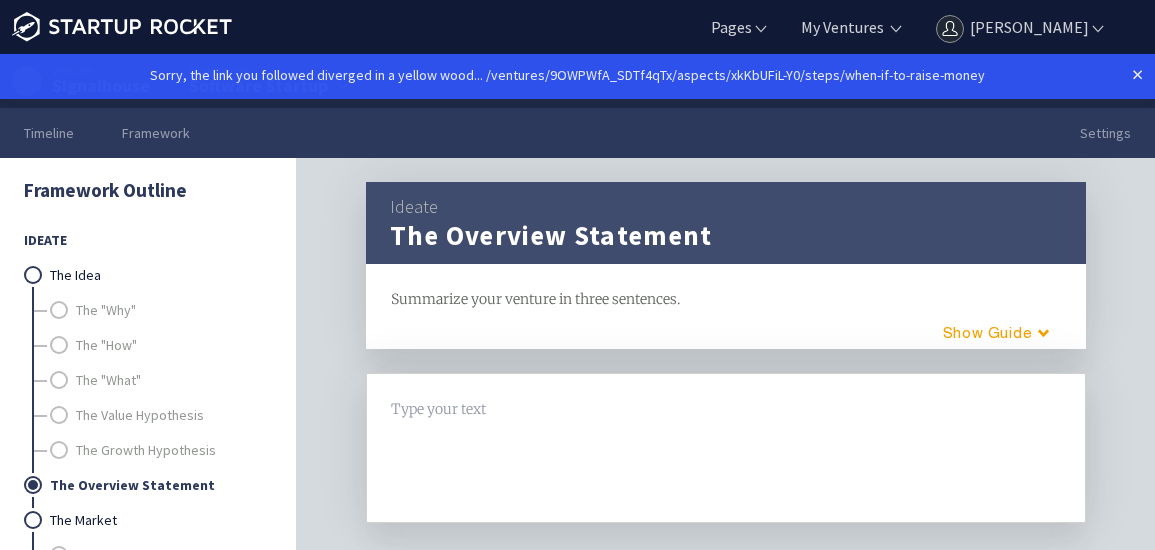 click on "Summarize your venture in three sentences." at bounding box center (726, 299) 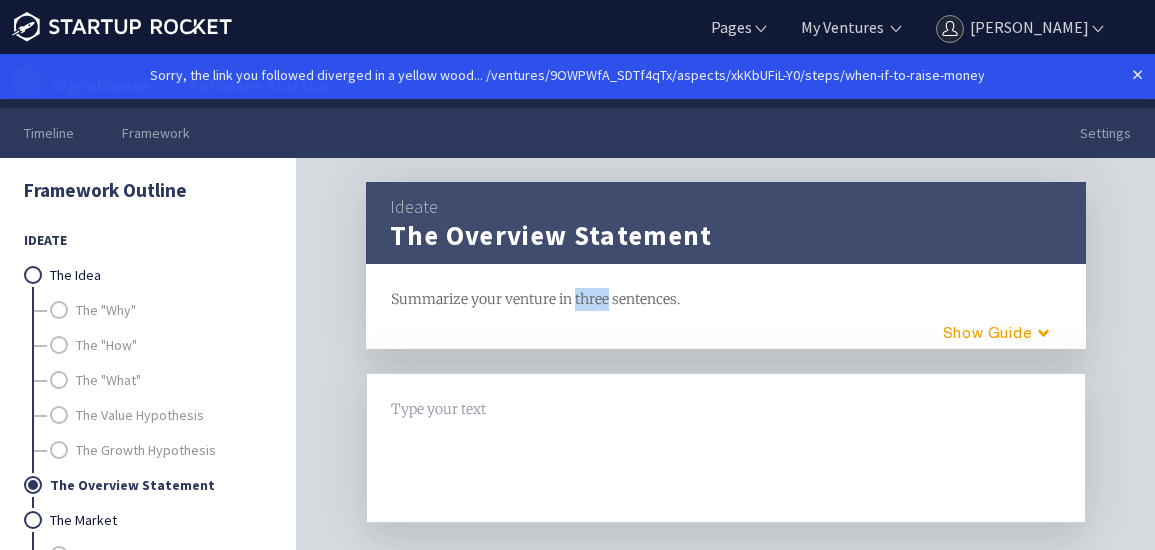click on "Summarize your venture in three sentences." at bounding box center (726, 299) 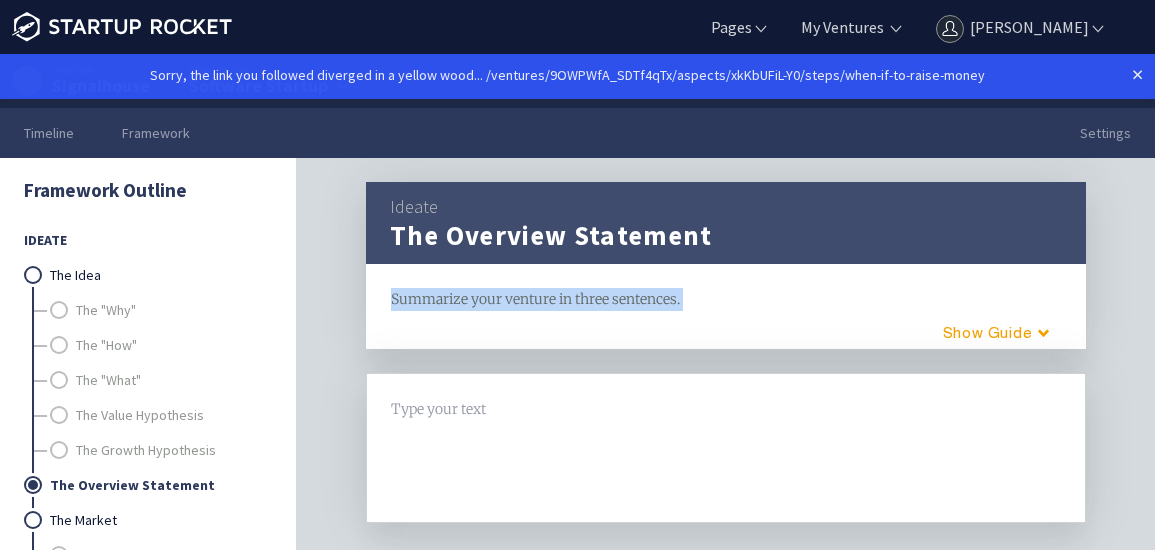 click on "Summarize your venture in three sentences." at bounding box center (726, 299) 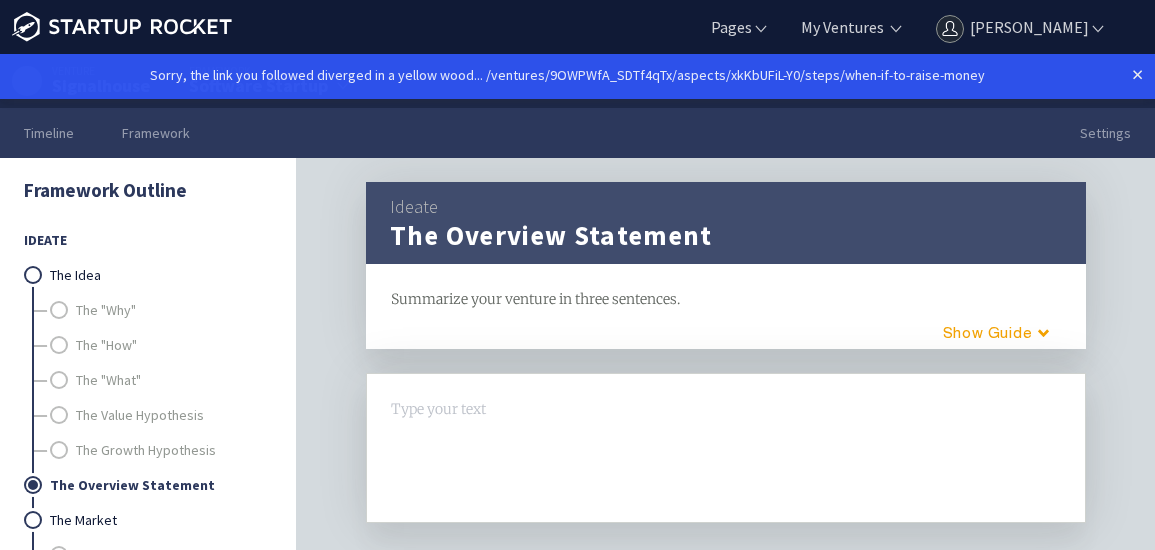 click at bounding box center (726, 448) 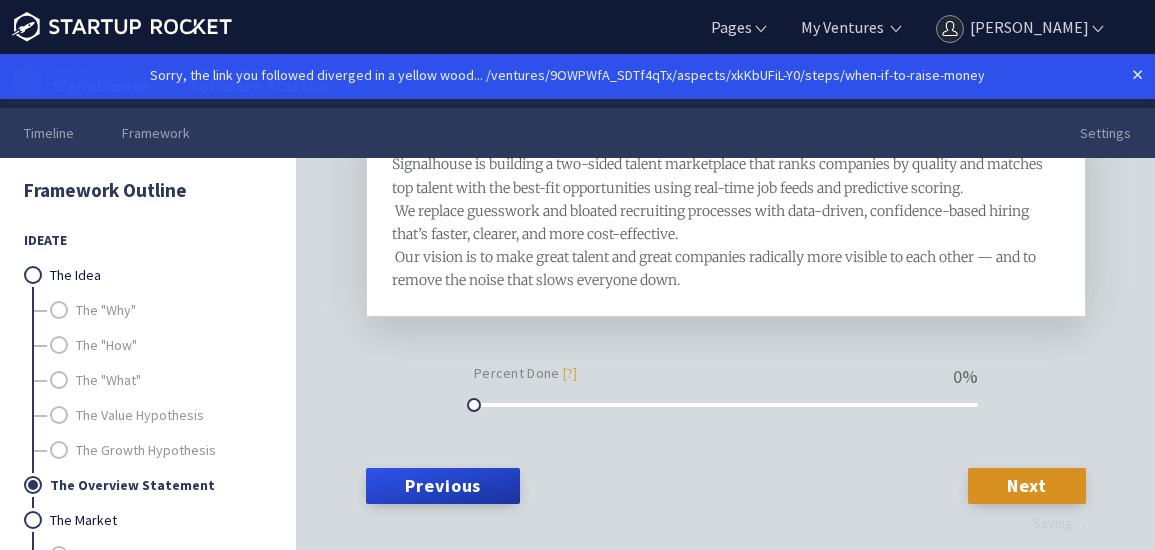 scroll, scrollTop: 243, scrollLeft: 0, axis: vertical 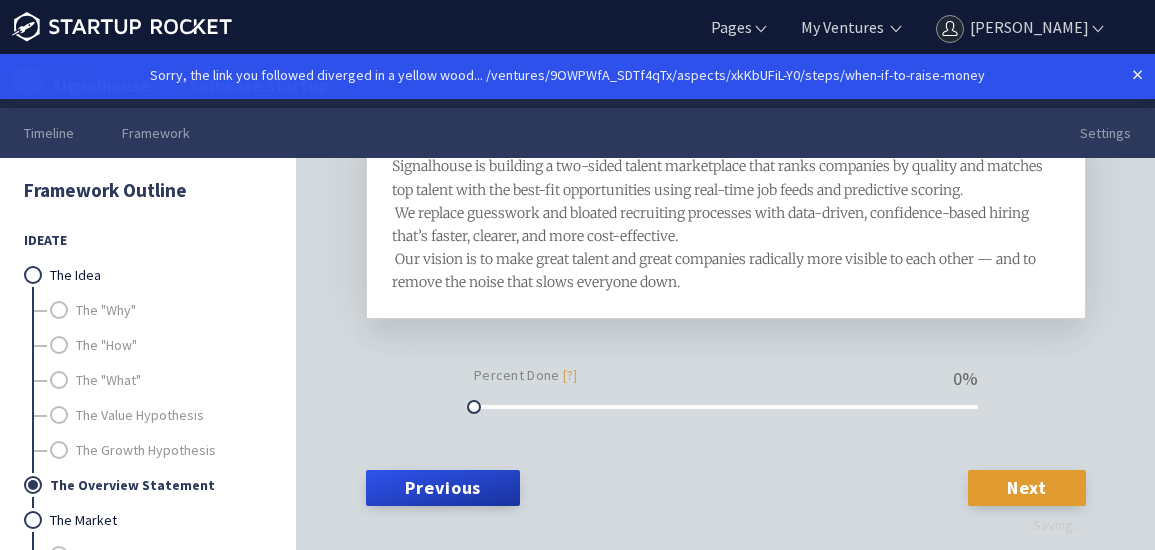 click on "Next" at bounding box center [1027, 488] 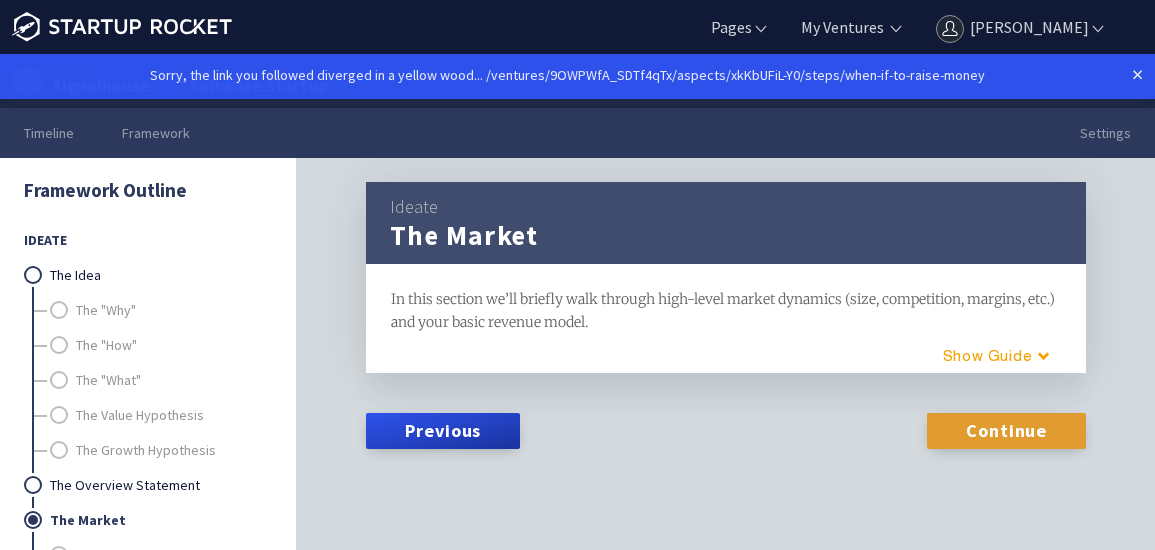 scroll, scrollTop: 0, scrollLeft: 0, axis: both 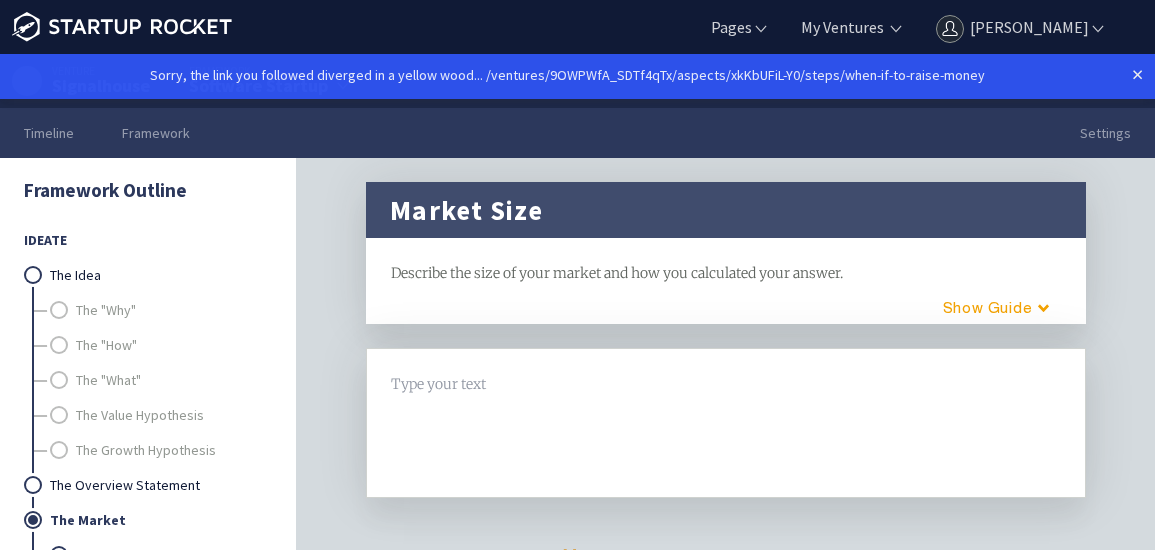click on "Describe the size of your market and how you calculated your answer." at bounding box center (617, 273) 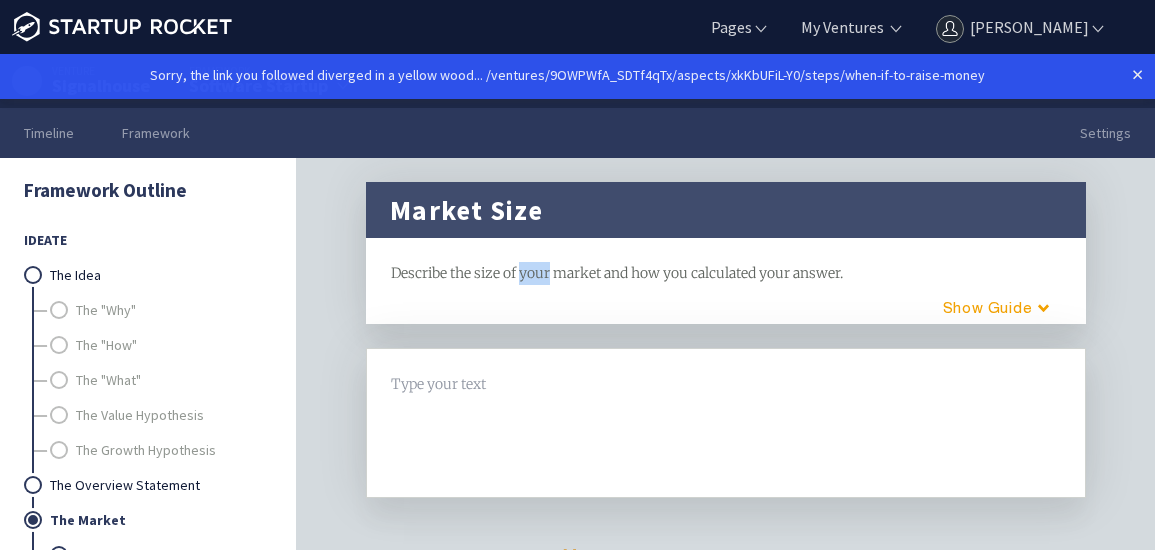 click on "Describe the size of your market and how you calculated your answer." at bounding box center (617, 273) 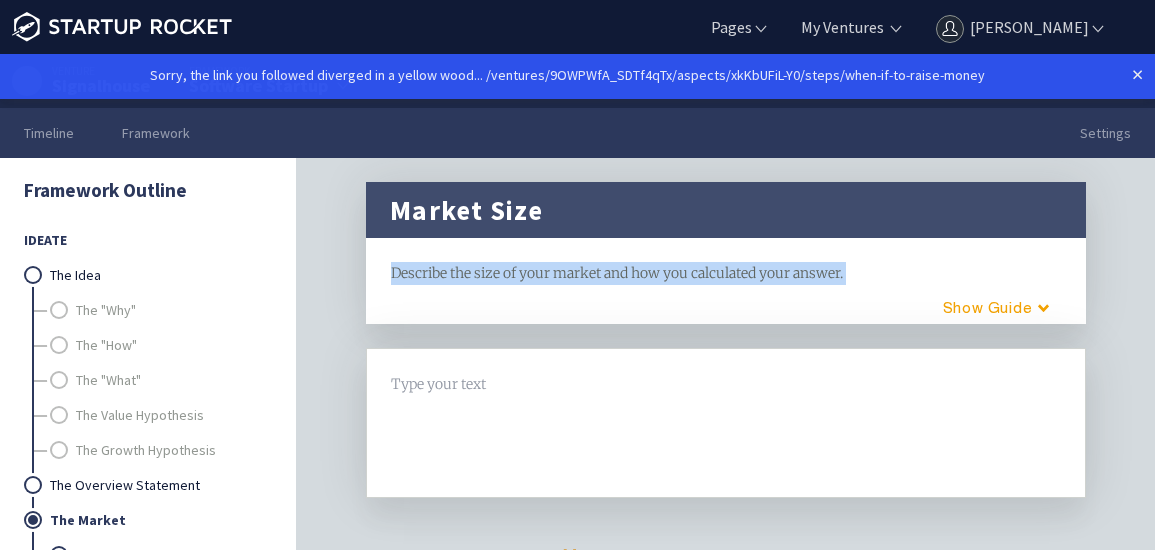 click on "Describe the size of your market and how you calculated your answer." at bounding box center (617, 273) 